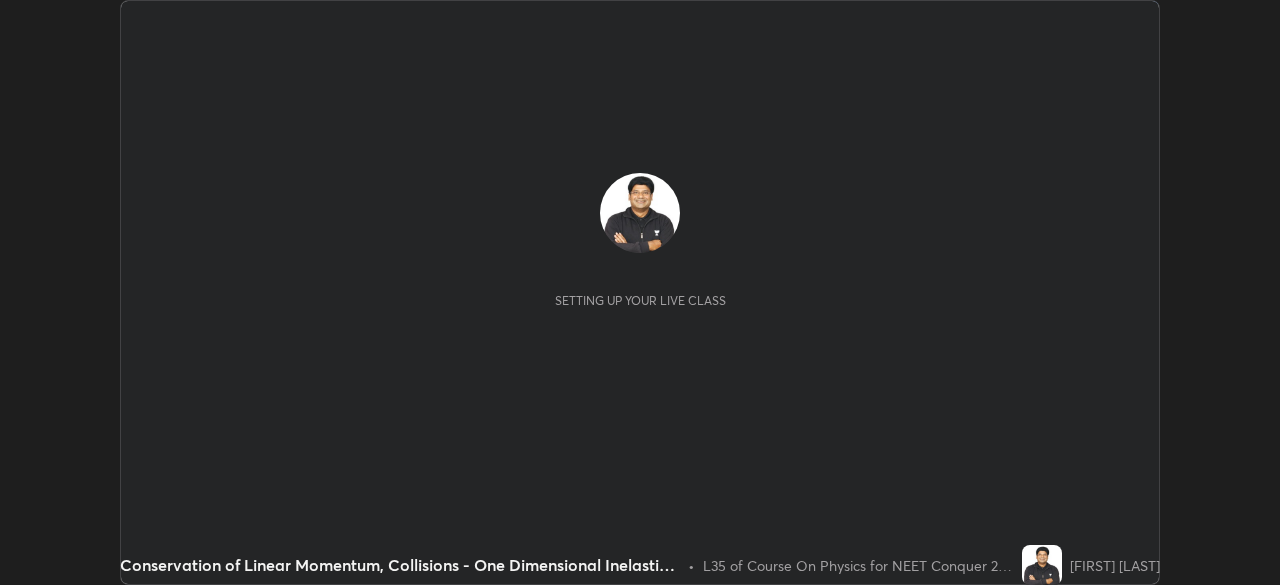 scroll, scrollTop: 0, scrollLeft: 0, axis: both 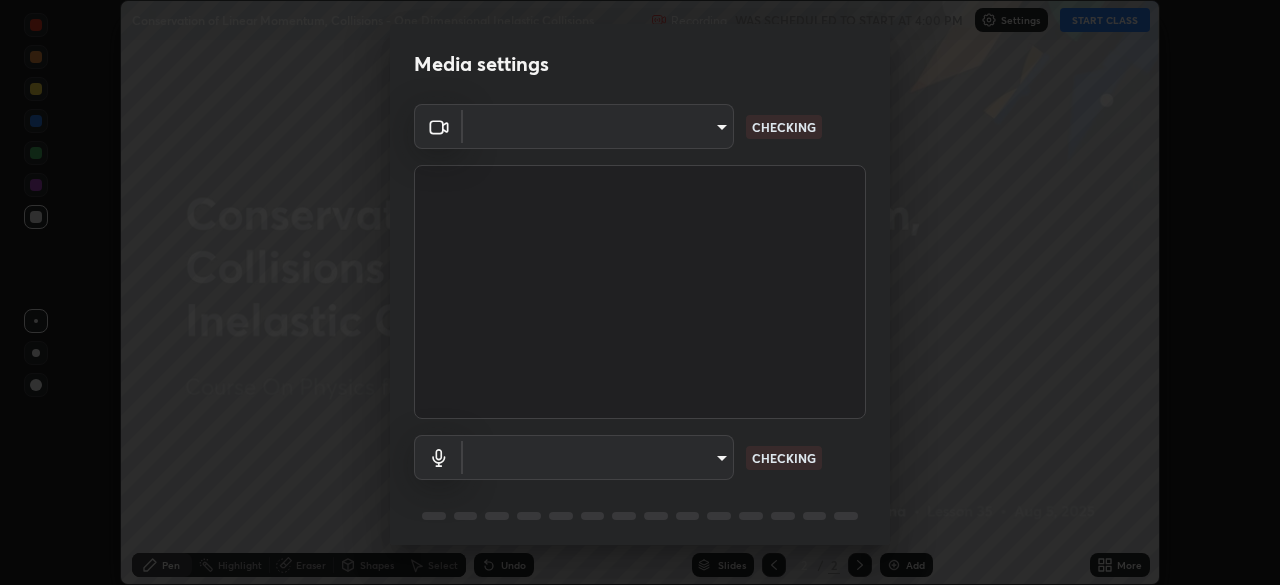 type on "0acba3b956650a6650c5664b97f3b396654fc9691dbf7dca78d34d57b57889b9" 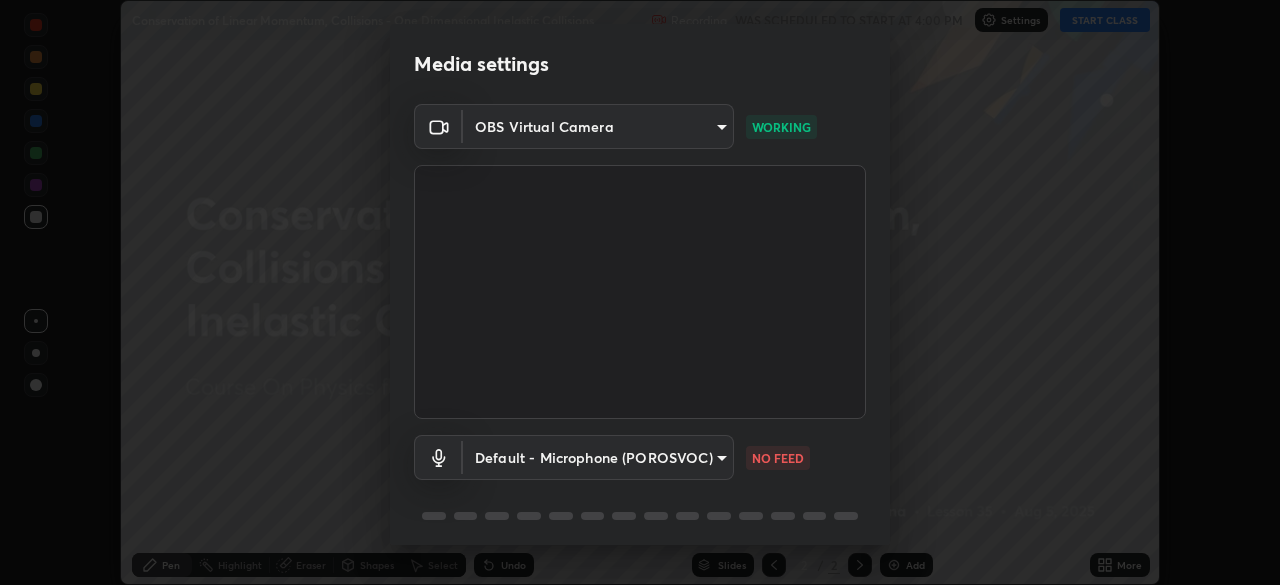 click on "Erase all Conservation of Linear Momentum, Collisions - One Dimensional Inelastic Collisions Recording WAS SCHEDULED TO START AT  4:00 PM Settings START CLASS Setting up your live class Conservation of Linear Momentum, Collisions - One Dimensional Inelastic Collisions • L35 of Course On Physics for NEET Conquer 2 2026 [FULL_NAME] Pen Highlight Eraser Shapes Select Undo Slides 2 / 2 Add More No doubts shared Encourage your learners to ask a doubt for better clarity Report an issue Reason for reporting Buffering Chat not working Audio - Video sync issue Educator video quality low ​ Attach an image Report Media settings OBS Virtual Camera [HASH] WORKING Default - Microphone (POROSVOC) default NO FEED 1 / 5 Next" at bounding box center (640, 292) 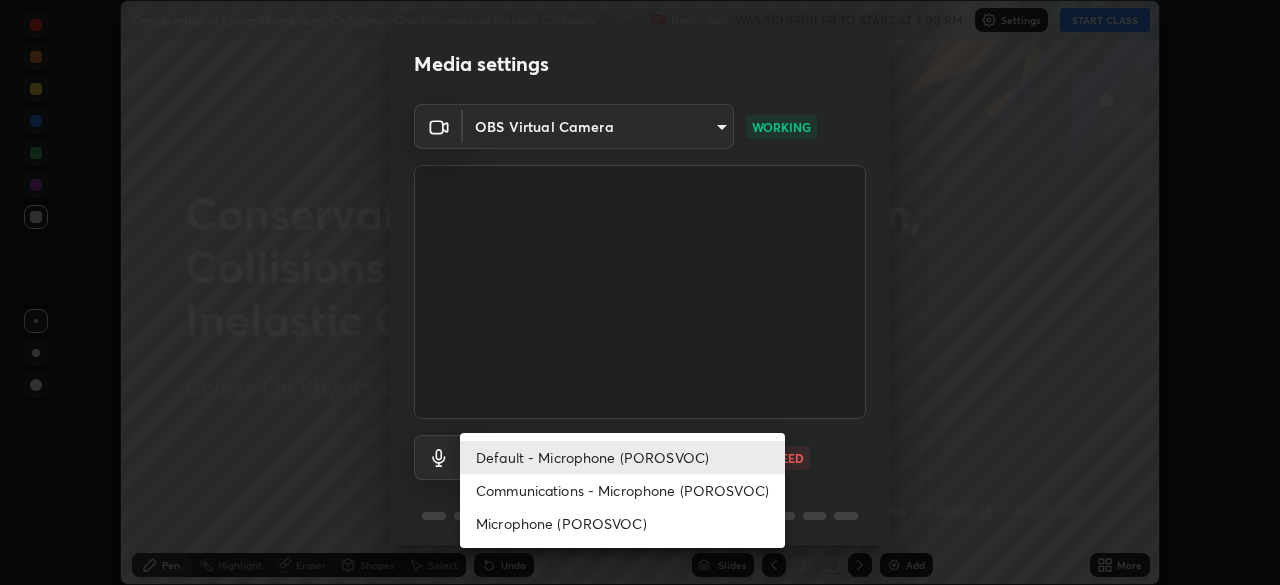 click on "Communications - Microphone (POROSVOC)" at bounding box center (622, 490) 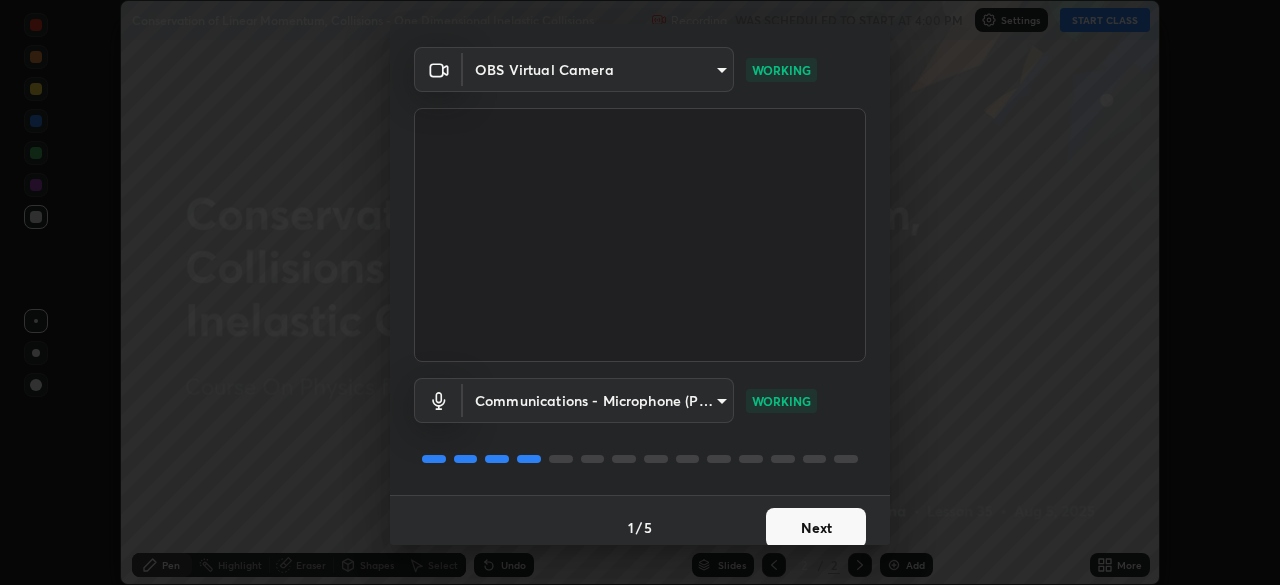 scroll, scrollTop: 71, scrollLeft: 0, axis: vertical 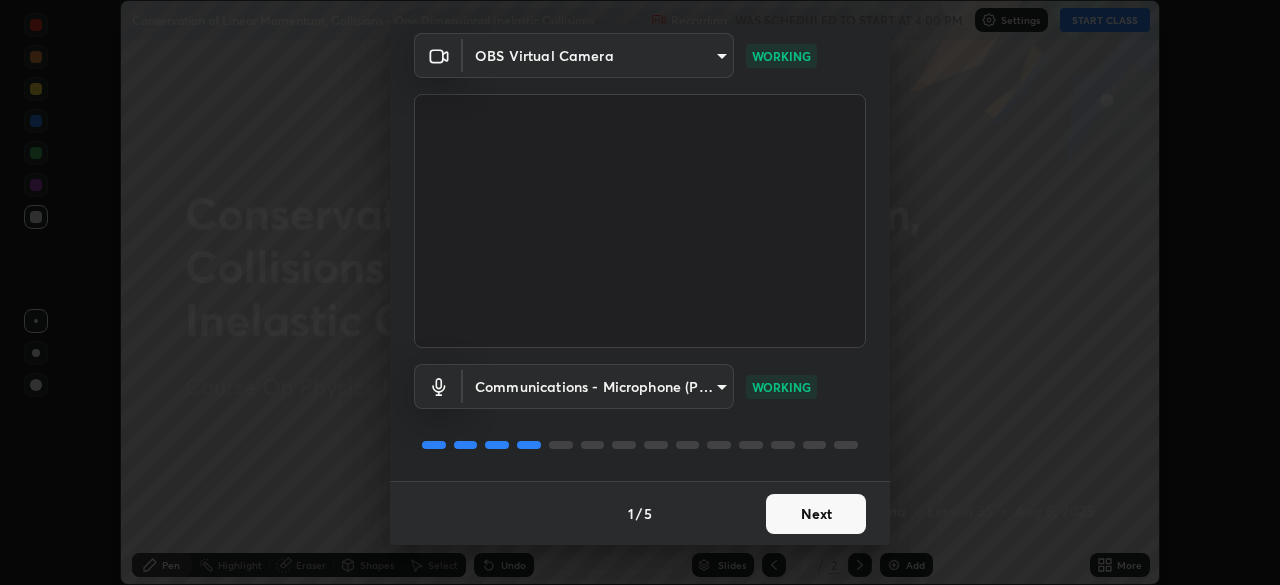 click on "Next" at bounding box center (816, 514) 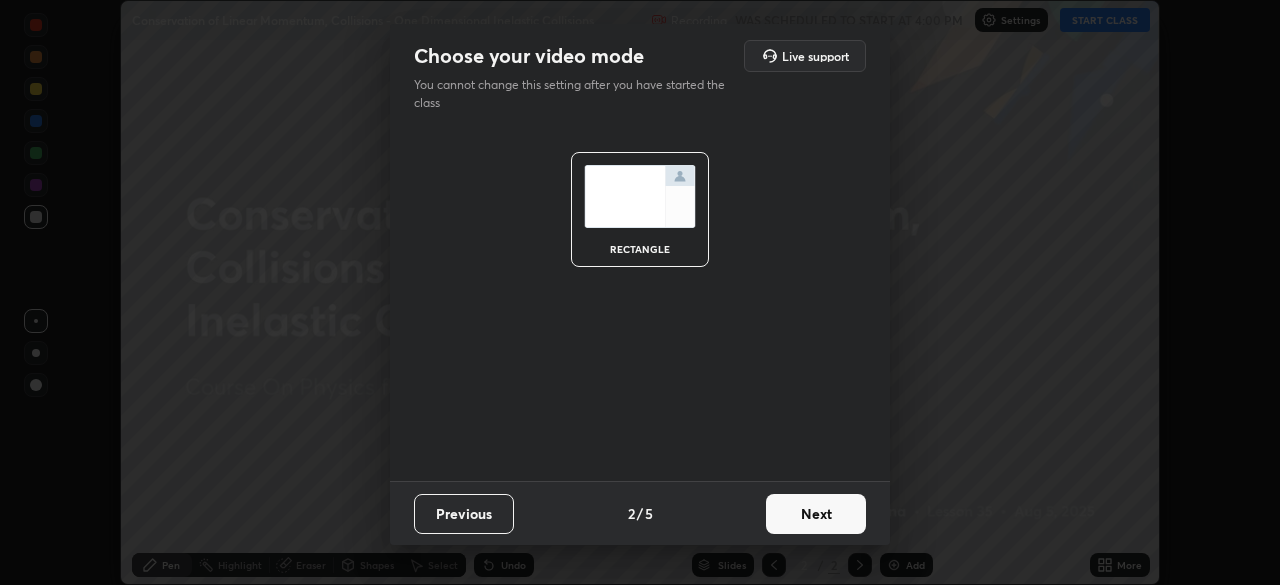 scroll, scrollTop: 0, scrollLeft: 0, axis: both 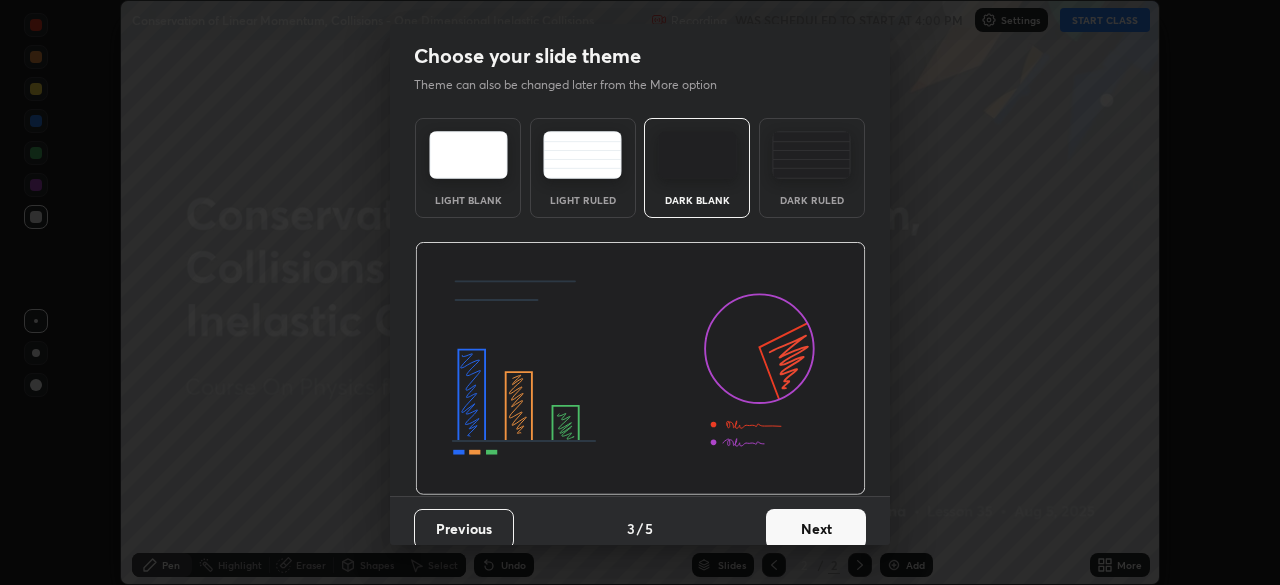 click on "Next" at bounding box center [816, 529] 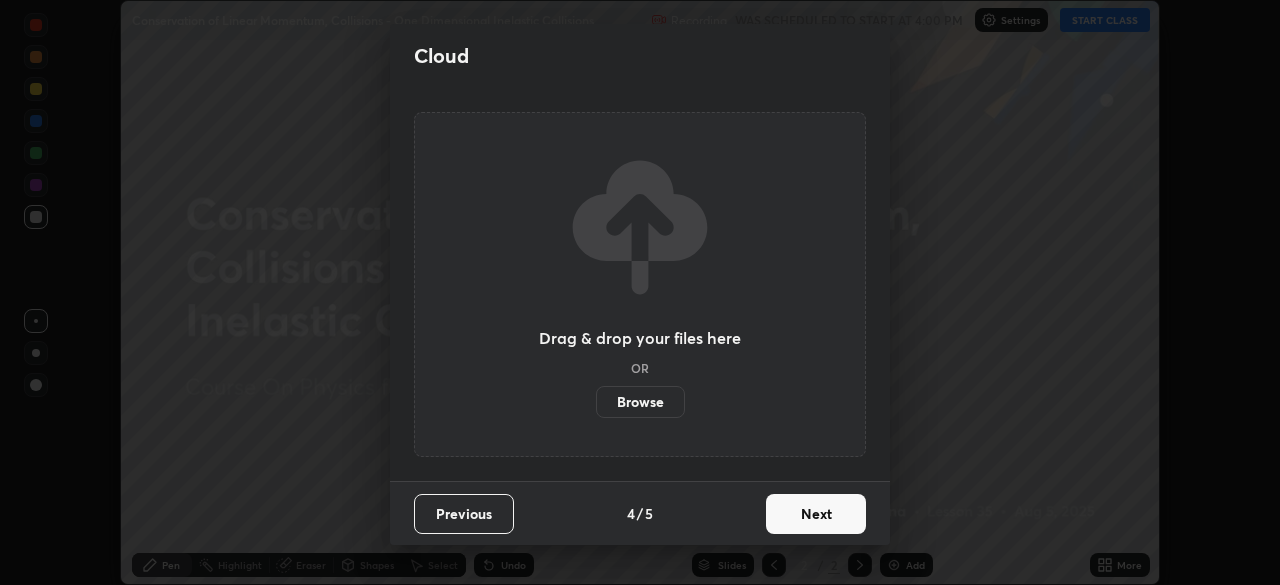 click on "Next" at bounding box center (816, 514) 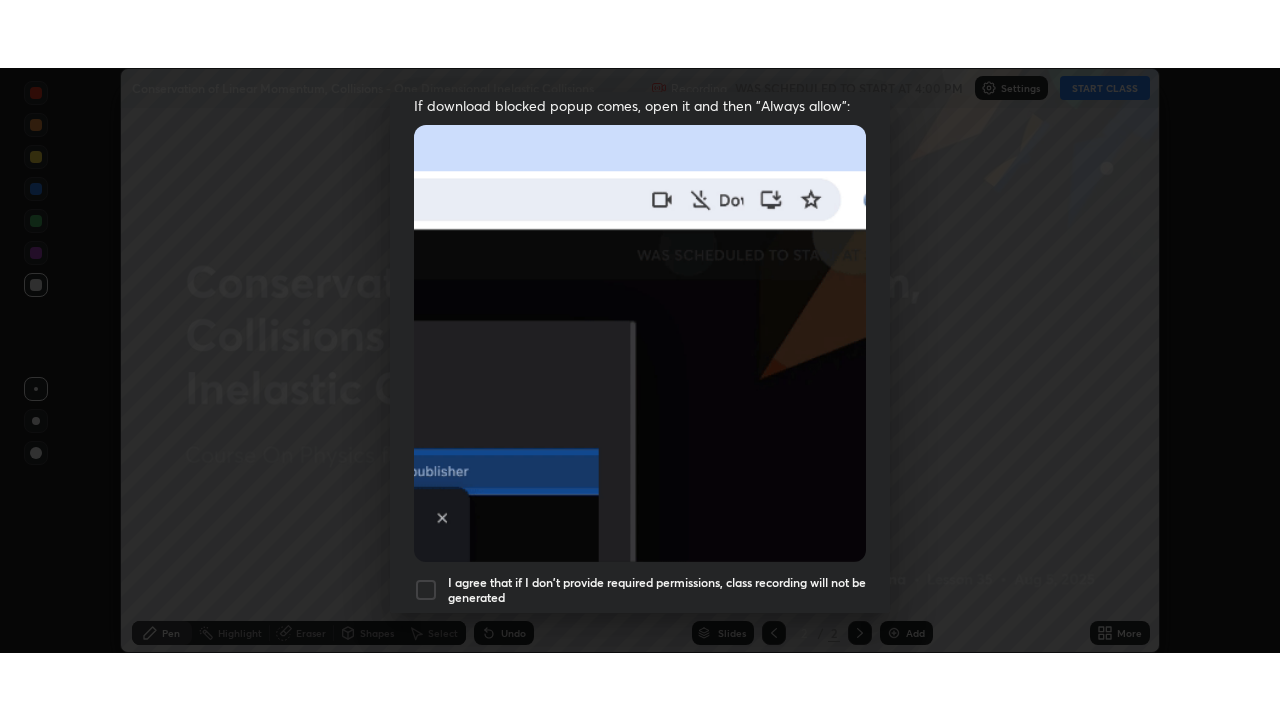 scroll, scrollTop: 479, scrollLeft: 0, axis: vertical 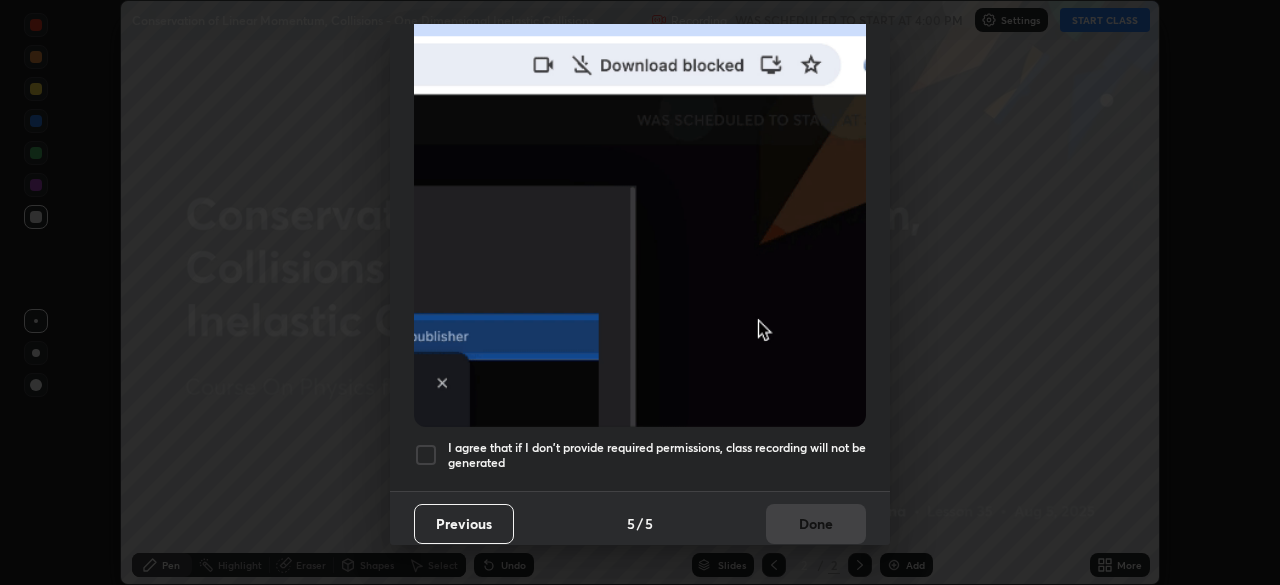 click at bounding box center (426, 455) 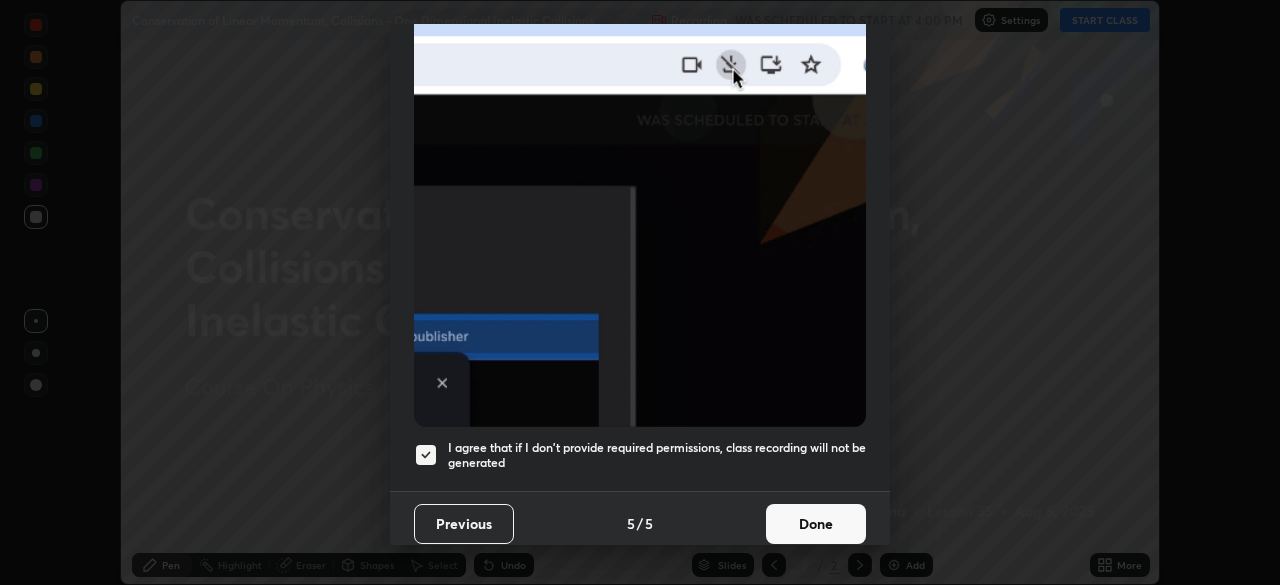 click on "Done" at bounding box center [816, 524] 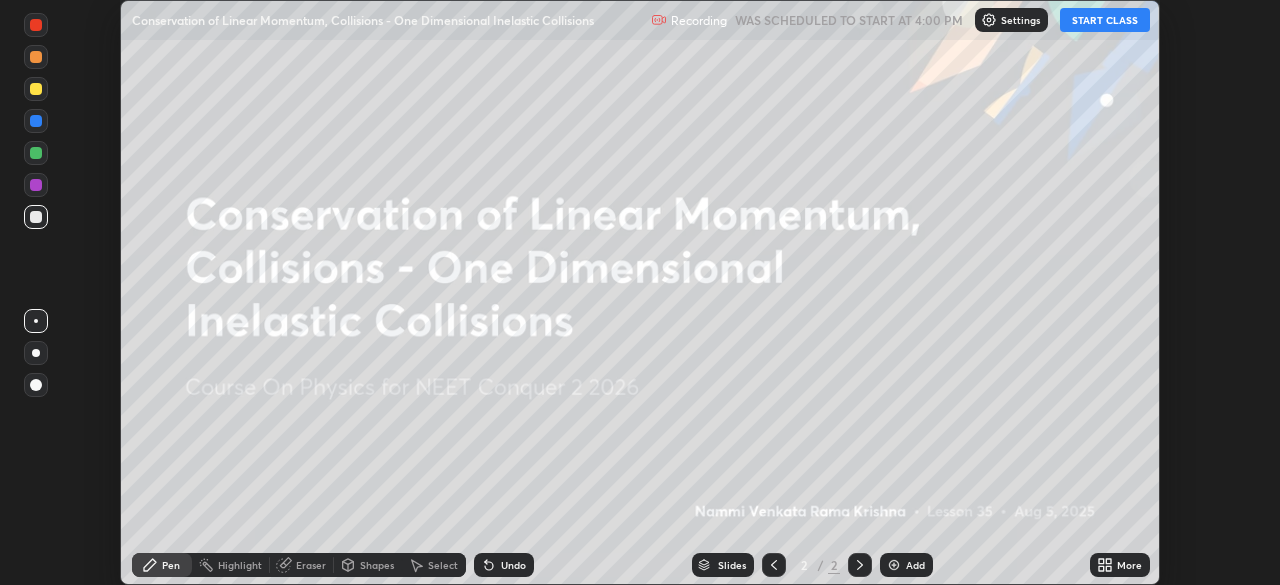 click on "START CLASS" at bounding box center [1105, 20] 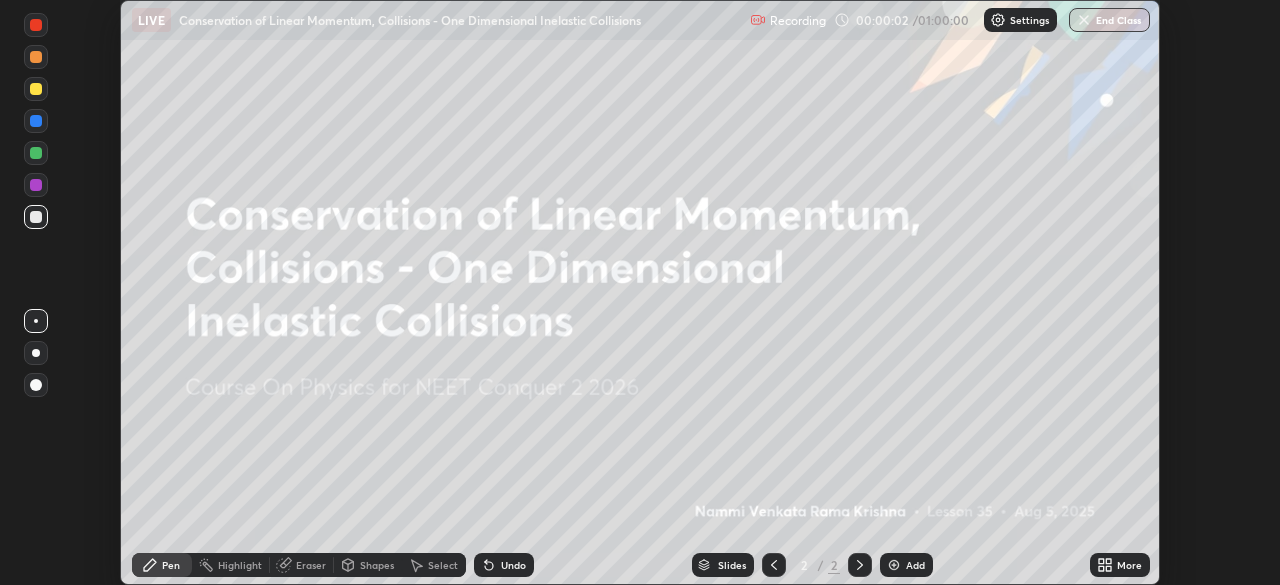 click 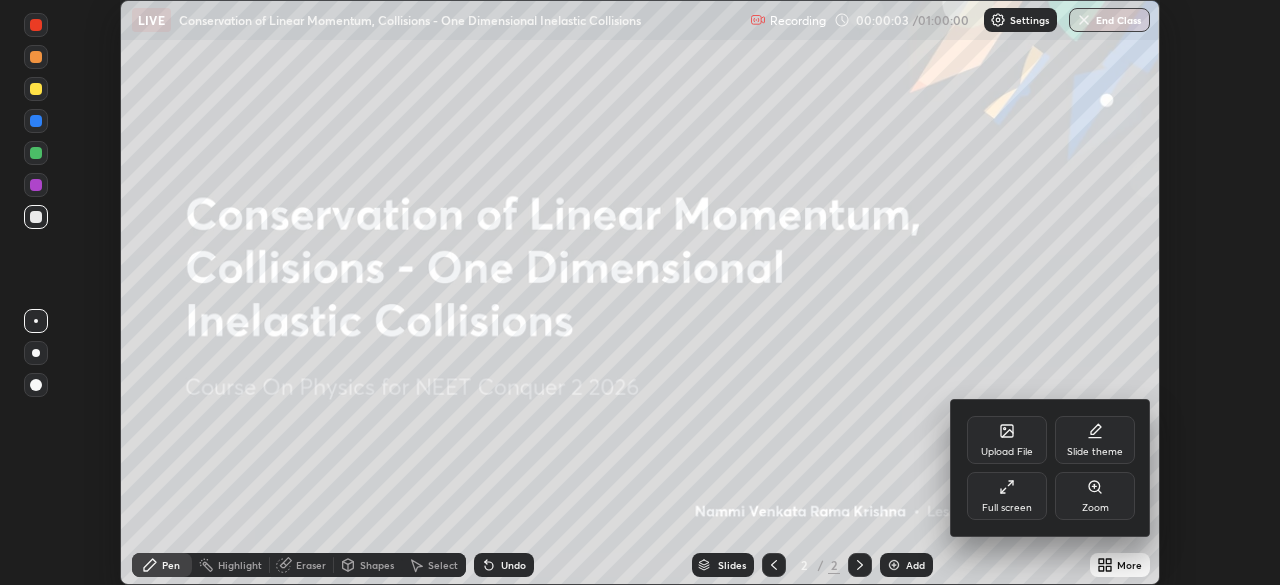 click 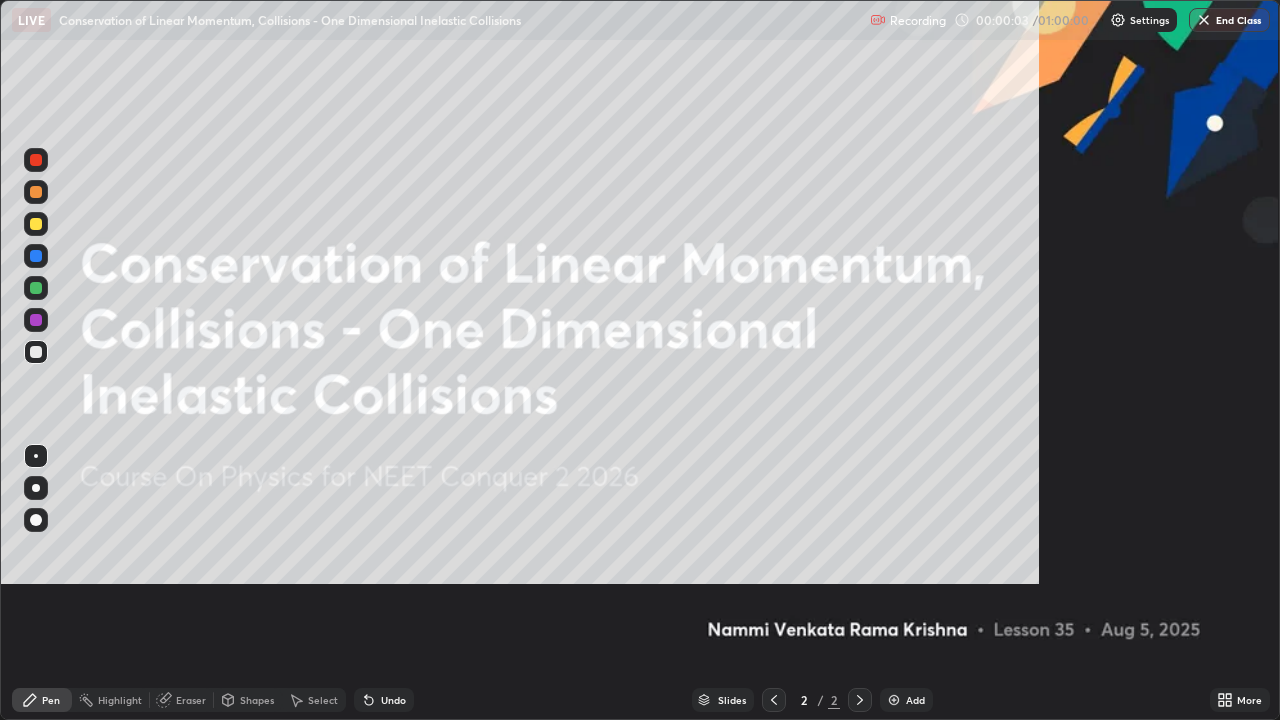 scroll, scrollTop: 99280, scrollLeft: 98720, axis: both 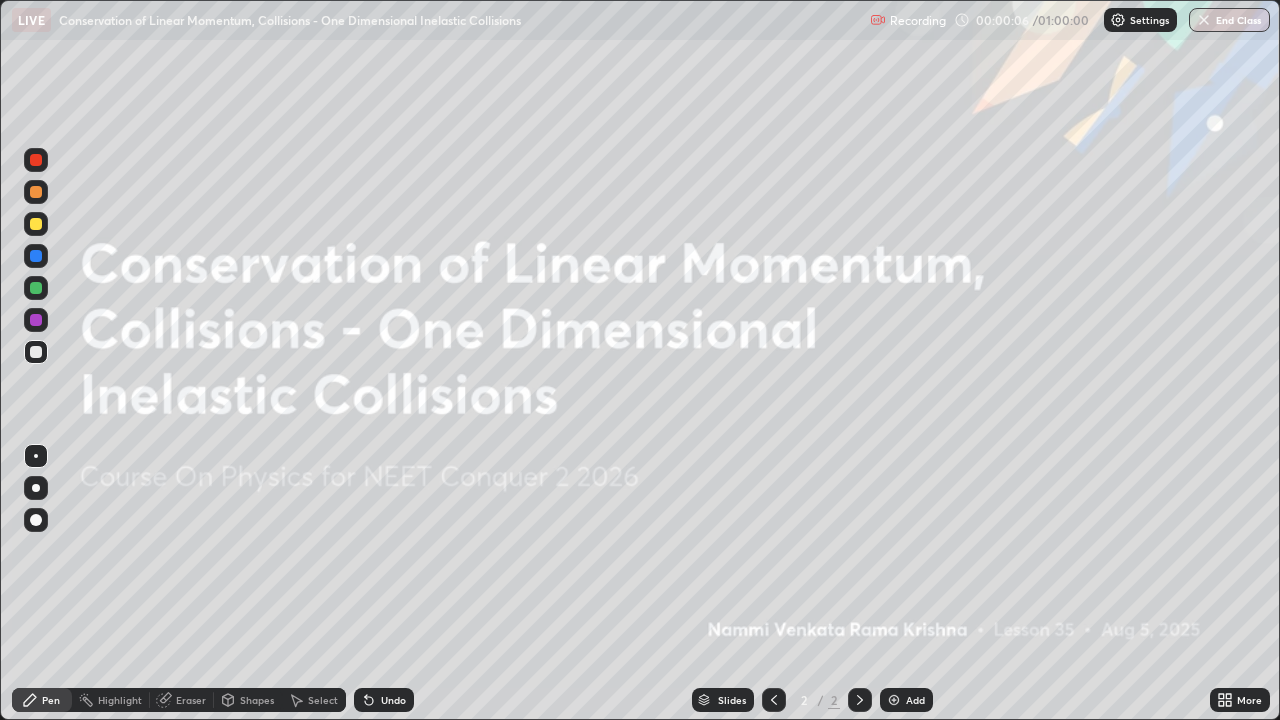 click 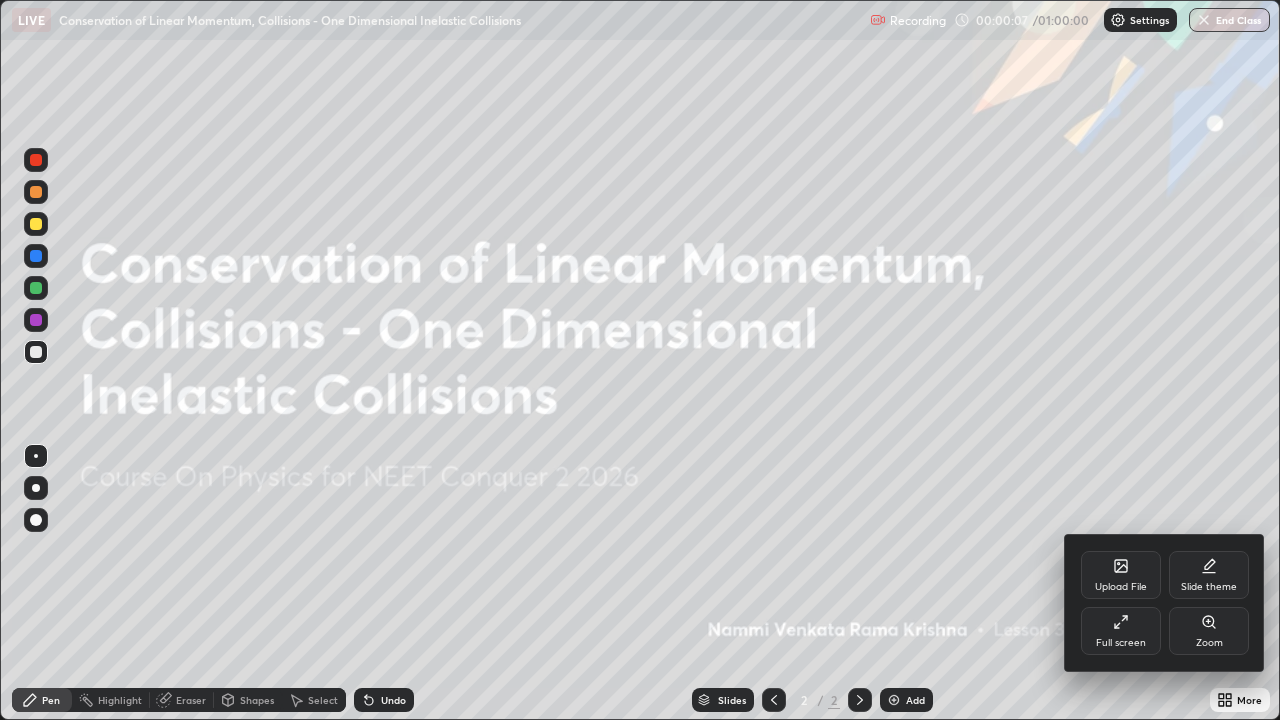click on "Full screen" at bounding box center (1121, 631) 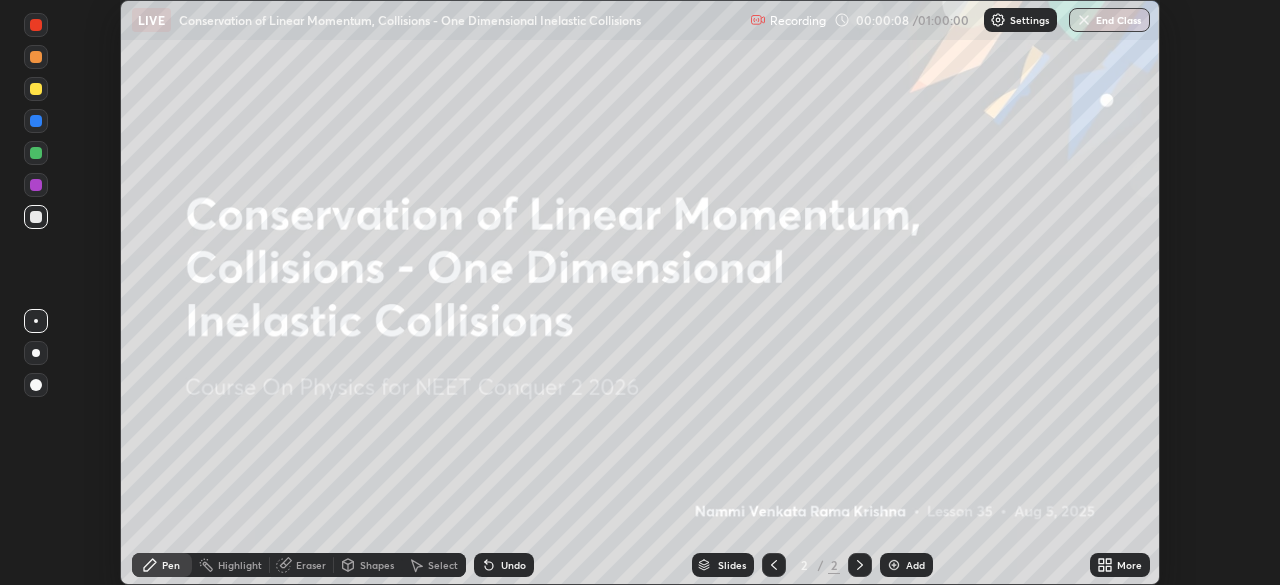 scroll, scrollTop: 585, scrollLeft: 1280, axis: both 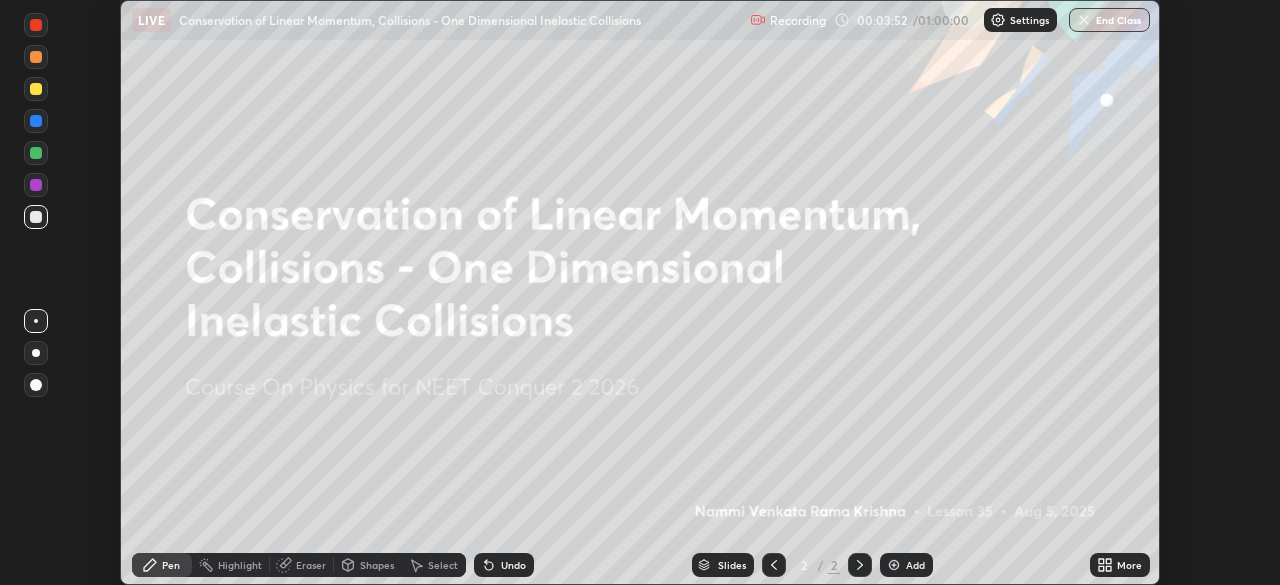 click 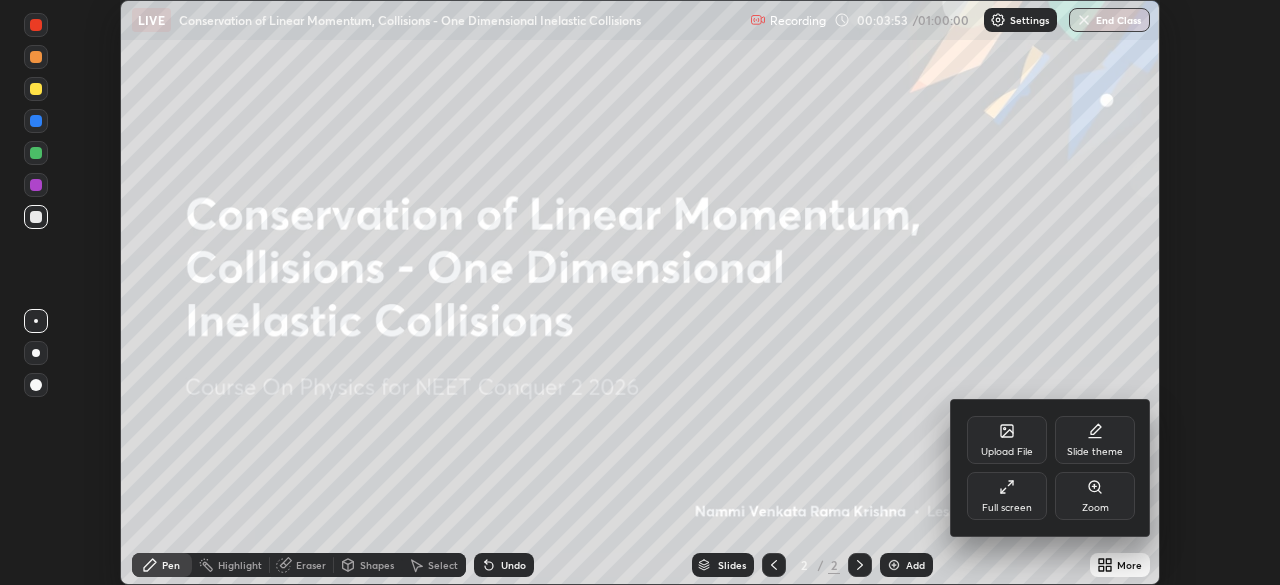 click on "Full screen" at bounding box center [1007, 496] 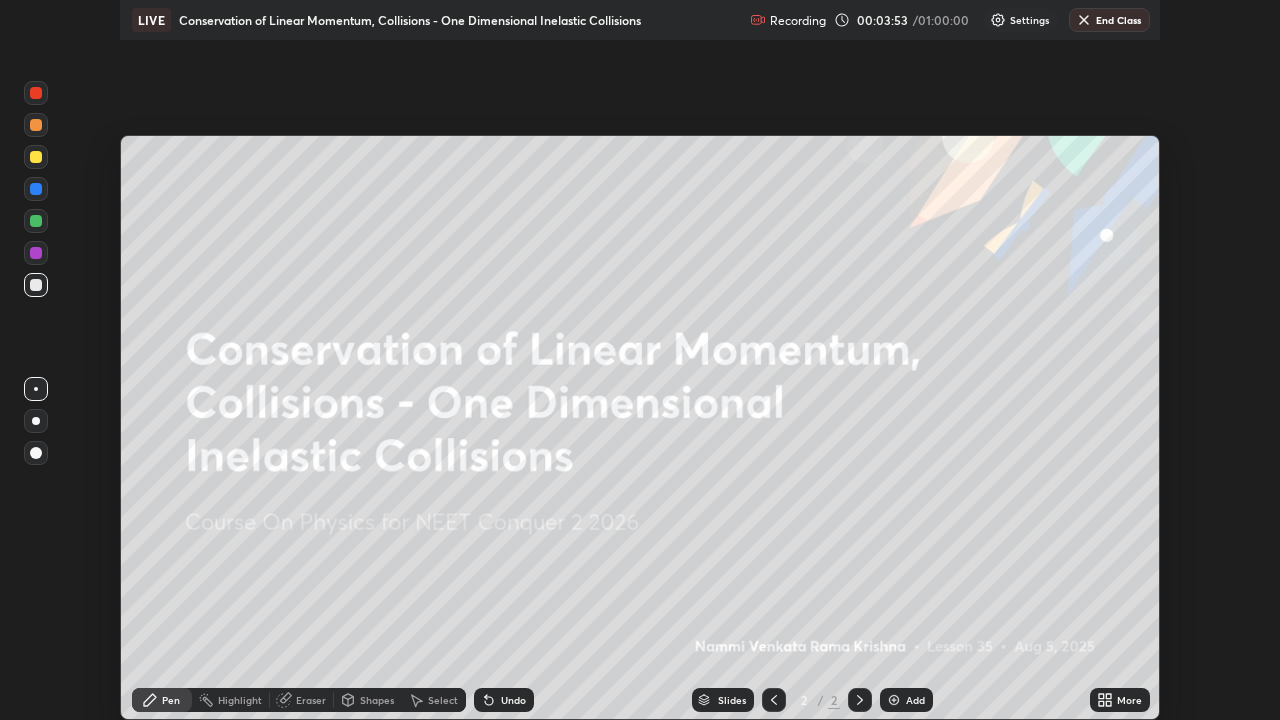 scroll, scrollTop: 99280, scrollLeft: 98720, axis: both 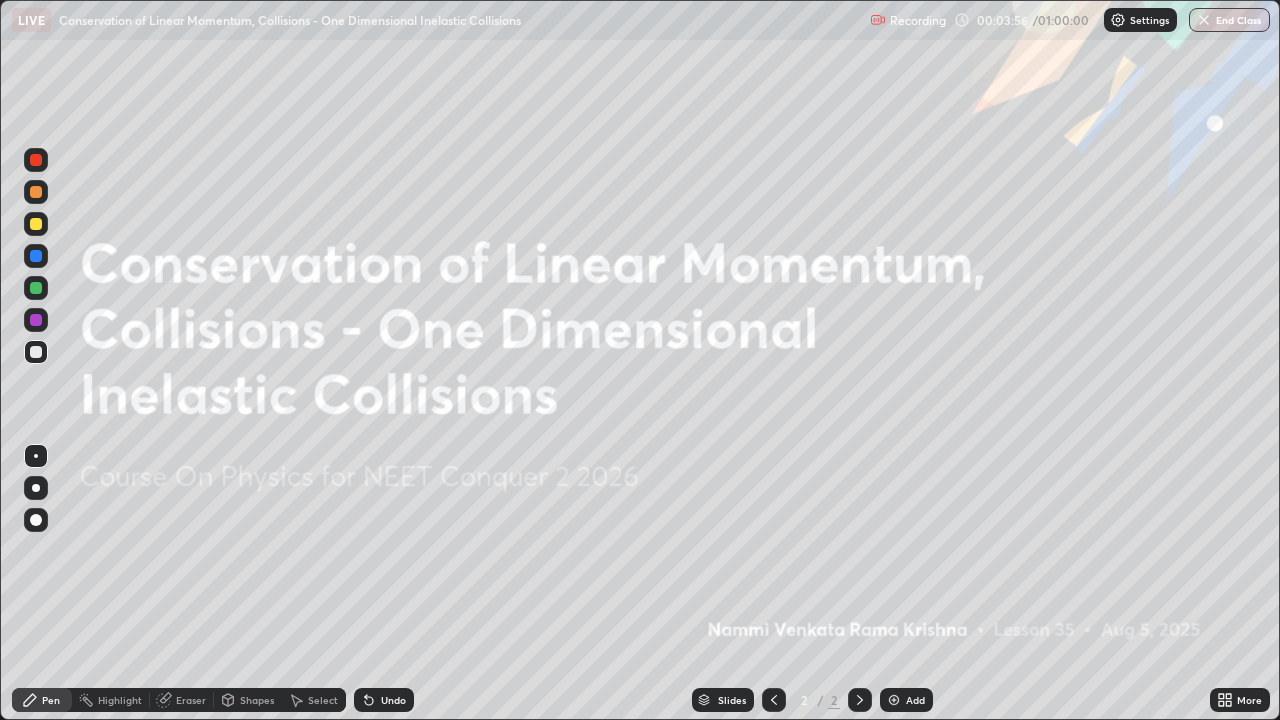 click on "Add" at bounding box center [906, 700] 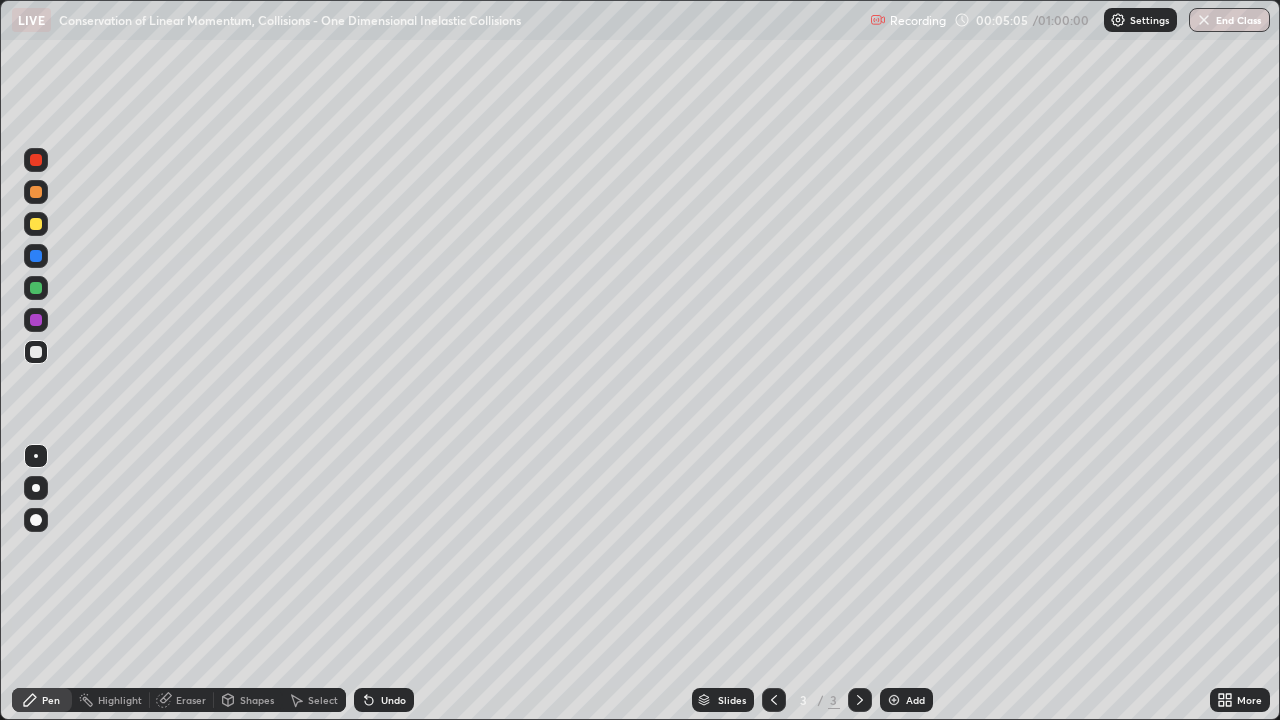 click 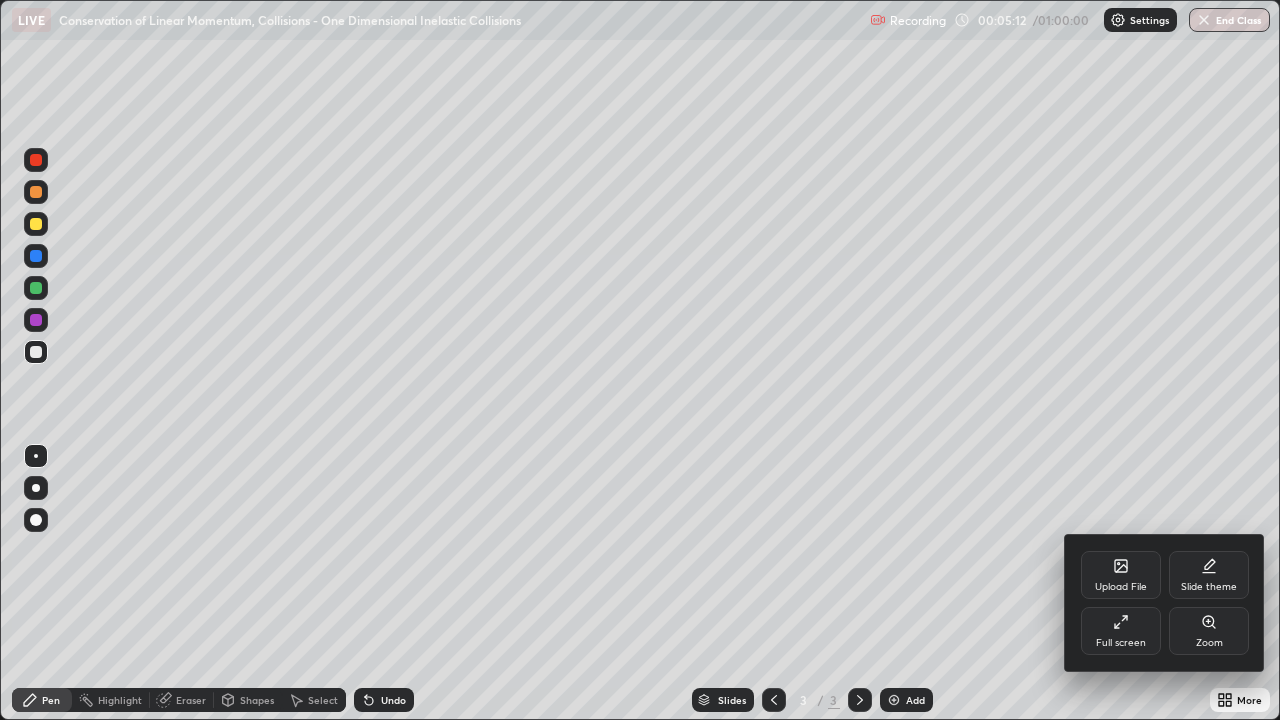 click 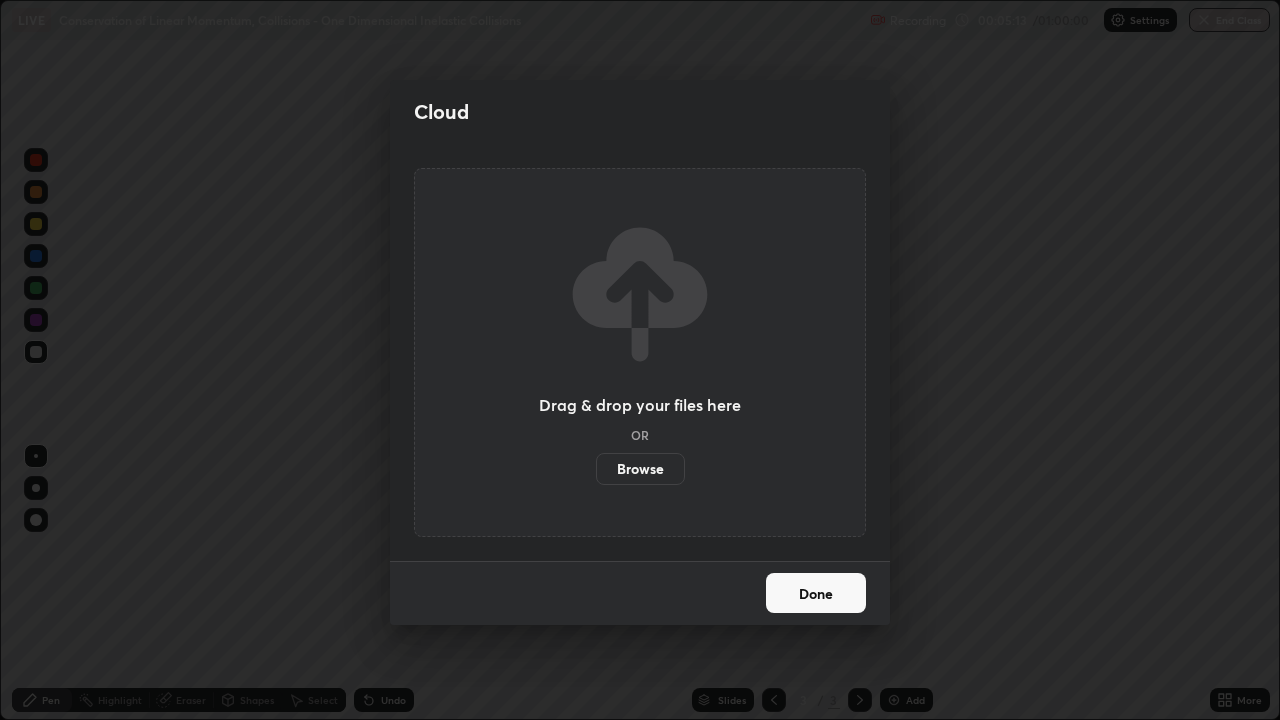 click on "Browse" at bounding box center [640, 469] 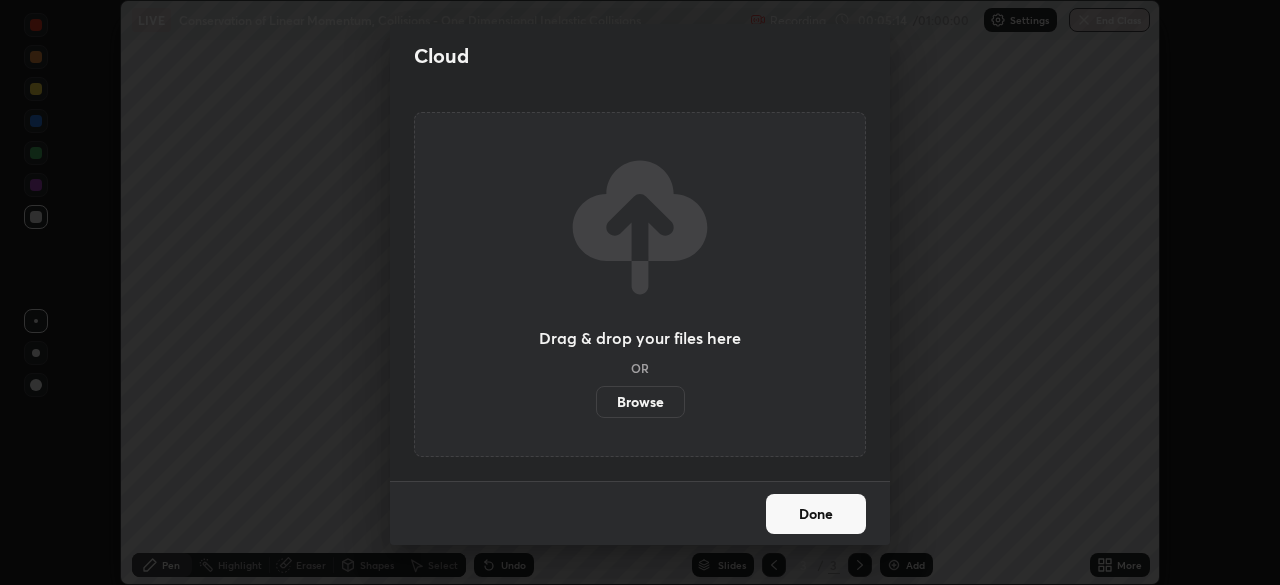 scroll, scrollTop: 585, scrollLeft: 1280, axis: both 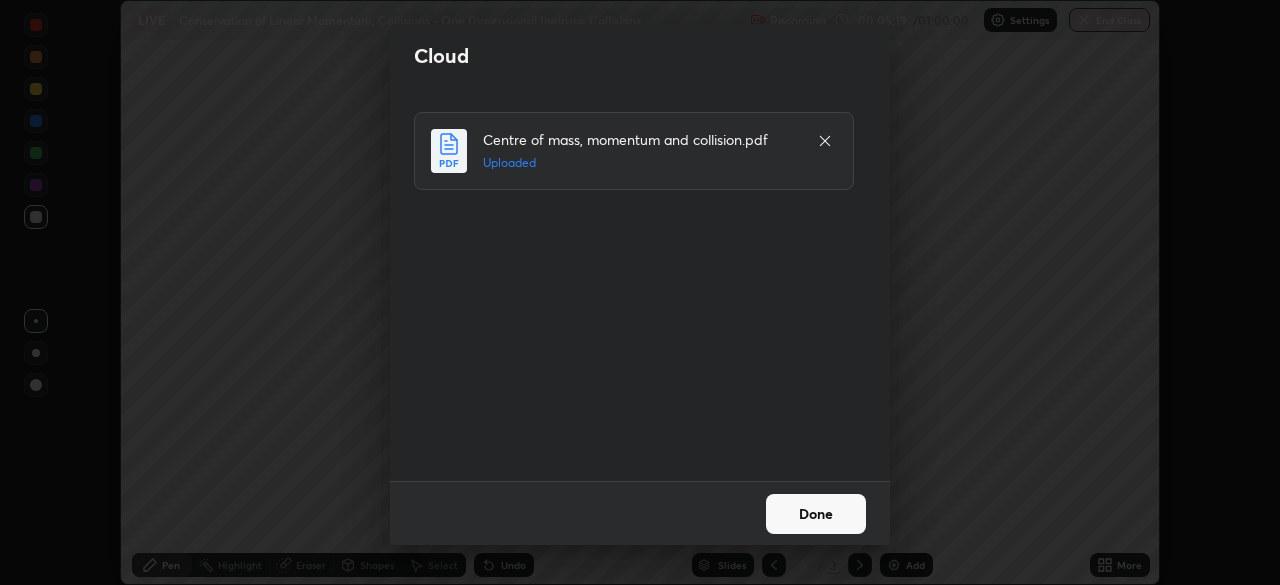 click on "Done" at bounding box center [816, 514] 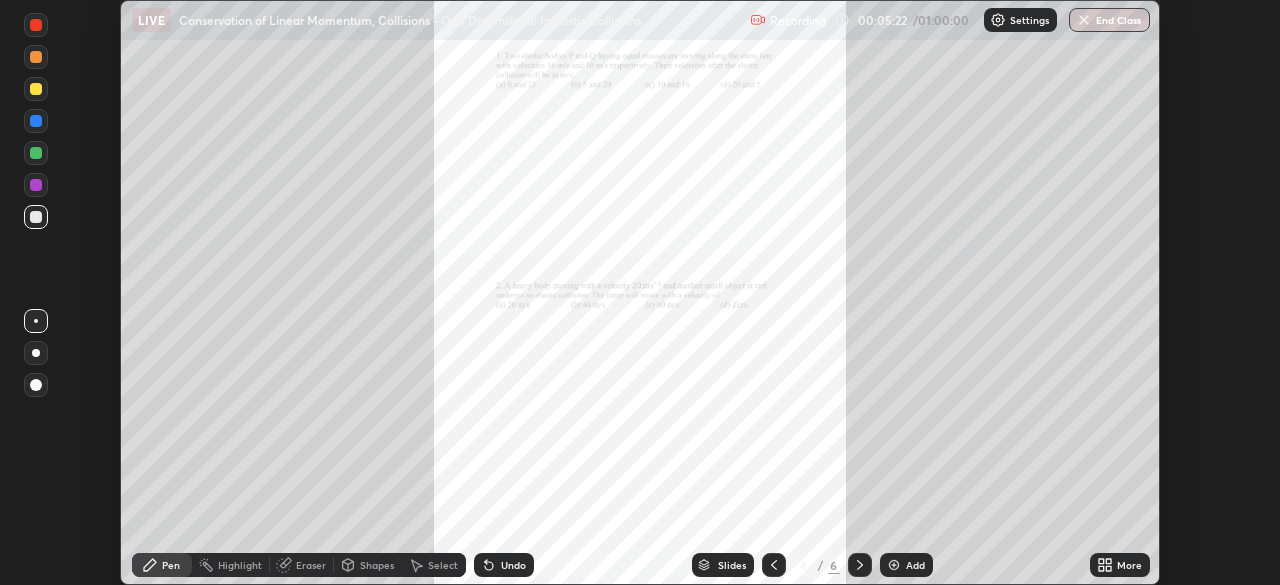 click 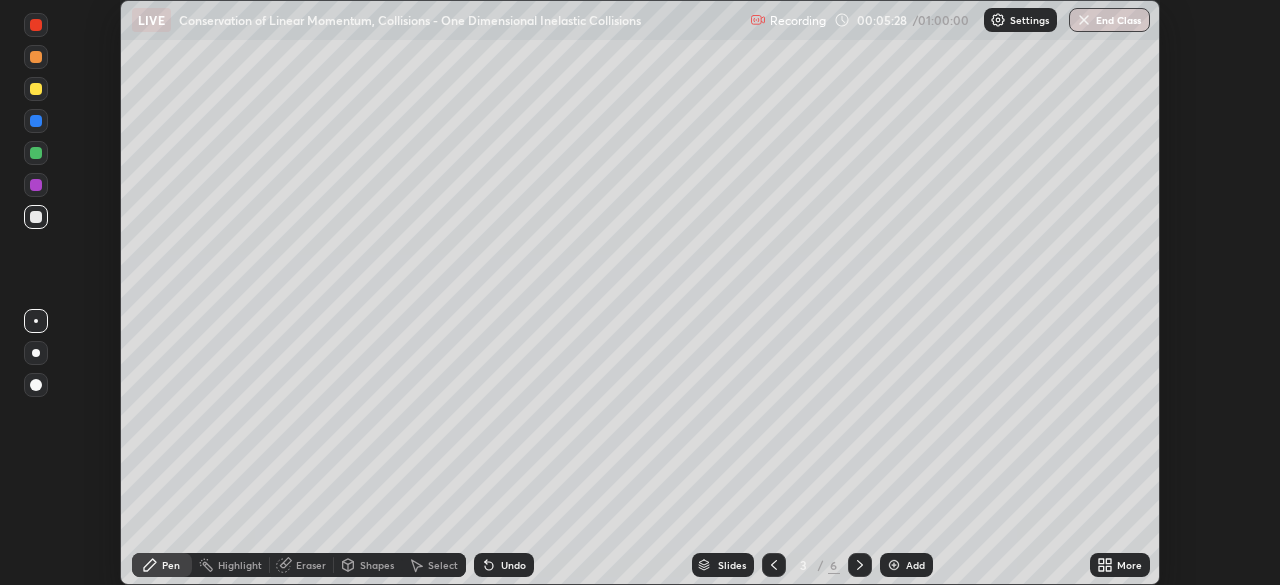 click on "More" at bounding box center [1129, 565] 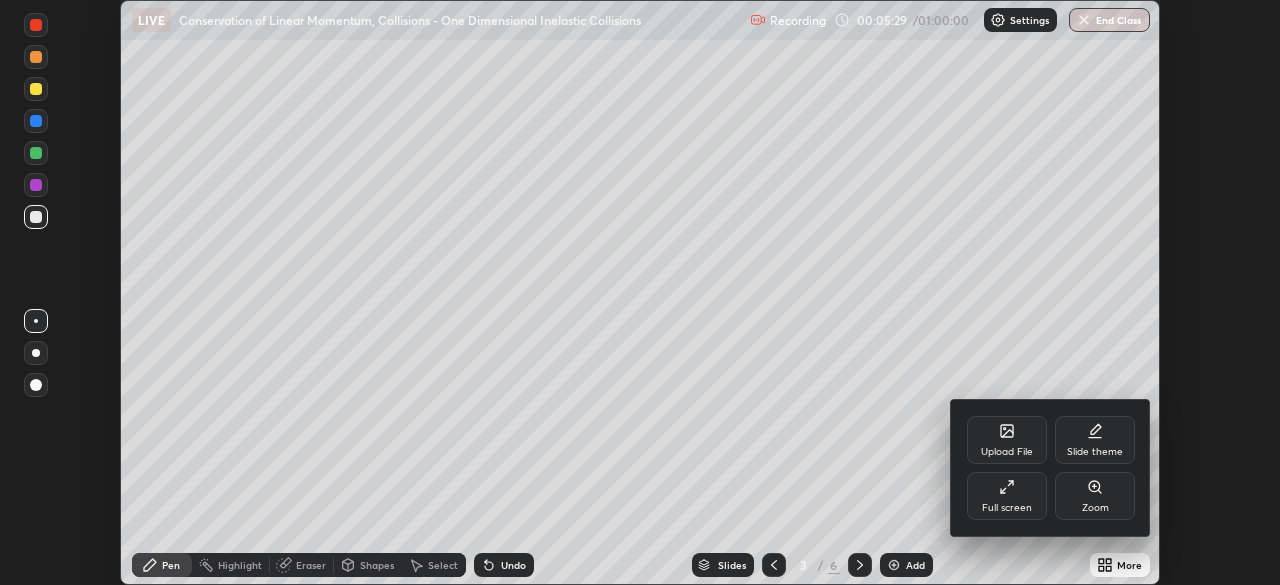 click on "Full screen" at bounding box center (1007, 496) 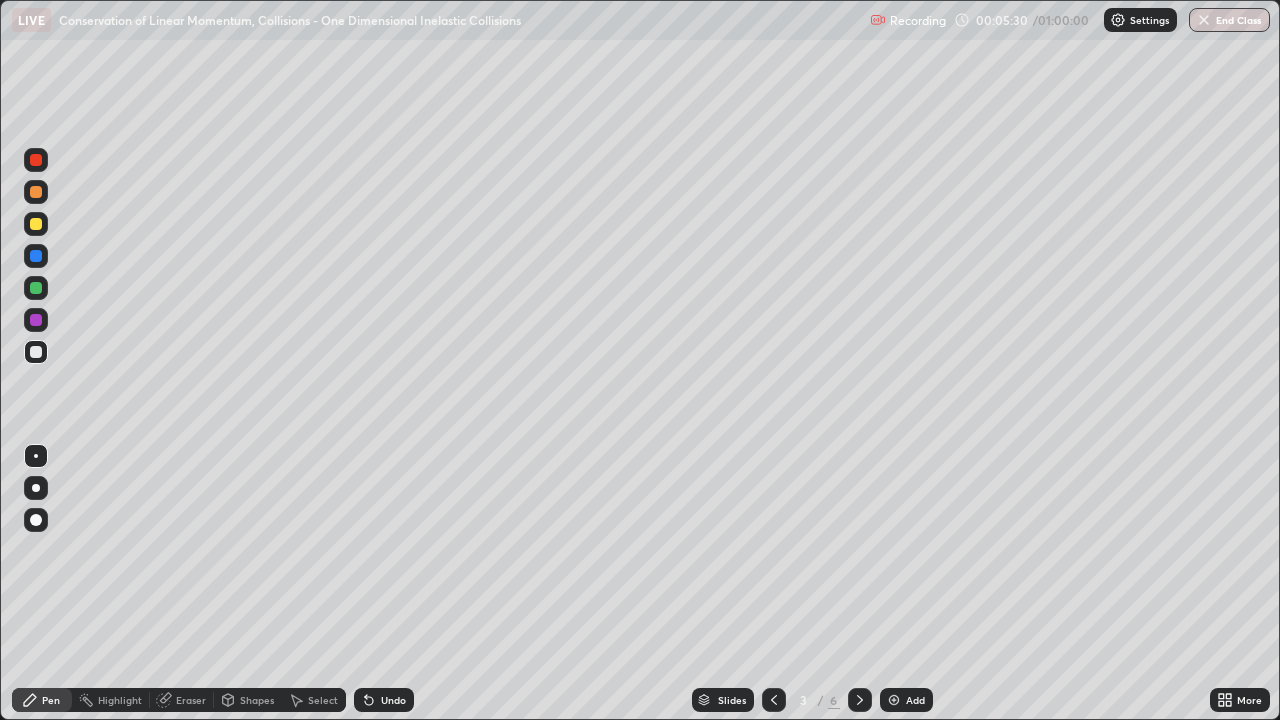 scroll, scrollTop: 99280, scrollLeft: 98720, axis: both 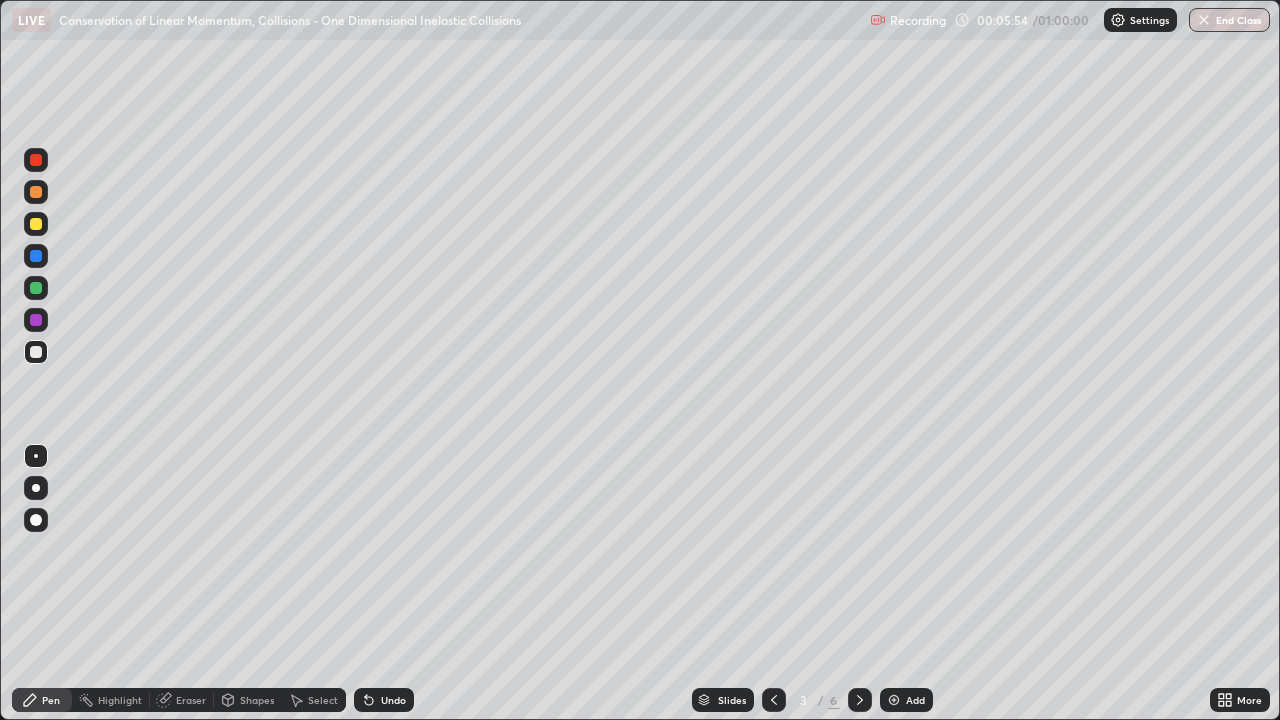 click at bounding box center (36, 224) 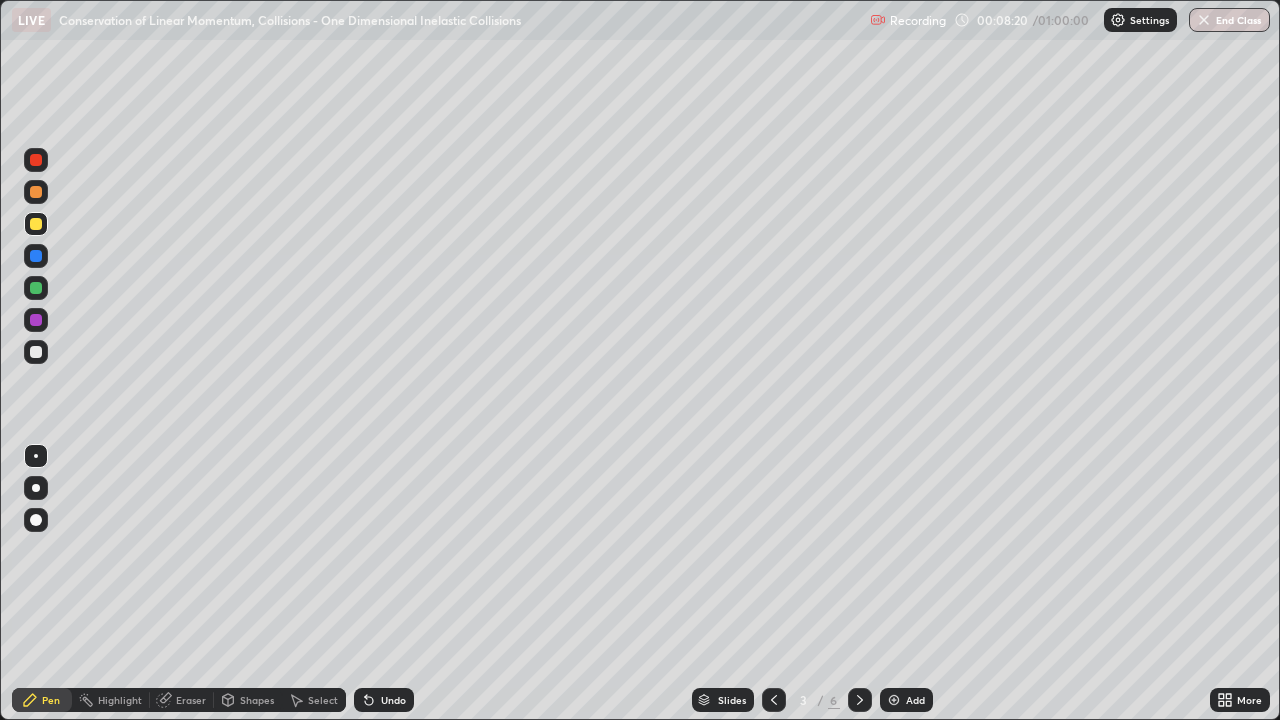 click at bounding box center [36, 352] 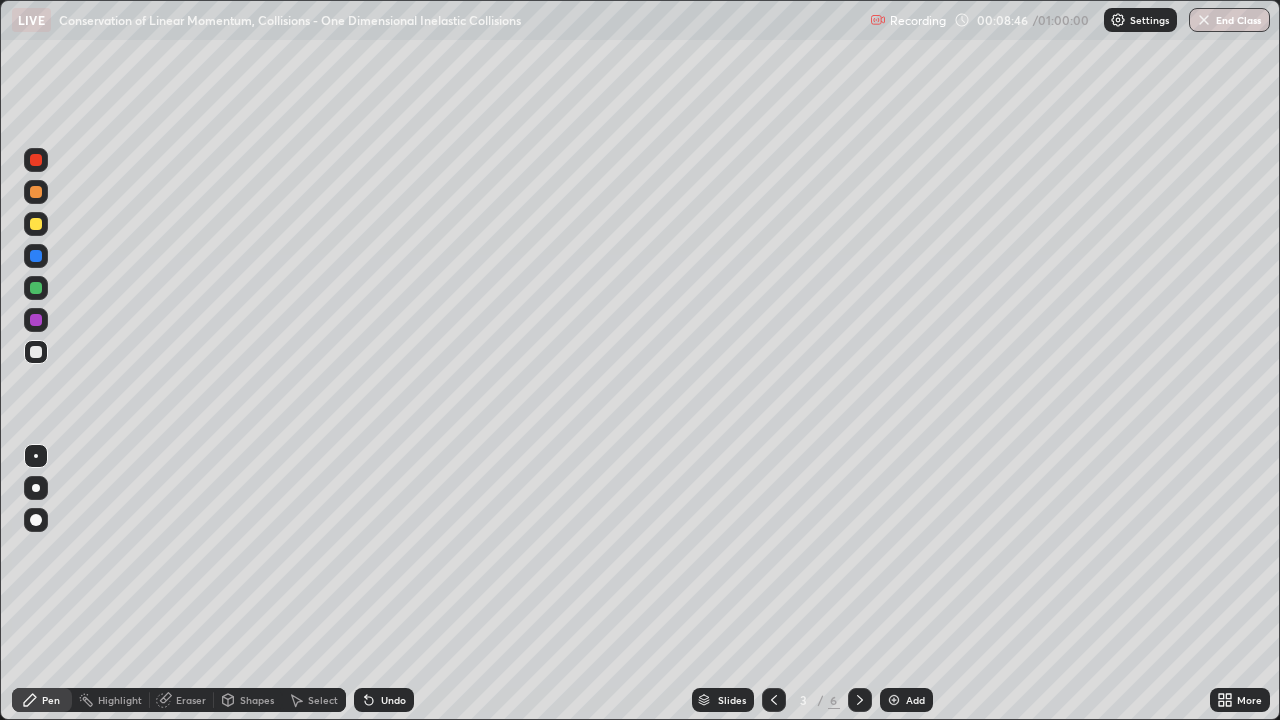 click at bounding box center (36, 224) 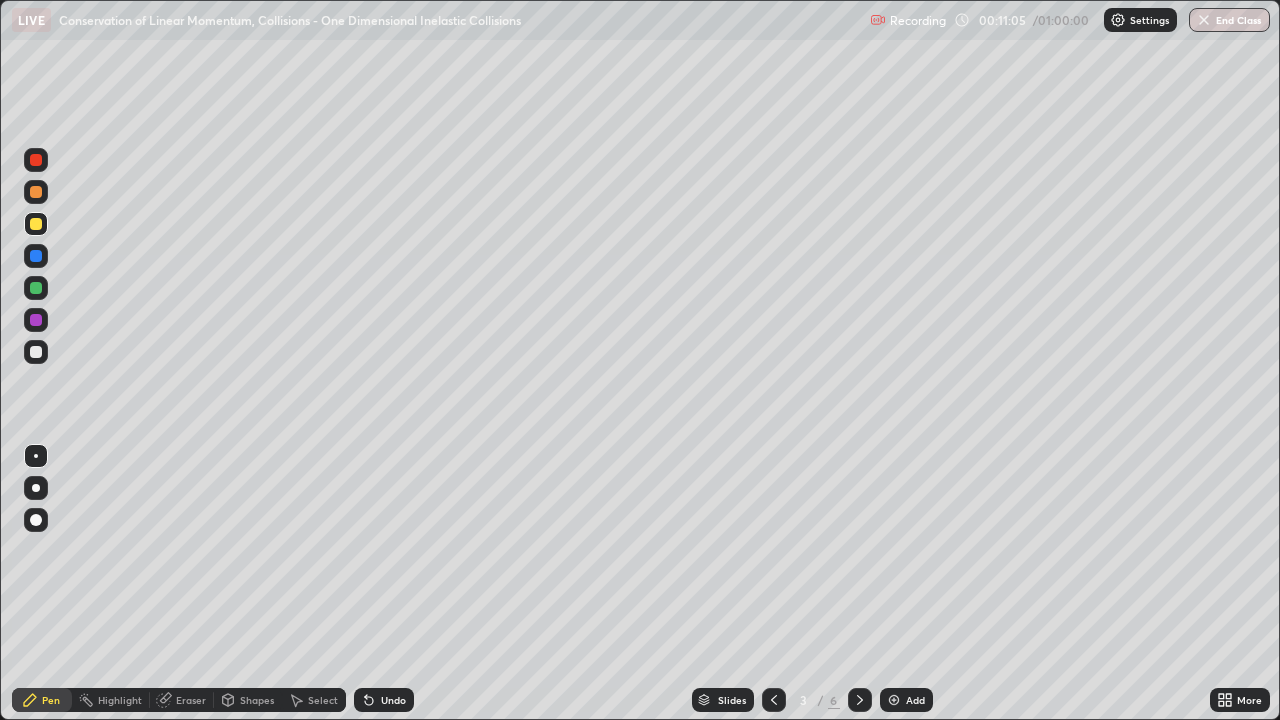 click at bounding box center (36, 352) 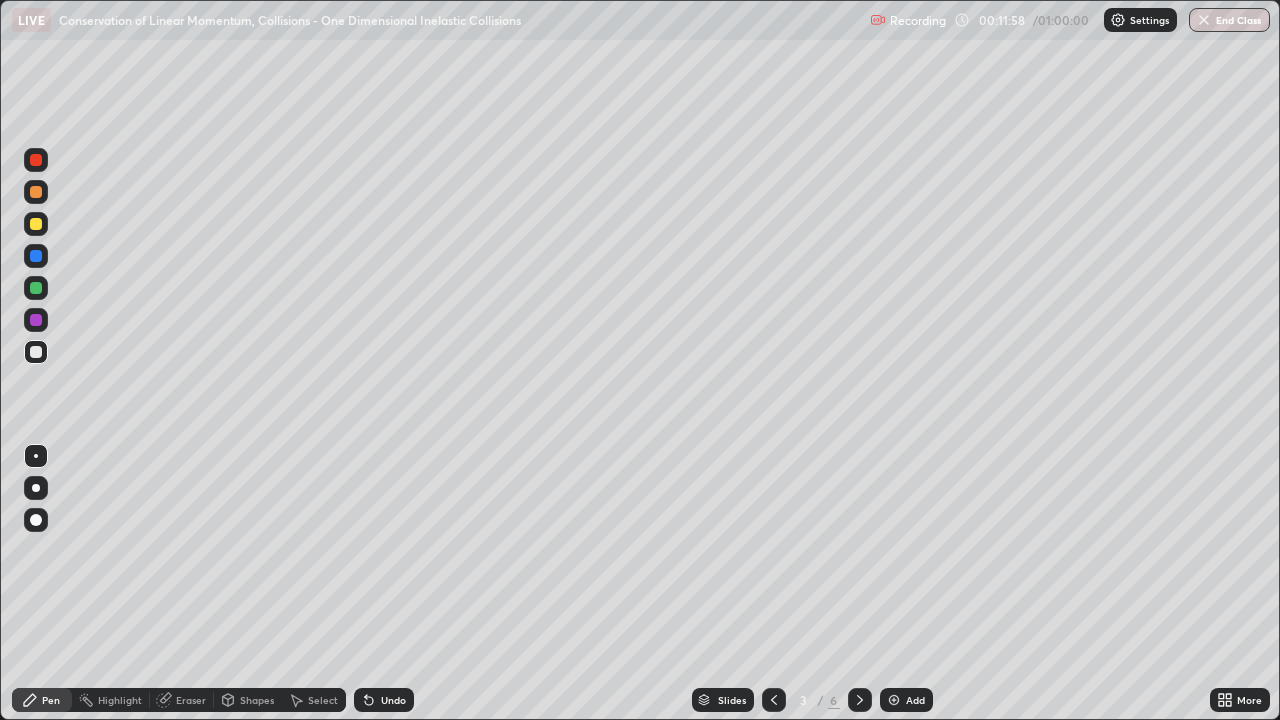 click on "Select" at bounding box center (323, 700) 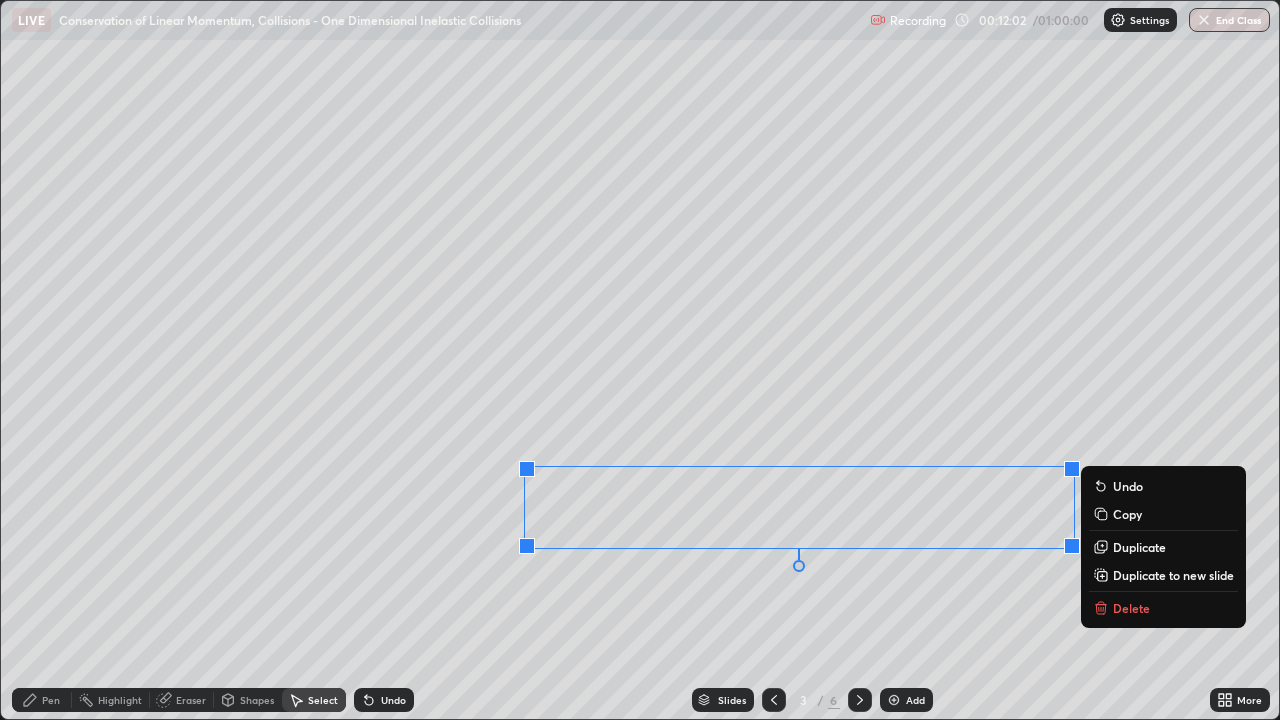 click on "Delete" at bounding box center (1131, 608) 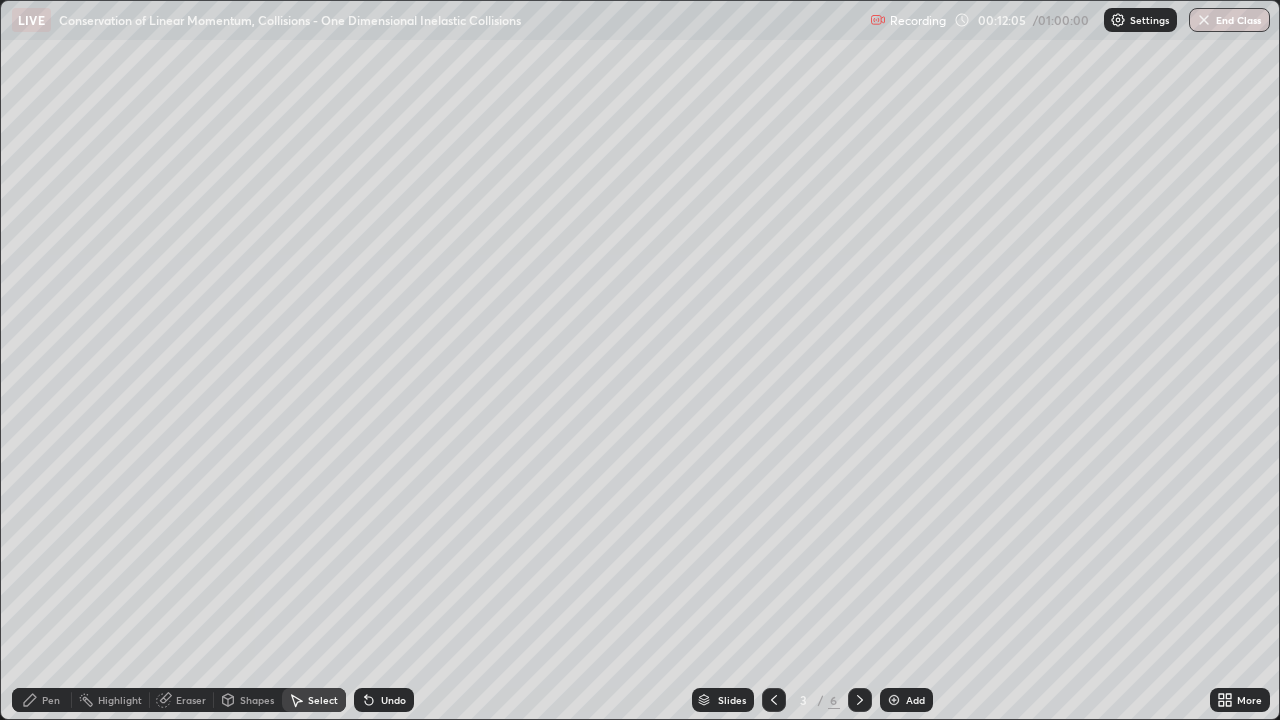 click on "Pen" at bounding box center (51, 700) 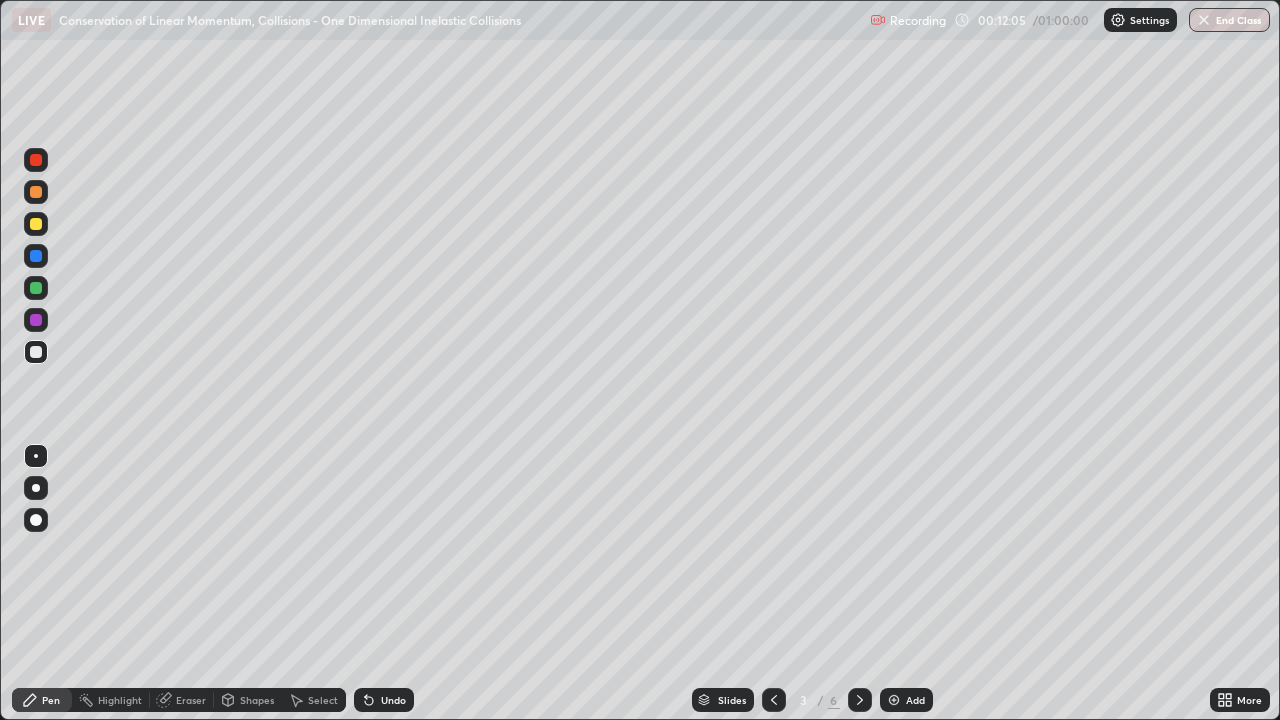 click at bounding box center (36, 352) 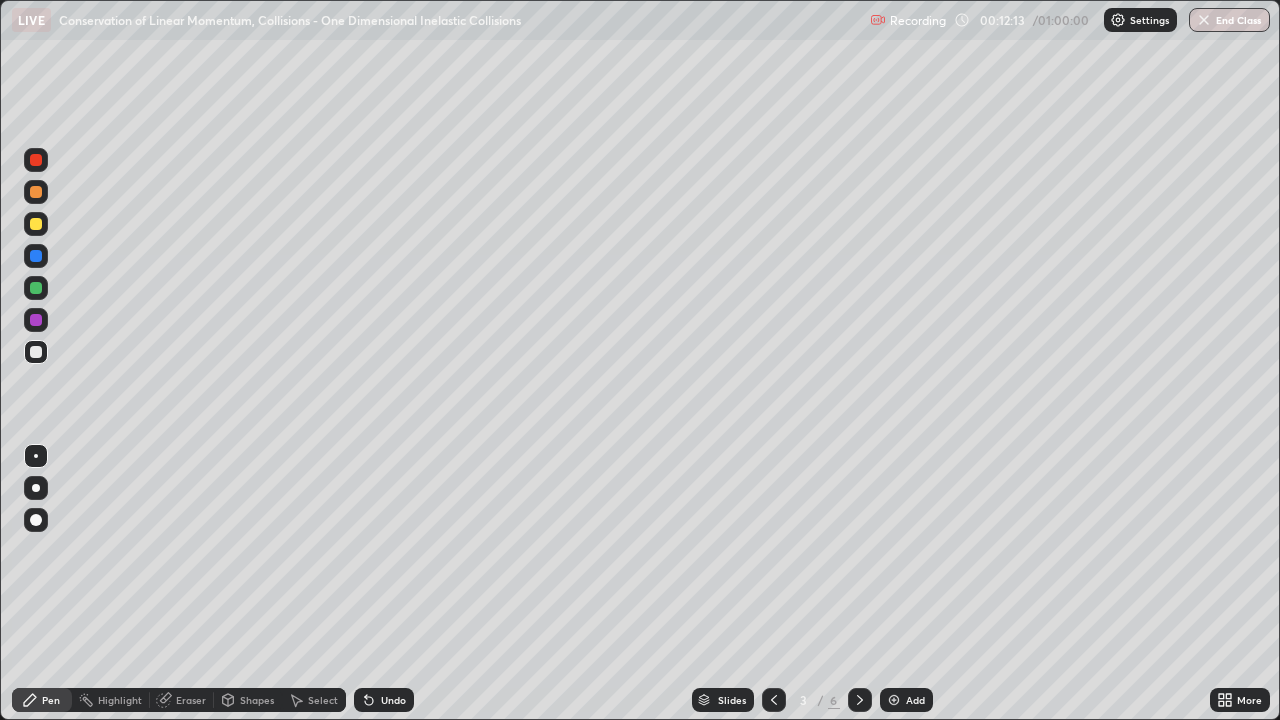 click on "Shapes" at bounding box center [257, 700] 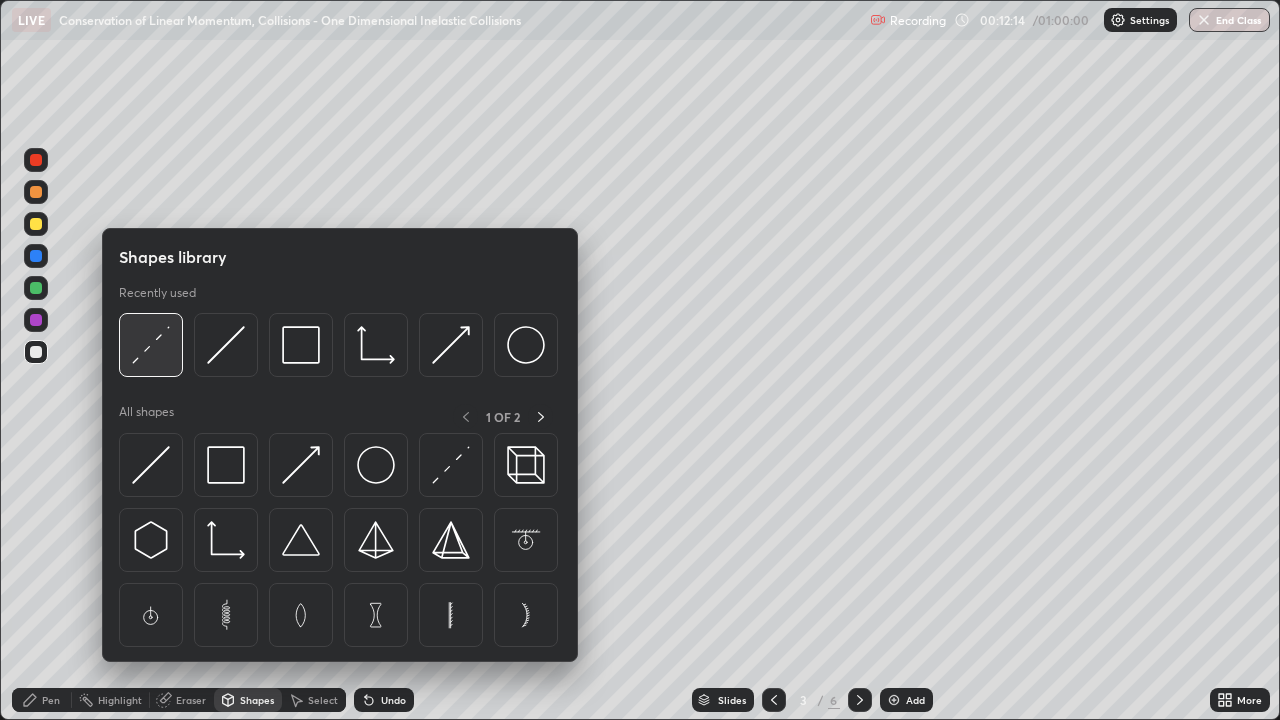 click at bounding box center [151, 345] 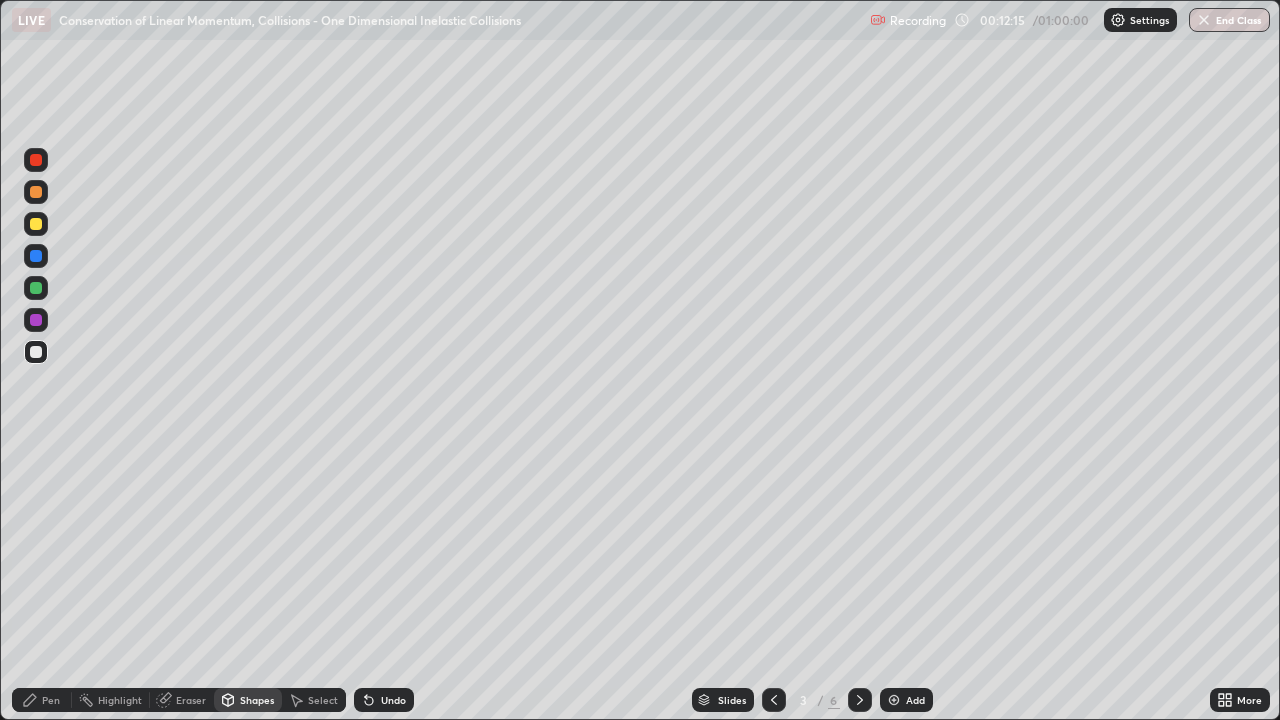 click at bounding box center (36, 224) 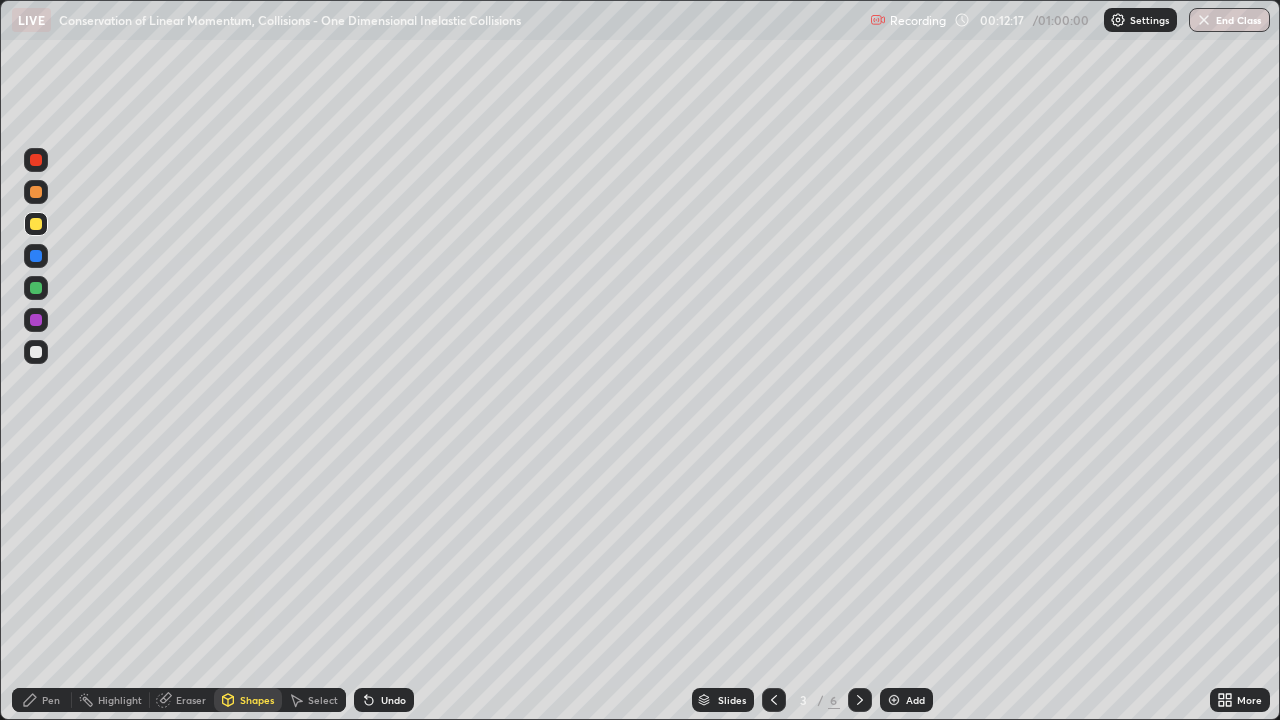 click at bounding box center [36, 192] 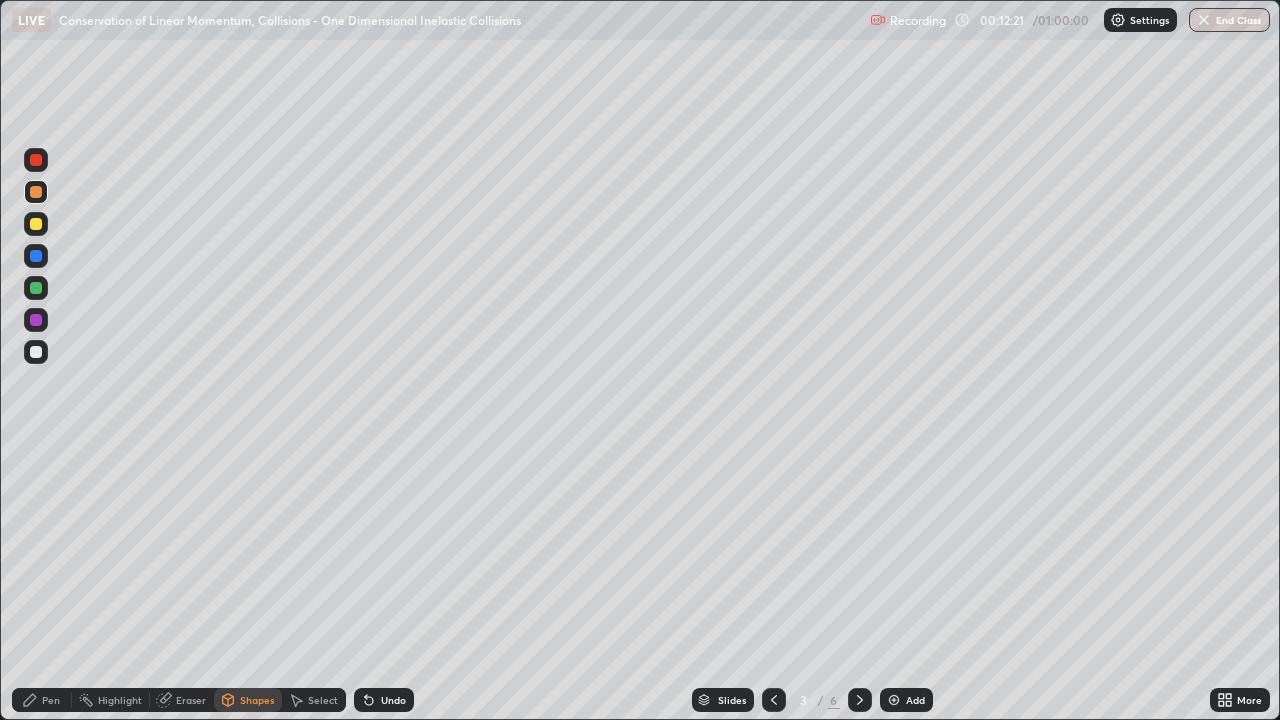 click on "Pen" at bounding box center [42, 700] 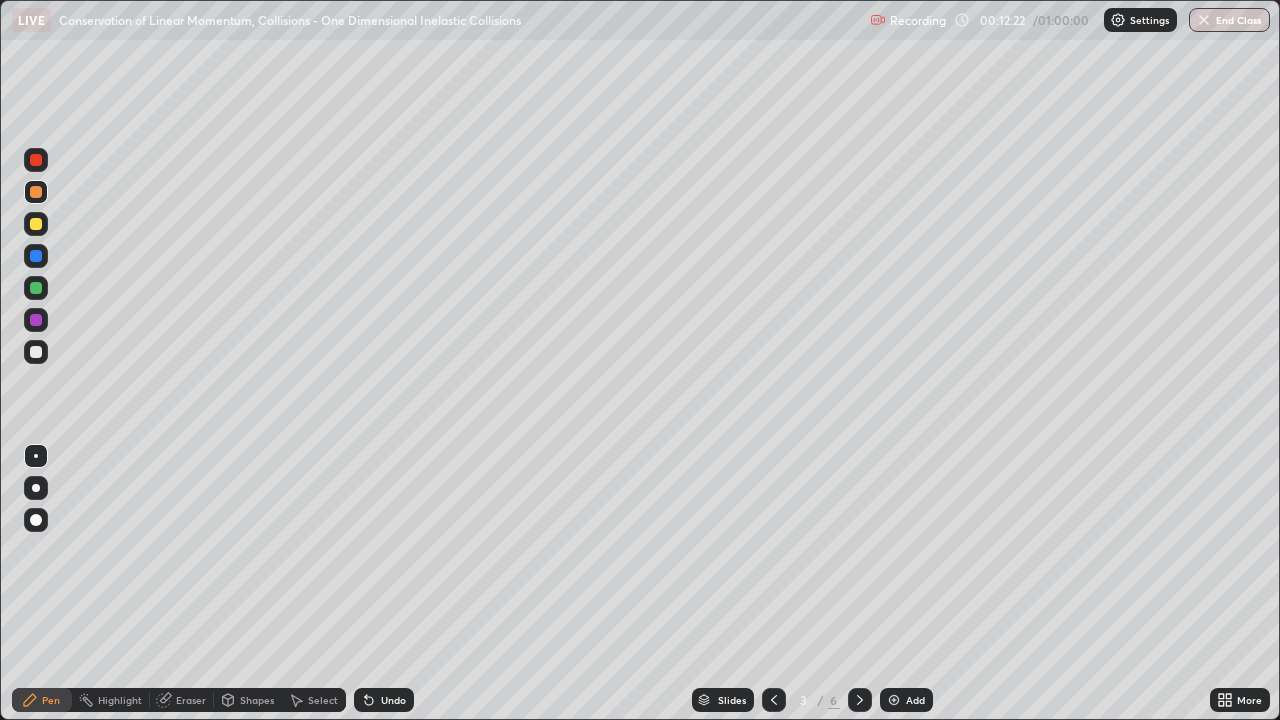 click at bounding box center [36, 352] 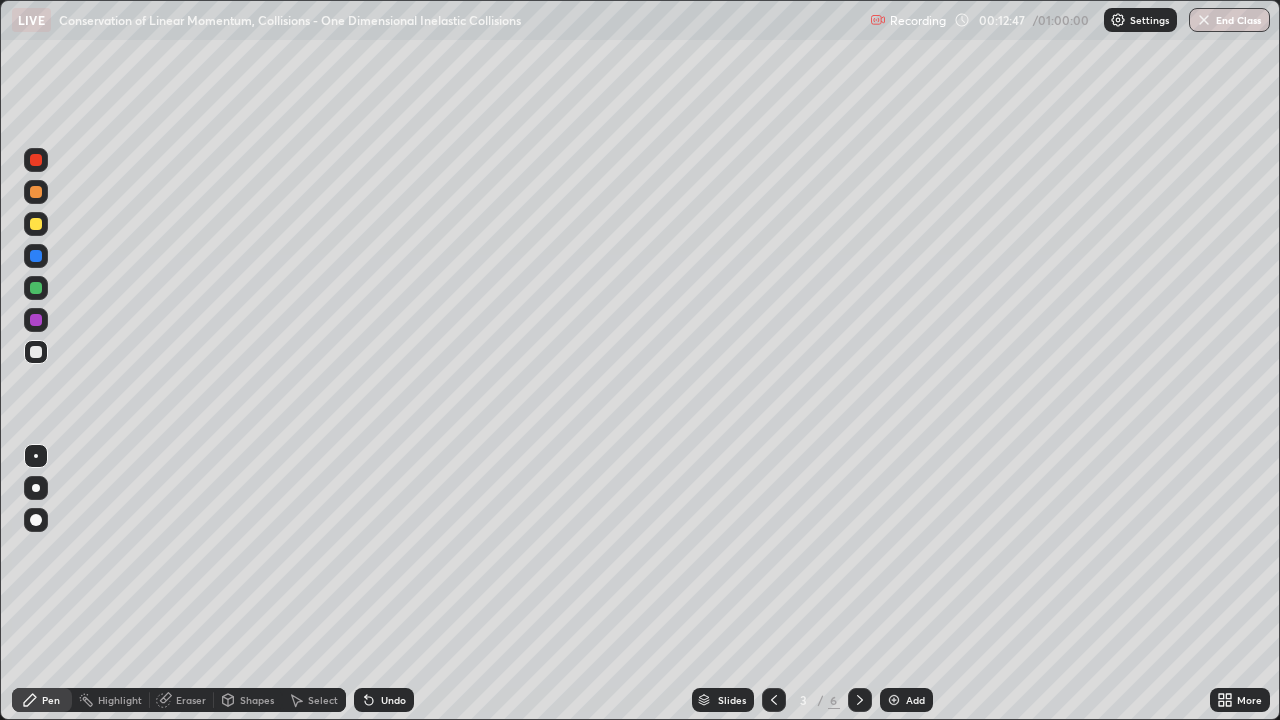 click on "Select" at bounding box center (323, 700) 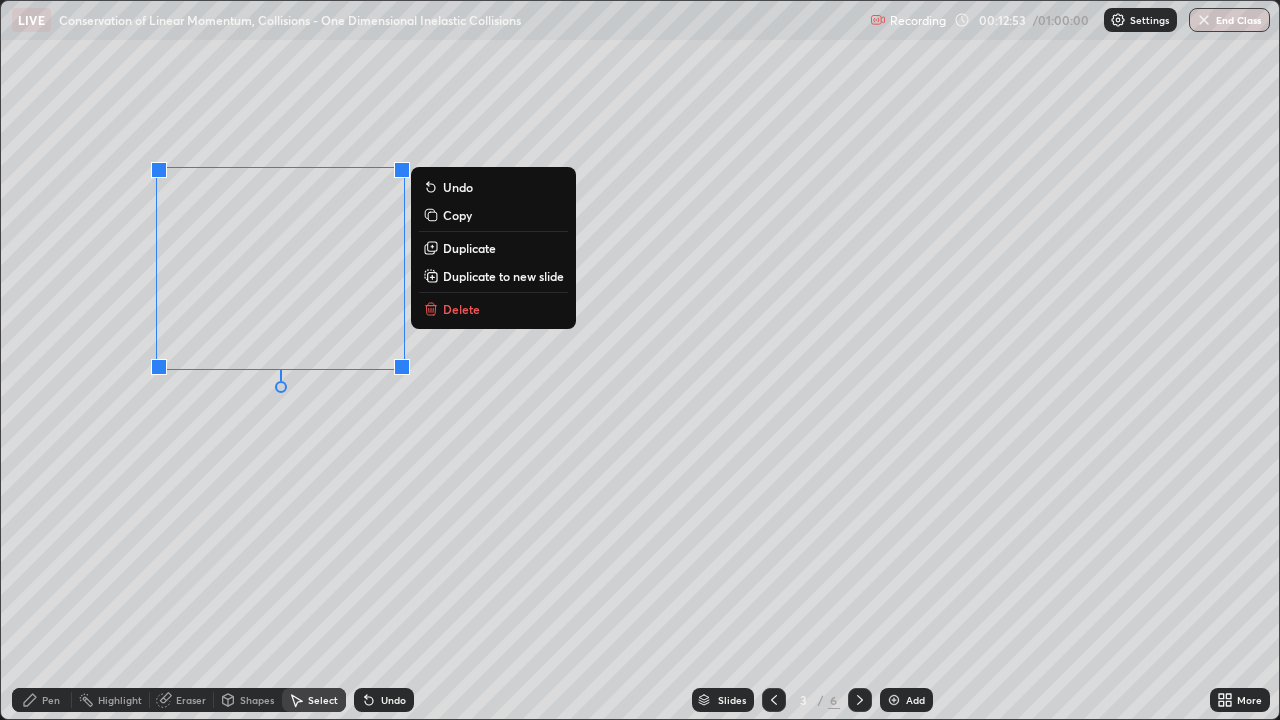 click on "Duplicate" at bounding box center (469, 248) 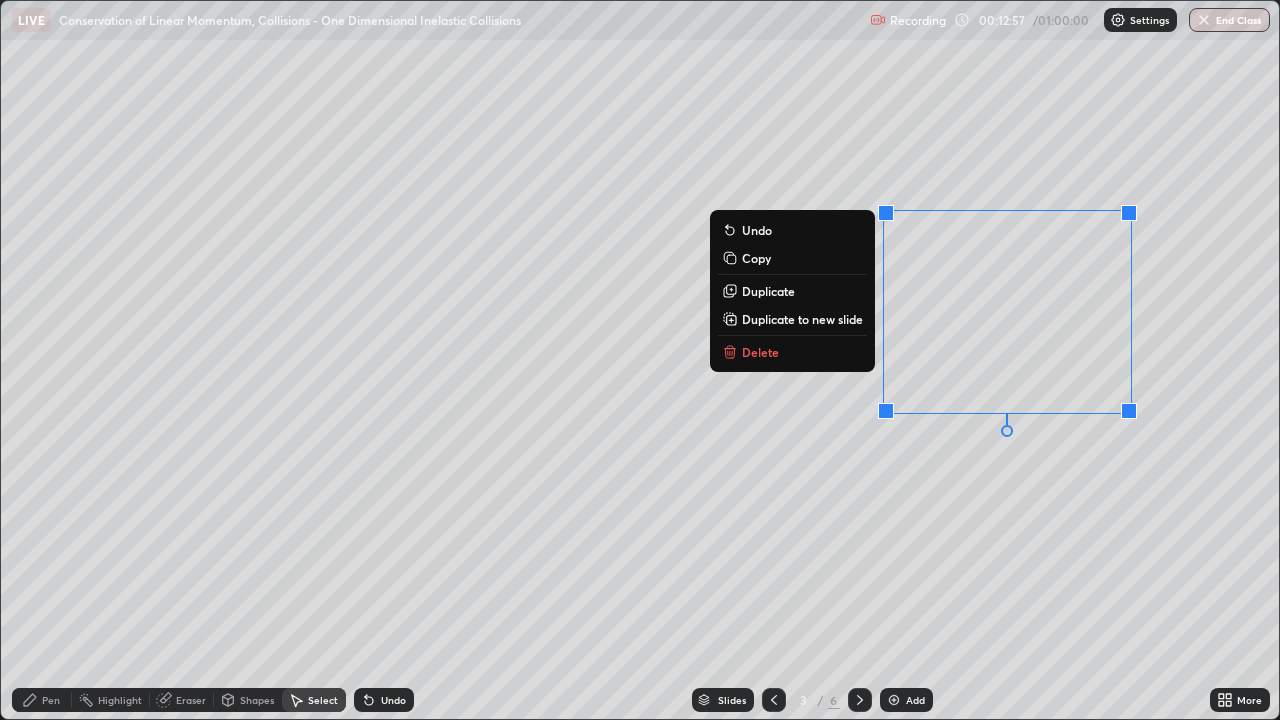 click on "0 ° Undo Copy Duplicate Duplicate to new slide Delete" at bounding box center (640, 360) 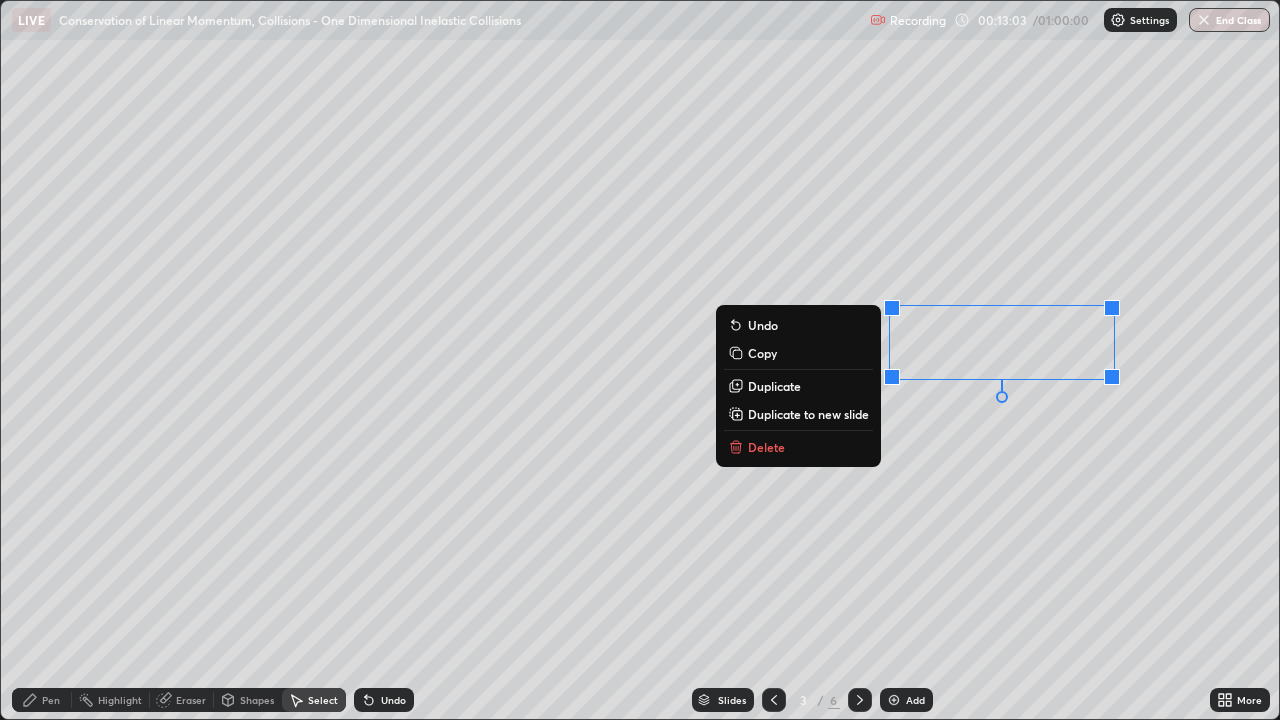 click on "Pen" at bounding box center (51, 700) 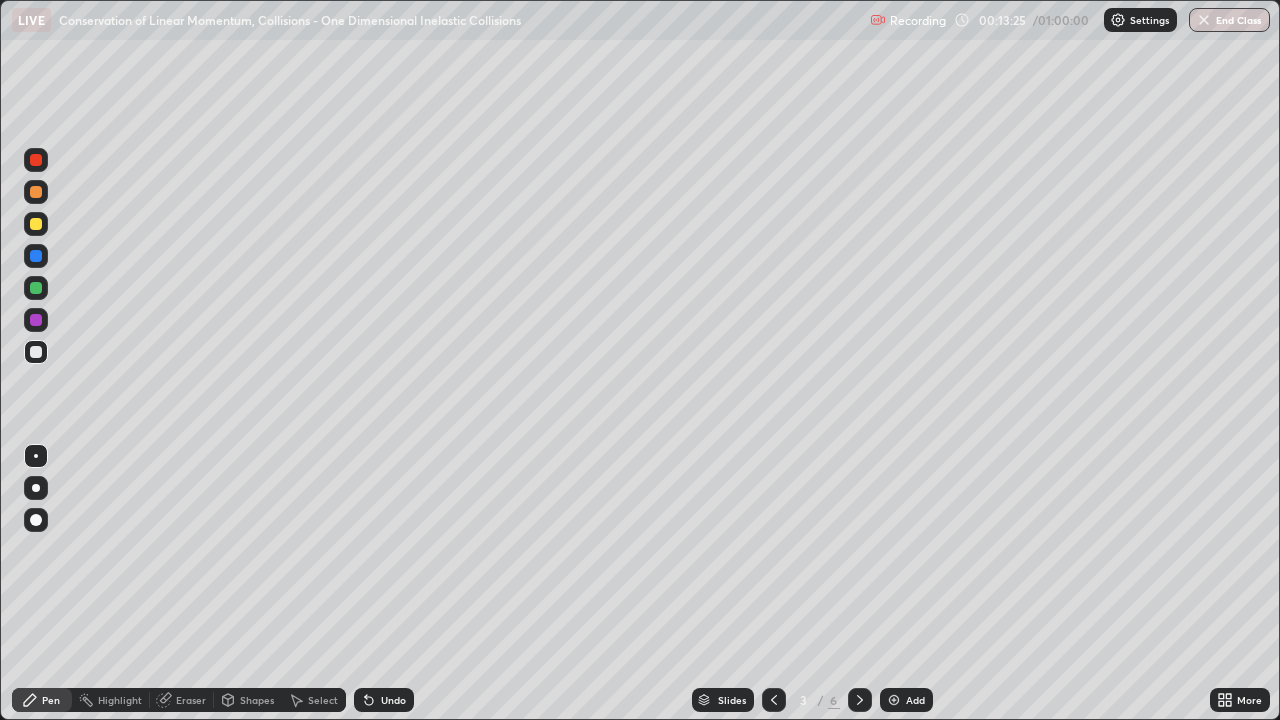 click at bounding box center [36, 352] 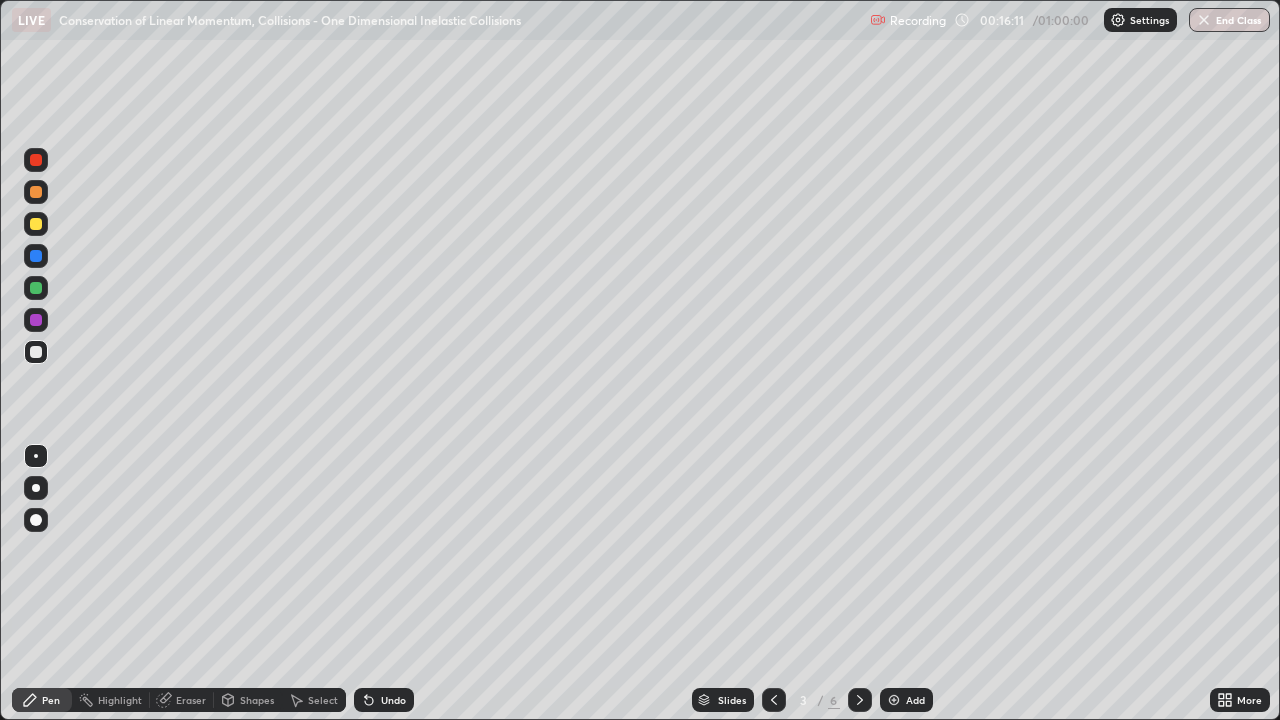 click at bounding box center (36, 288) 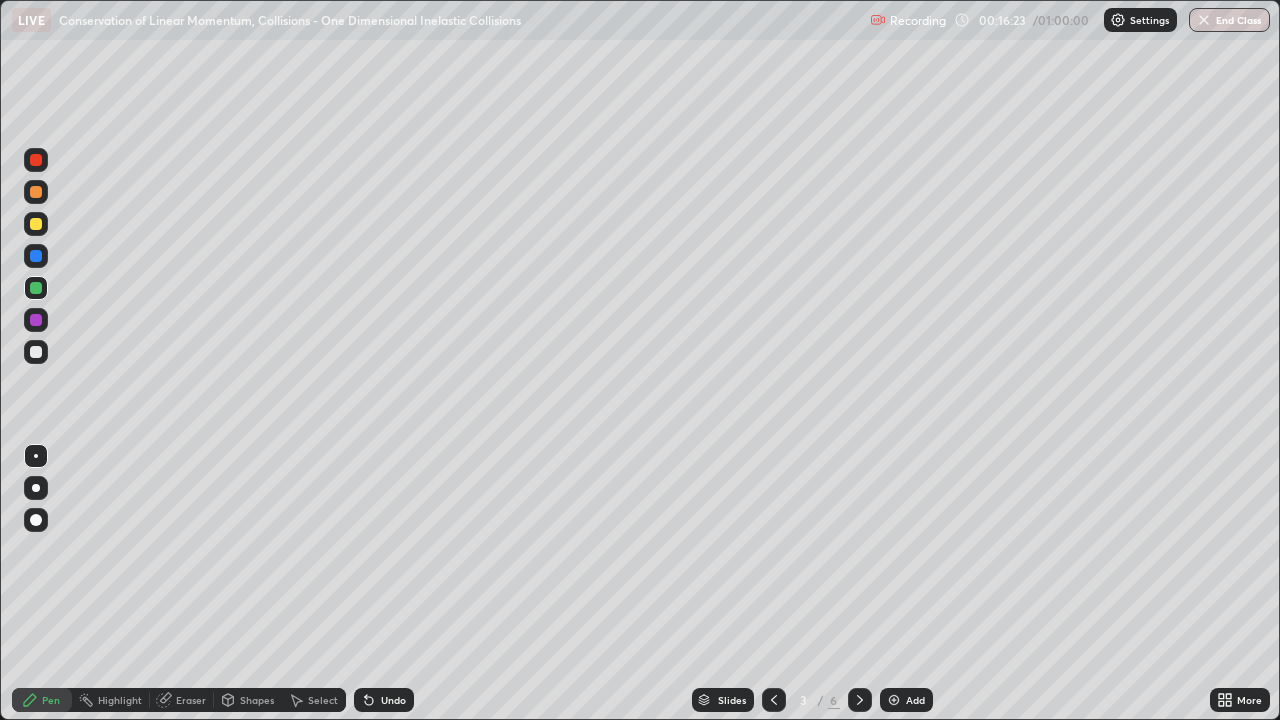 click on "Eraser" at bounding box center [191, 700] 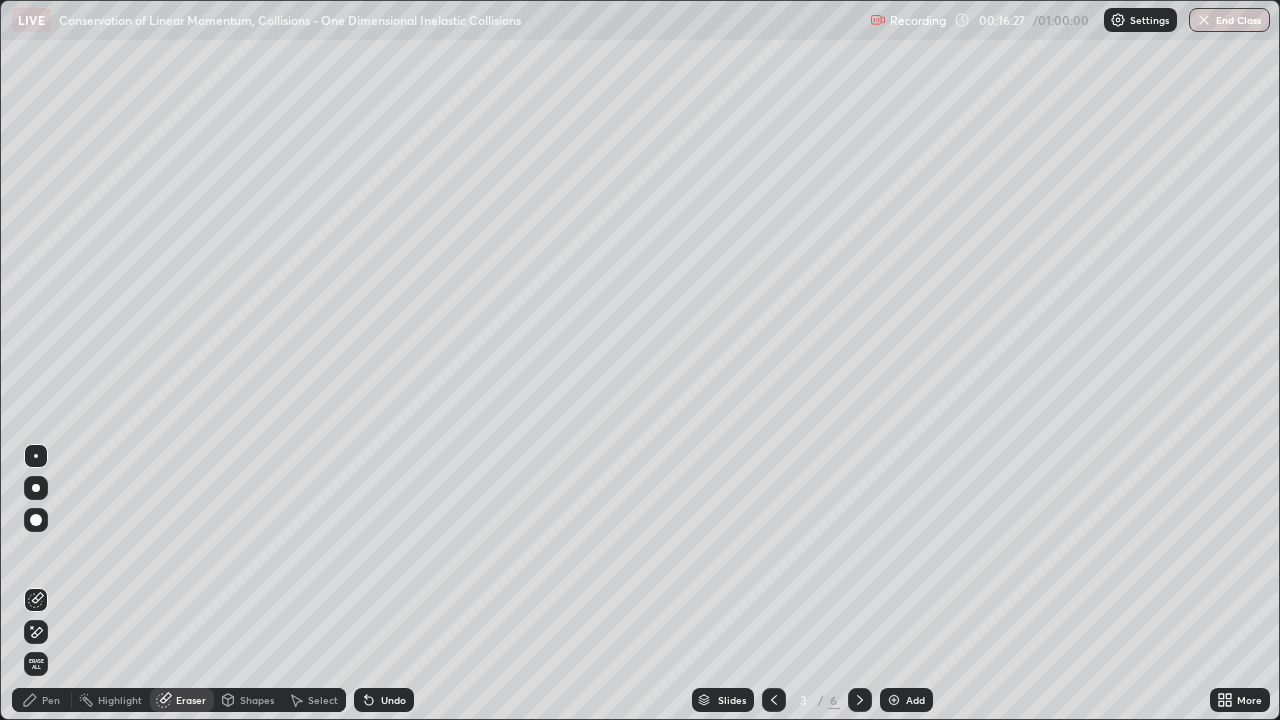 click on "Pen" at bounding box center (51, 700) 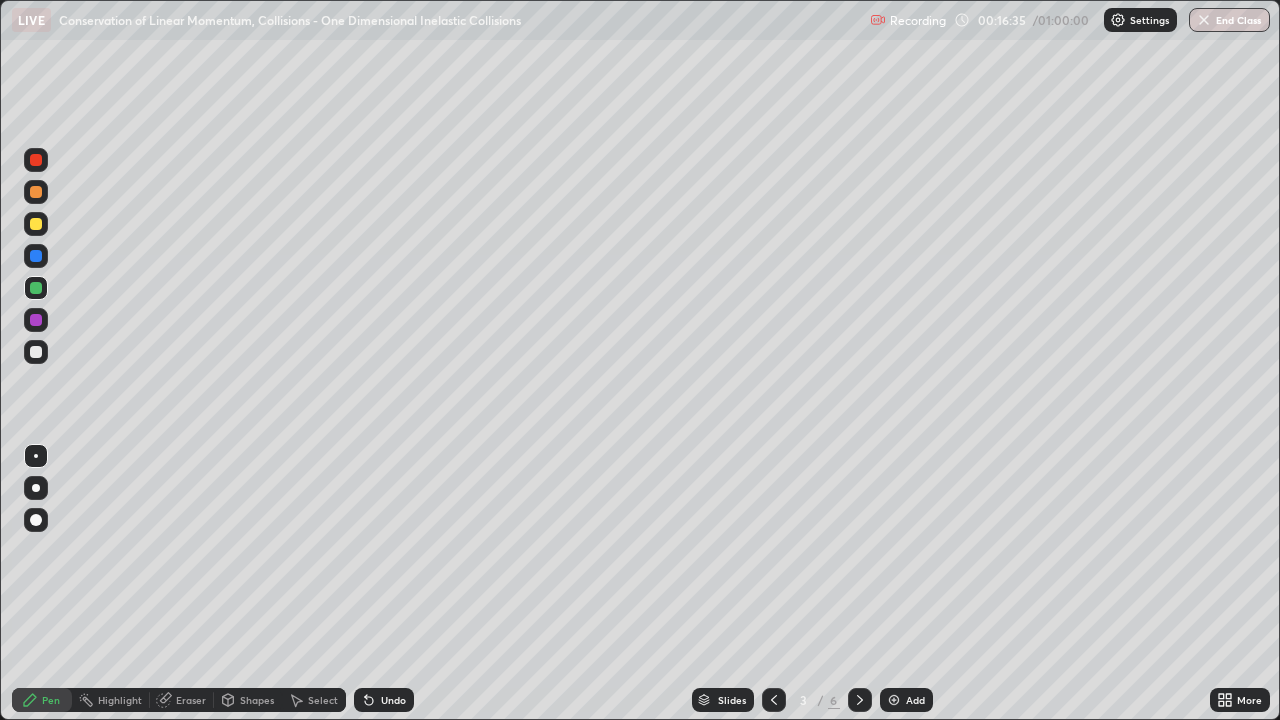 click on "Select" at bounding box center (323, 700) 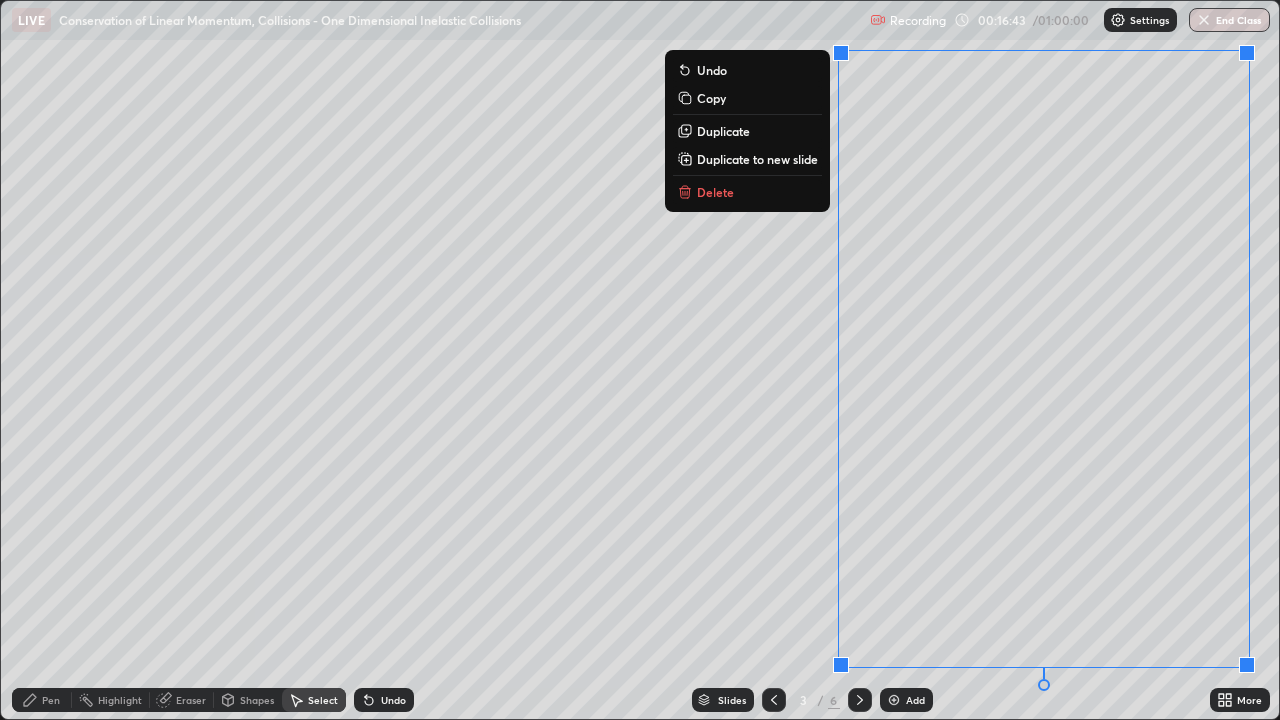 click on "Duplicate to new slide" at bounding box center [757, 159] 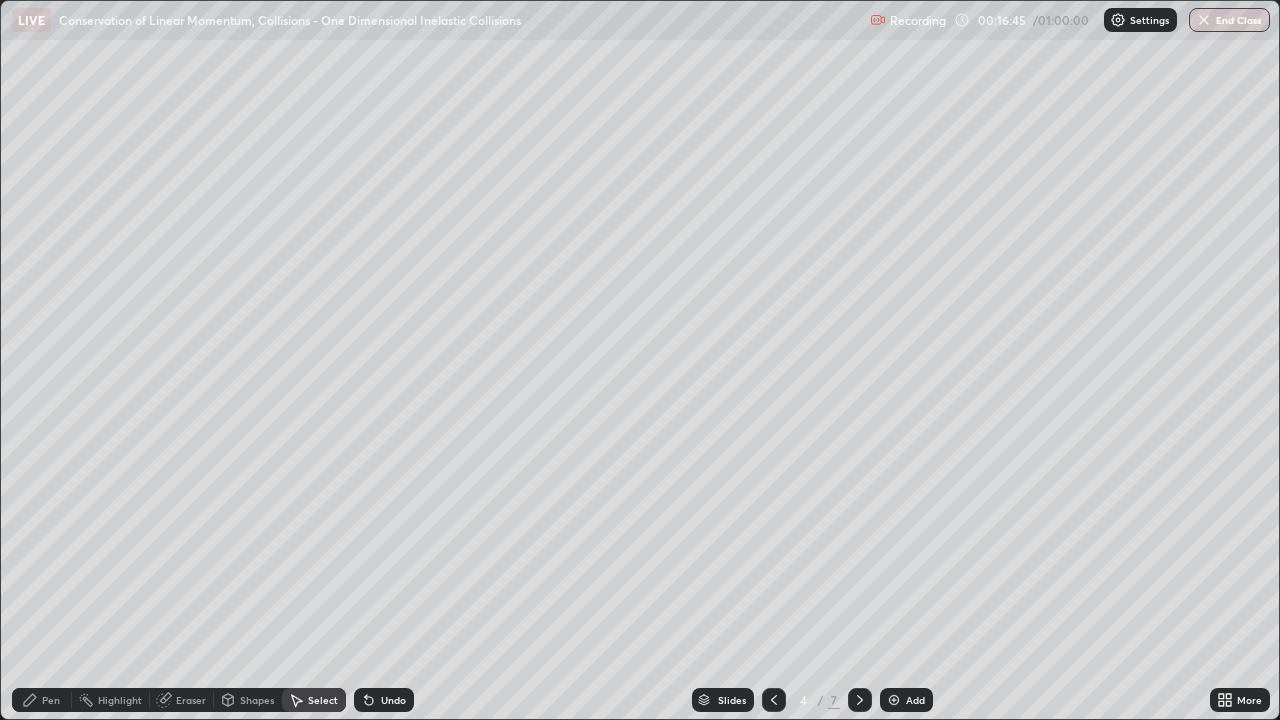 click on "Pen" at bounding box center (51, 700) 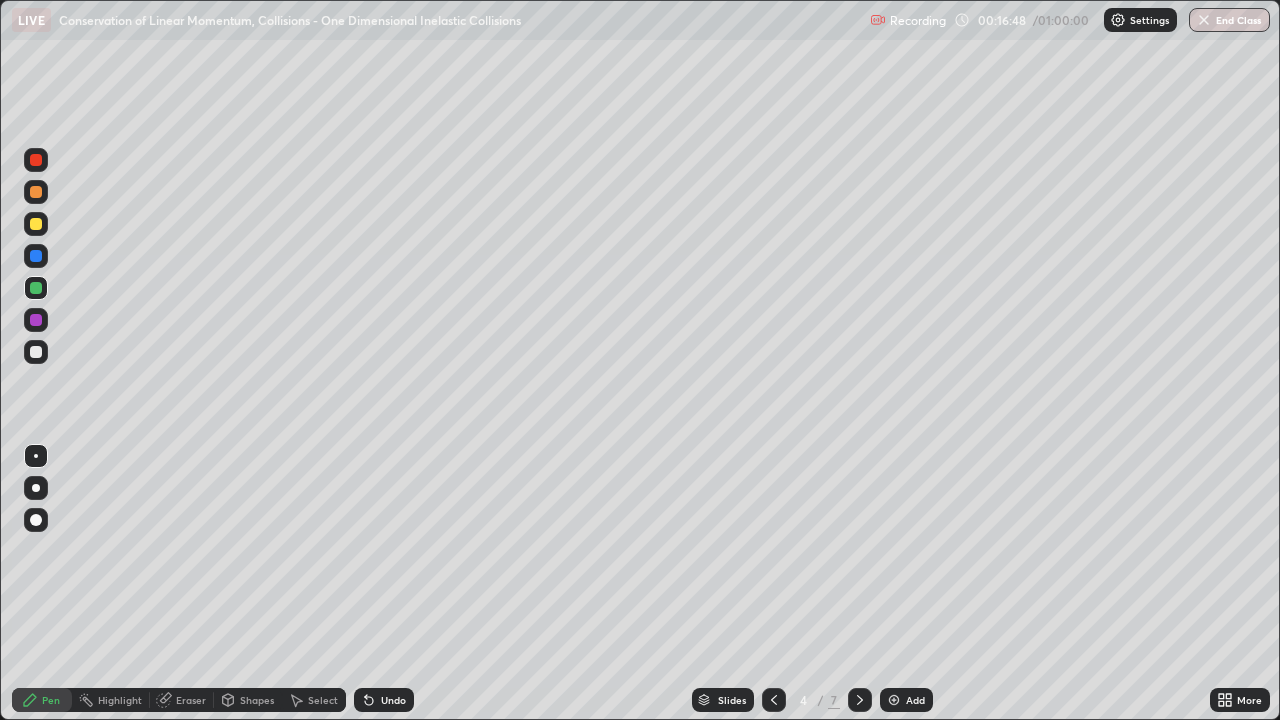 click at bounding box center [36, 352] 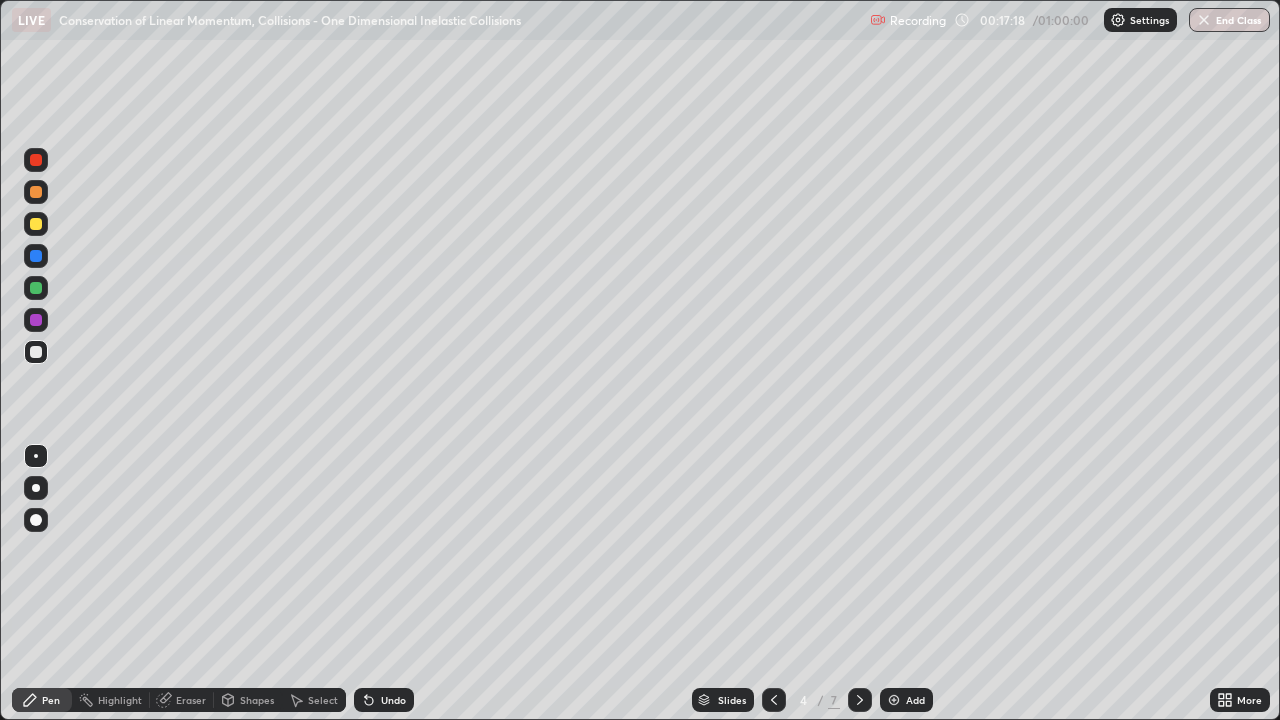click at bounding box center [36, 160] 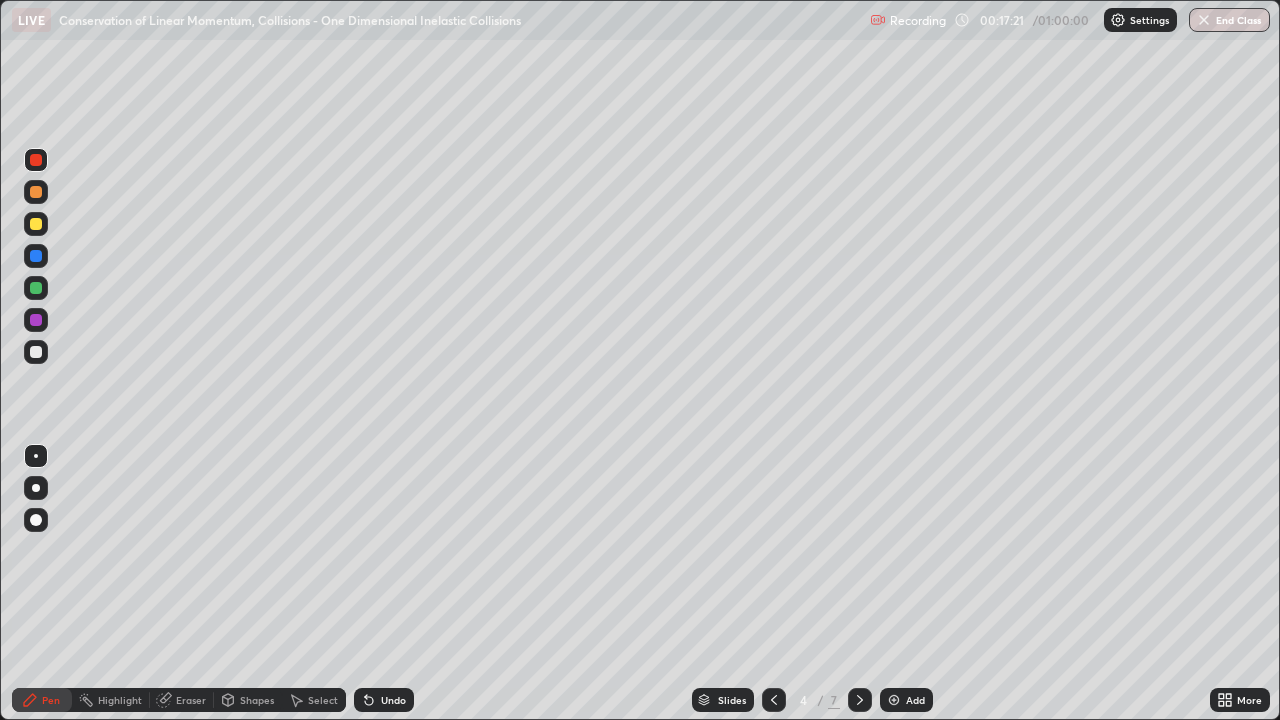 click at bounding box center [36, 352] 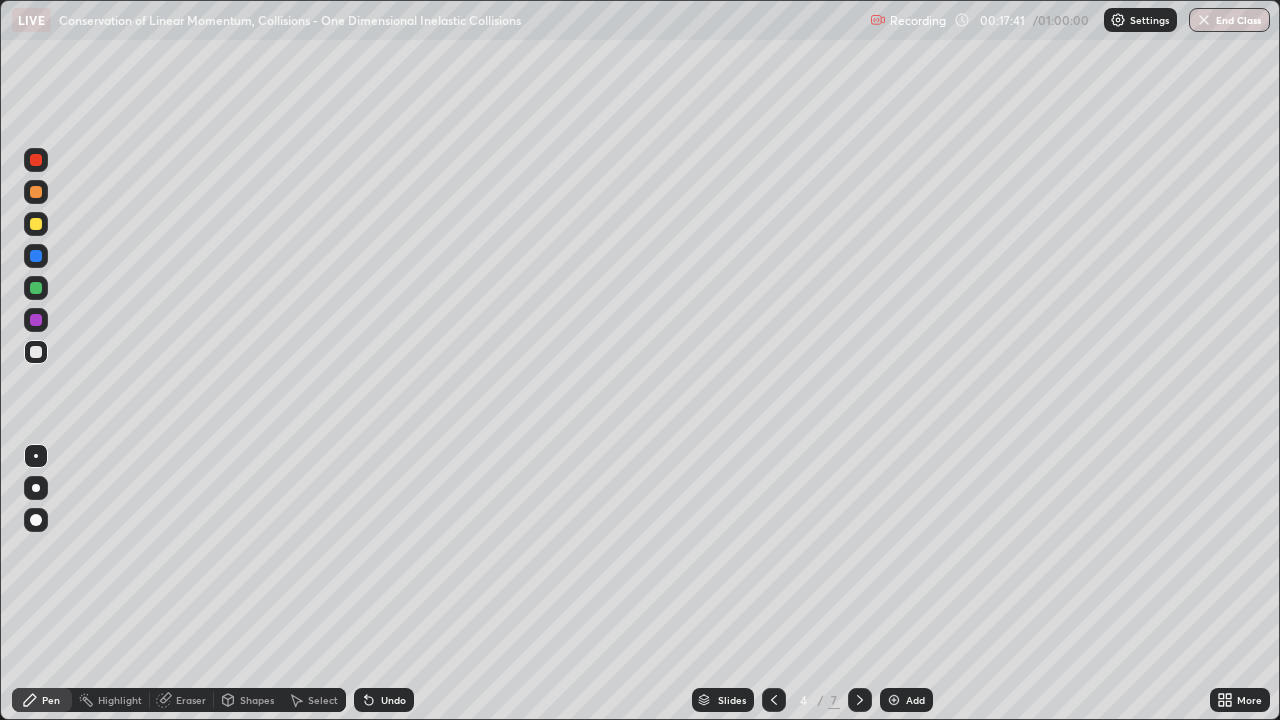 click at bounding box center (36, 160) 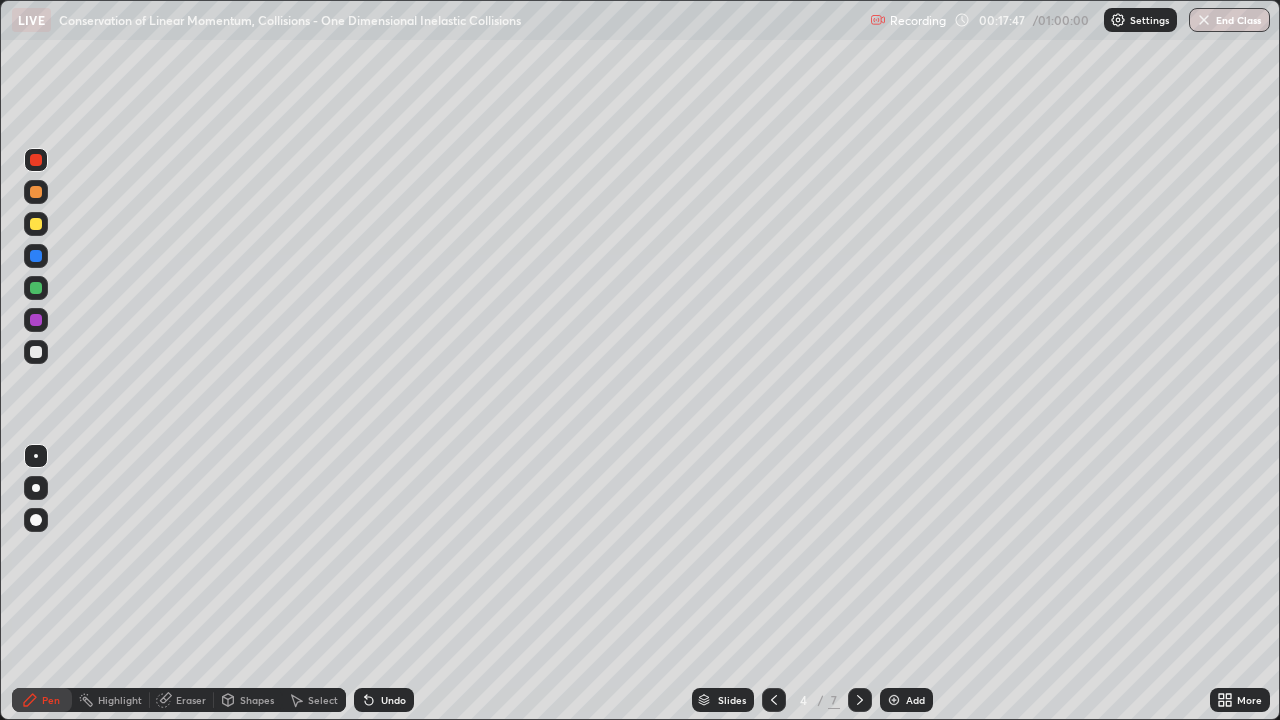 click at bounding box center (36, 352) 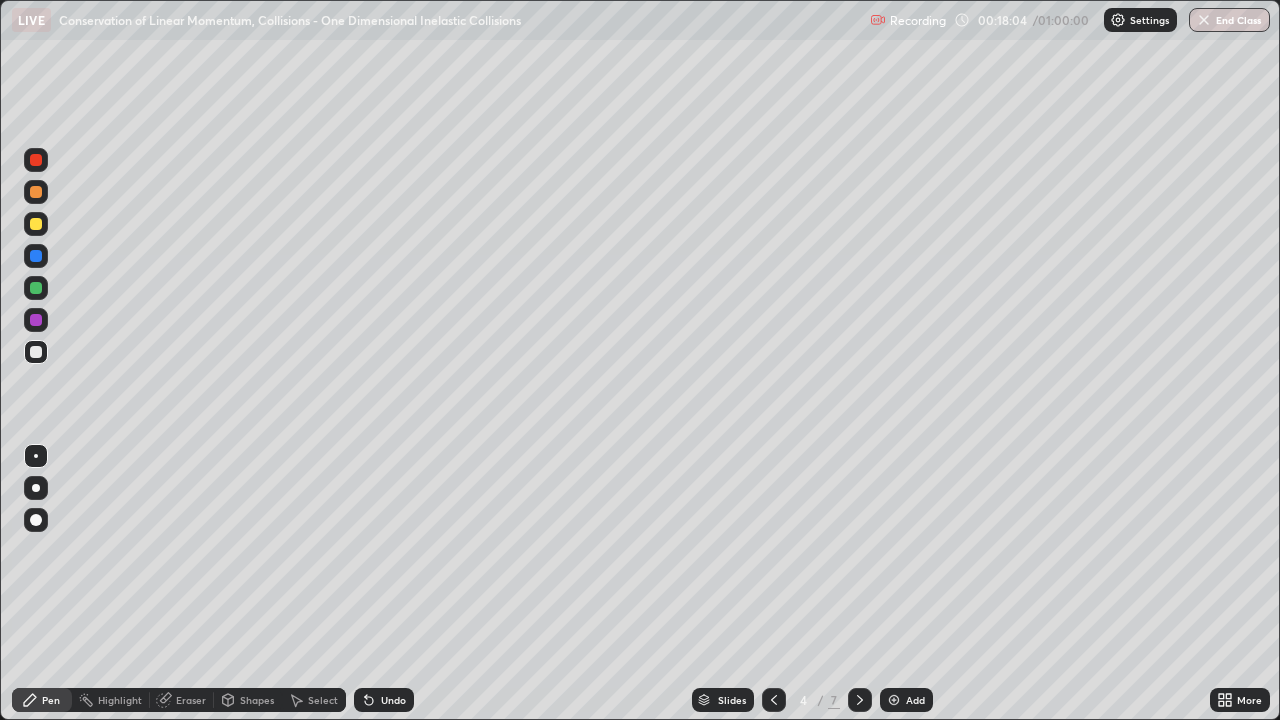 click at bounding box center (36, 224) 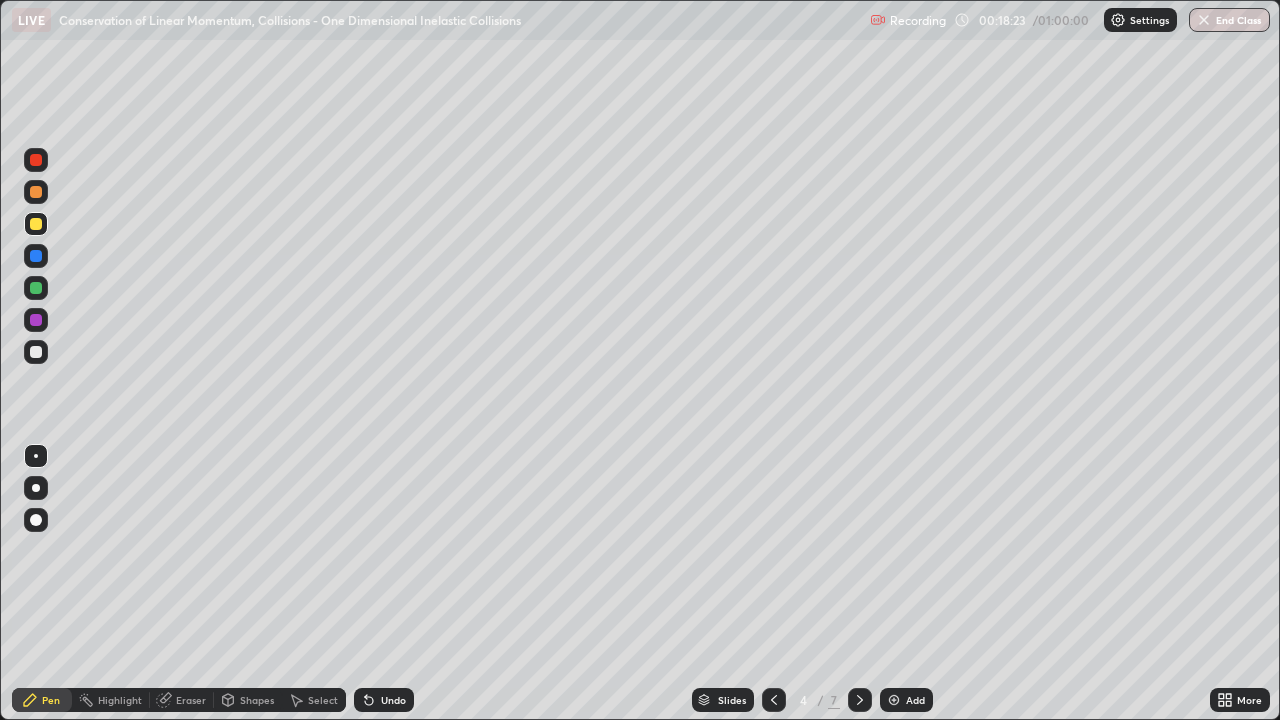 click at bounding box center [36, 288] 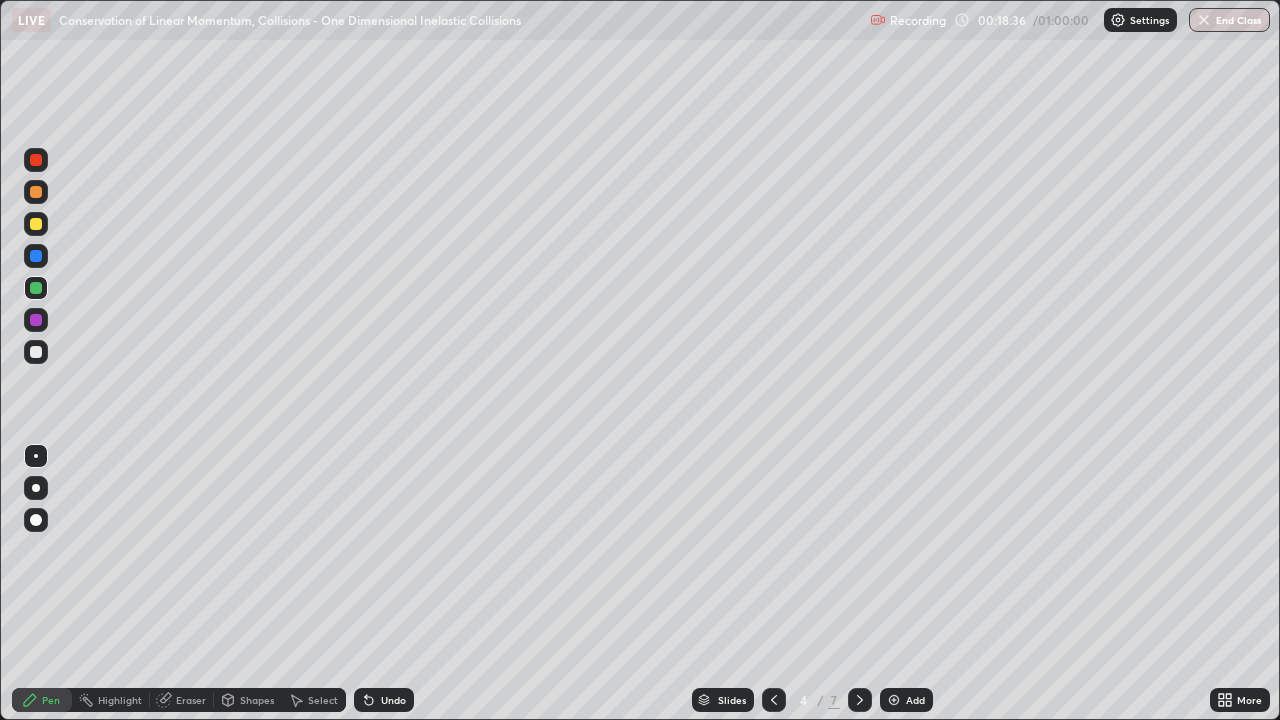 click at bounding box center [36, 224] 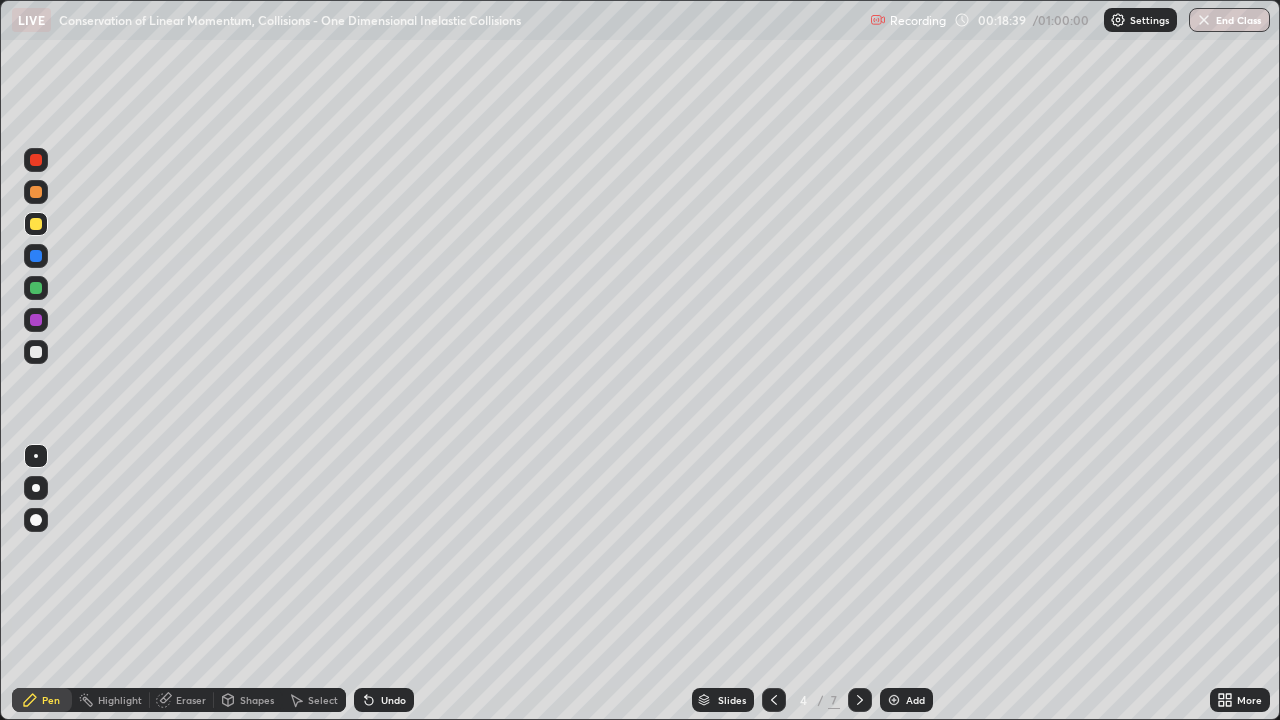 click at bounding box center (36, 288) 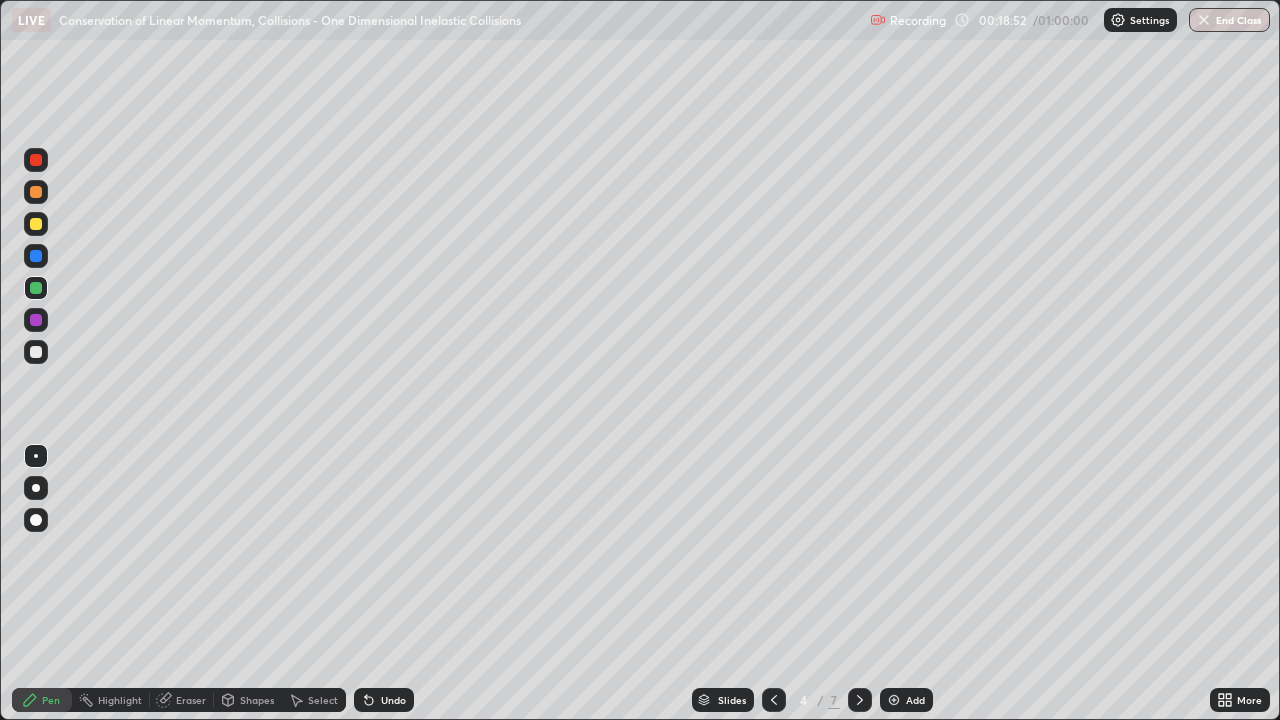 click at bounding box center (36, 224) 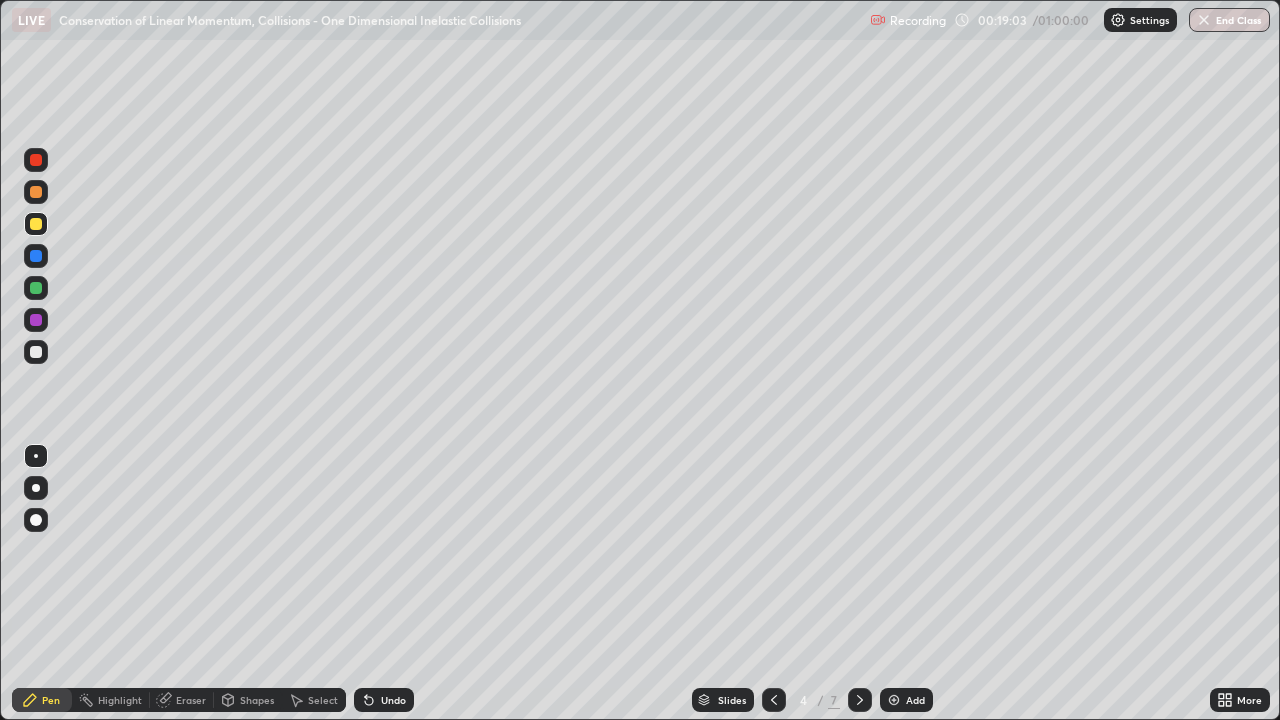 click on "Shapes" at bounding box center (257, 700) 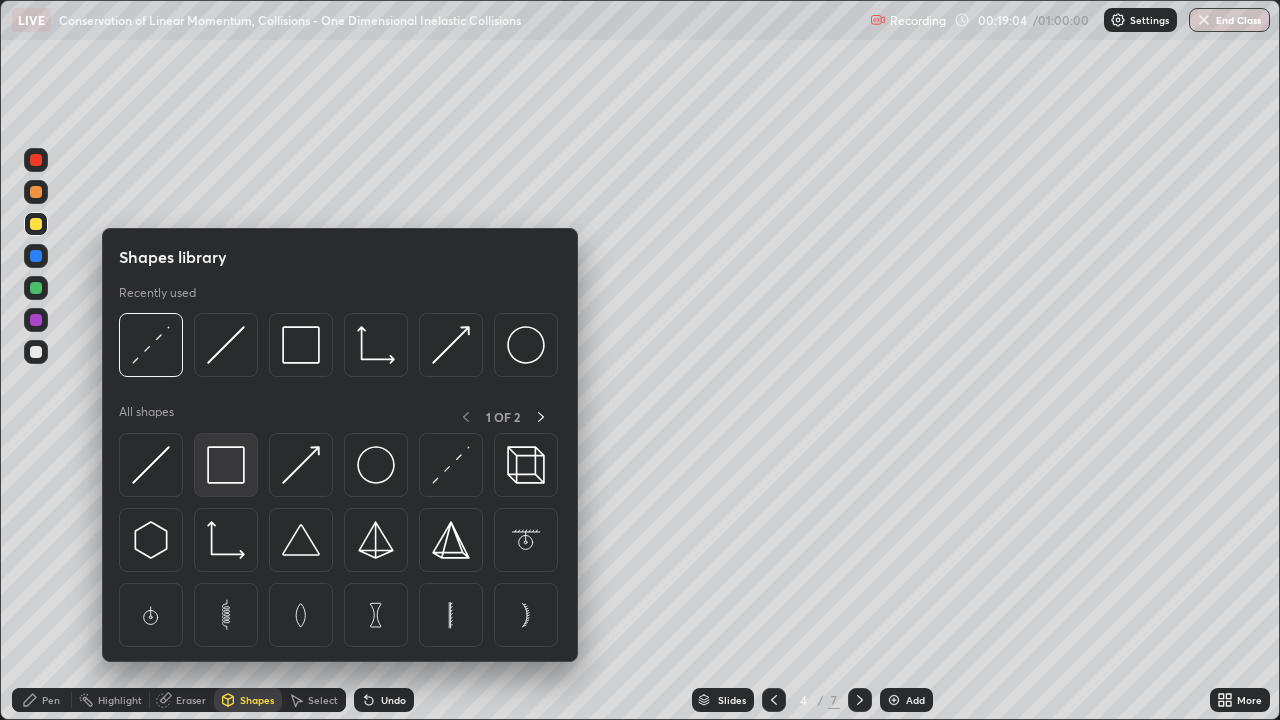 click at bounding box center [226, 465] 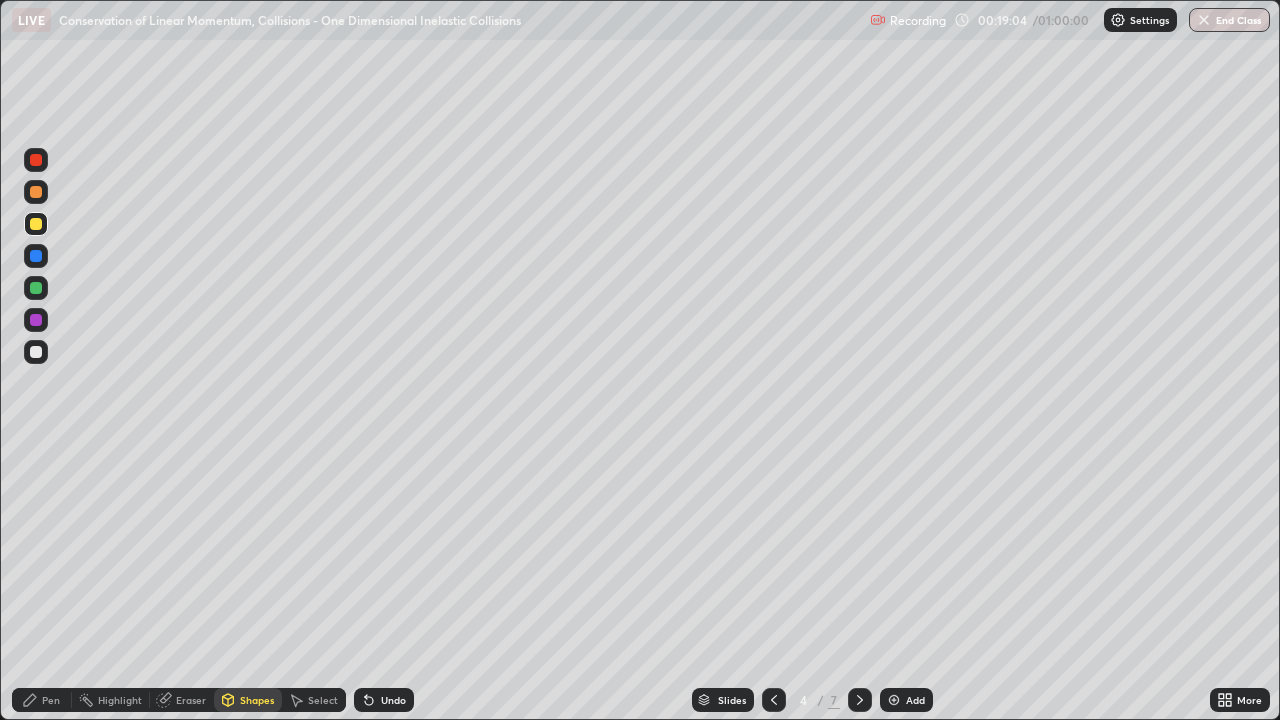 click at bounding box center [36, 256] 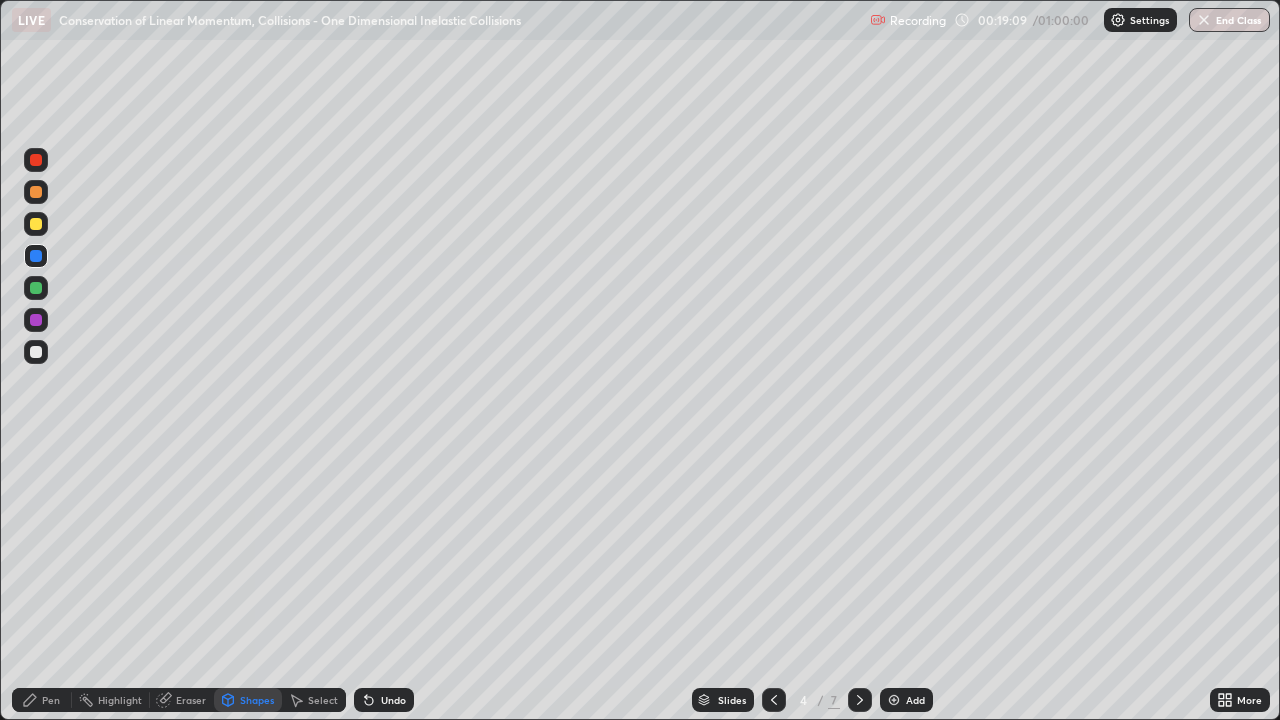 click on "Select" at bounding box center [323, 700] 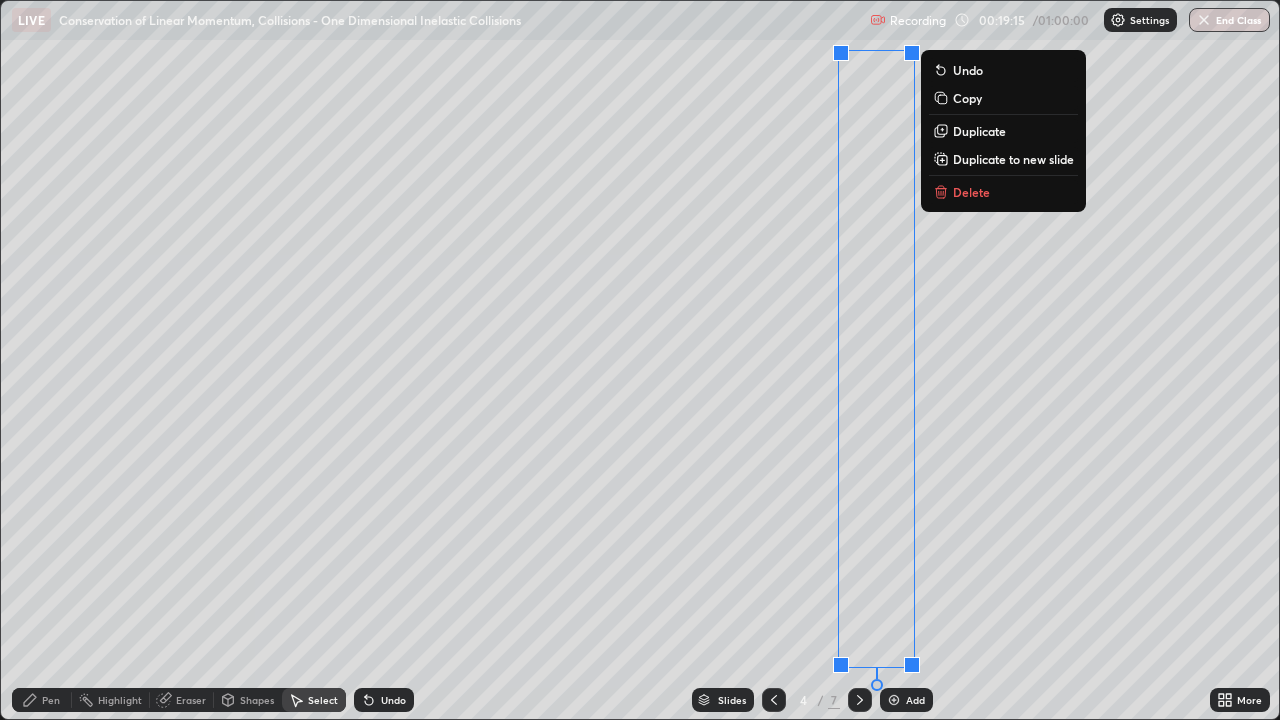 click on "0 ° Undo Copy Duplicate Duplicate to new slide Delete" at bounding box center [640, 360] 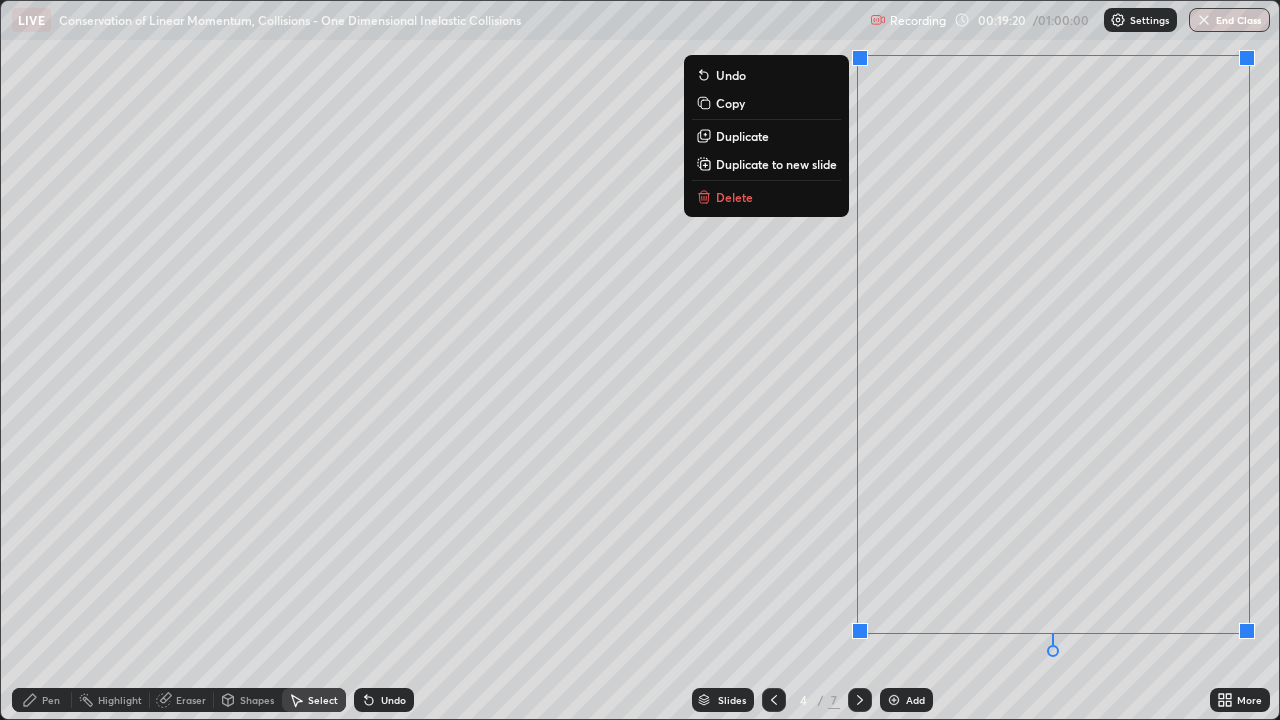 click on "Delete" at bounding box center [734, 197] 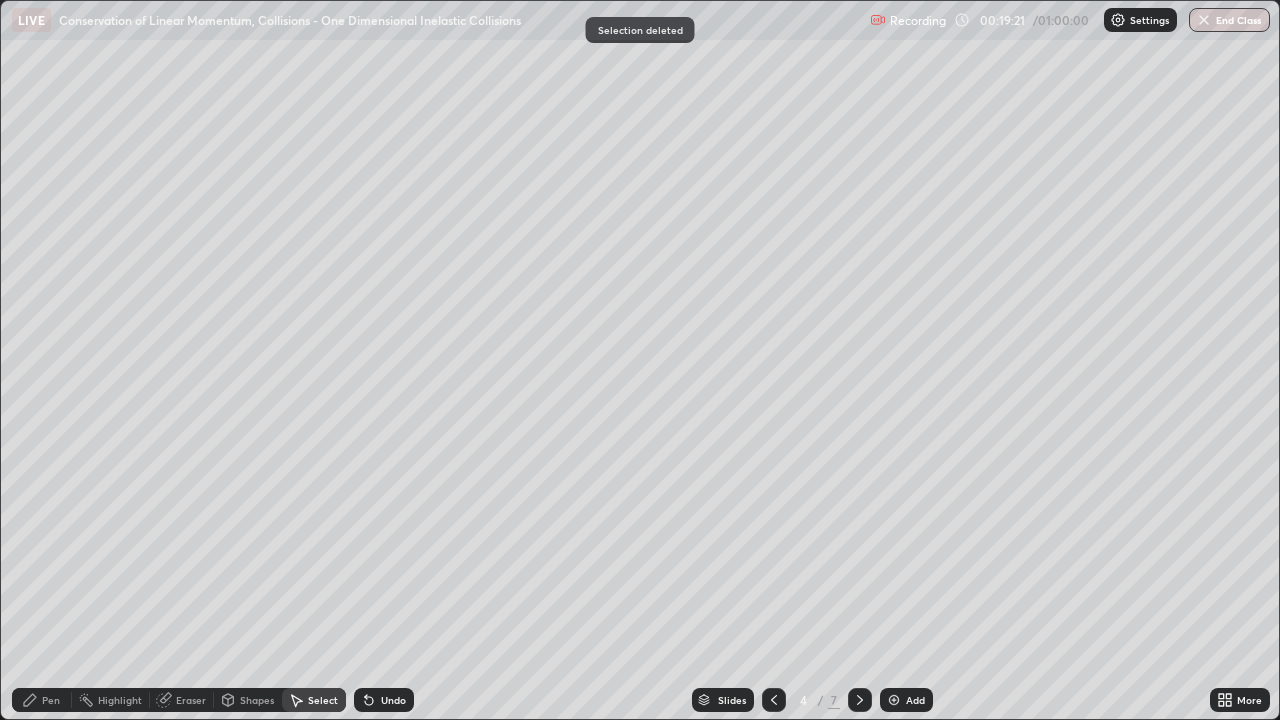 click on "Pen" at bounding box center (42, 700) 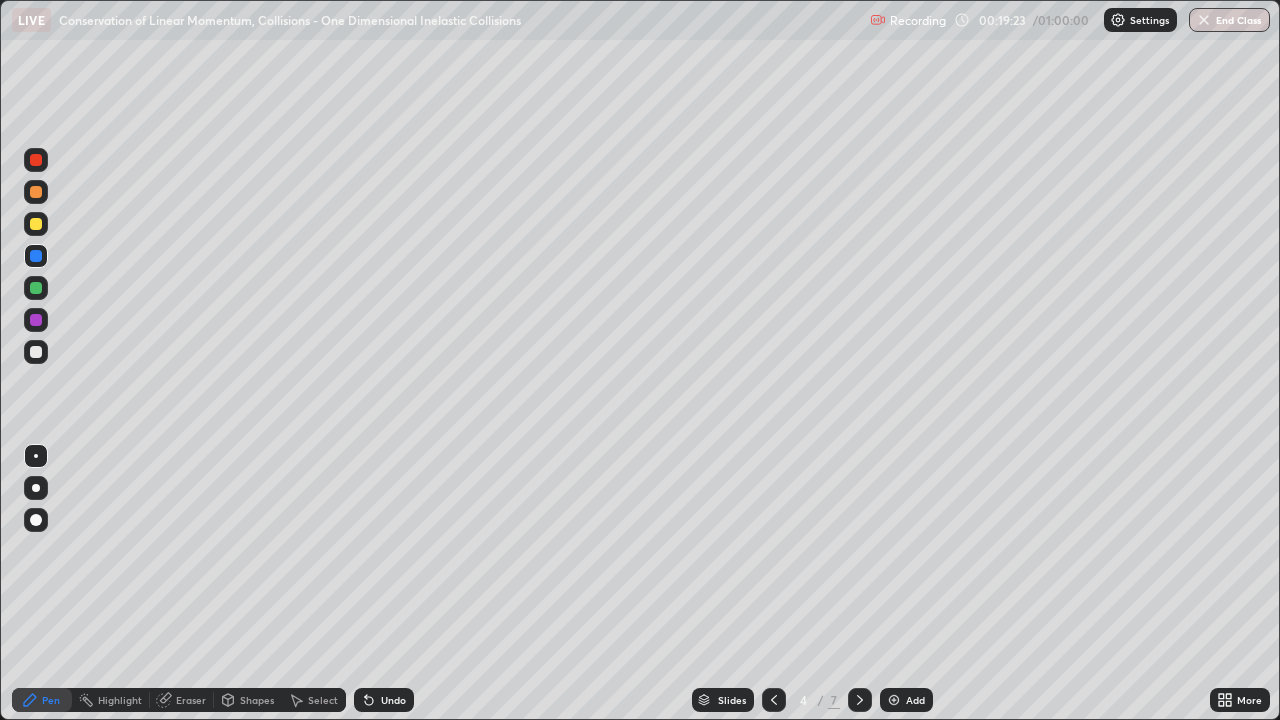click at bounding box center (36, 224) 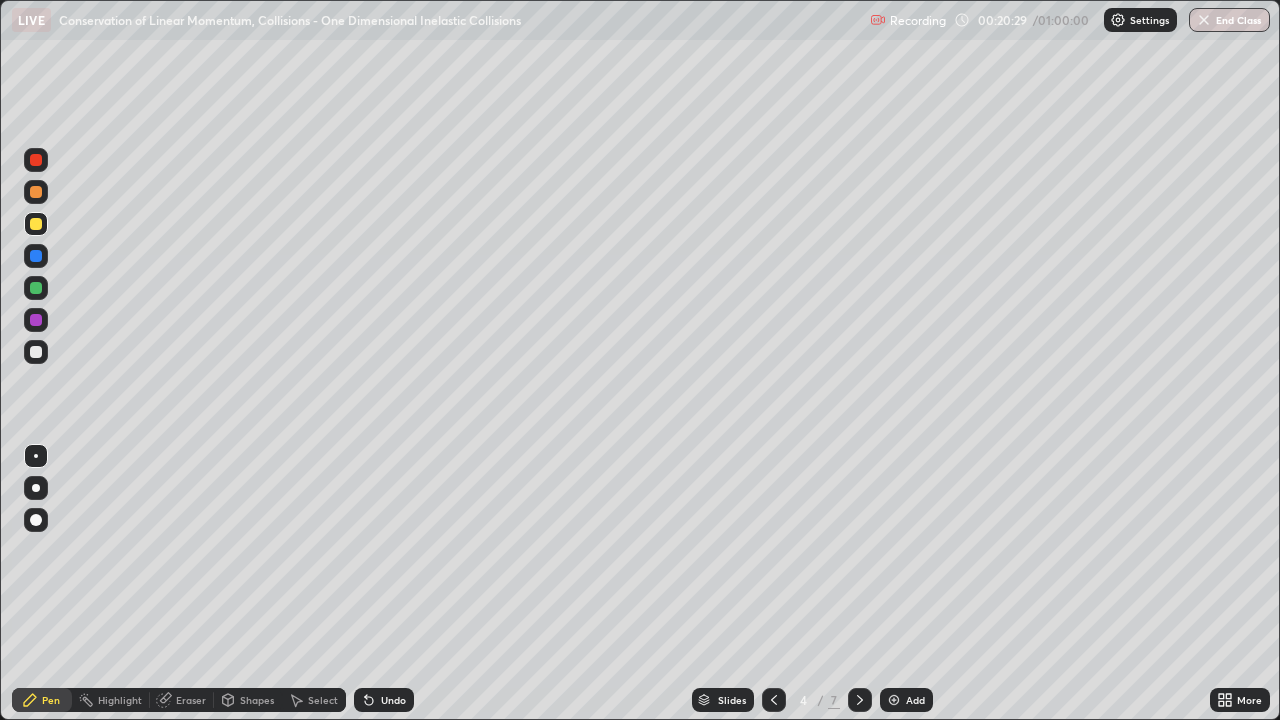 click at bounding box center [36, 352] 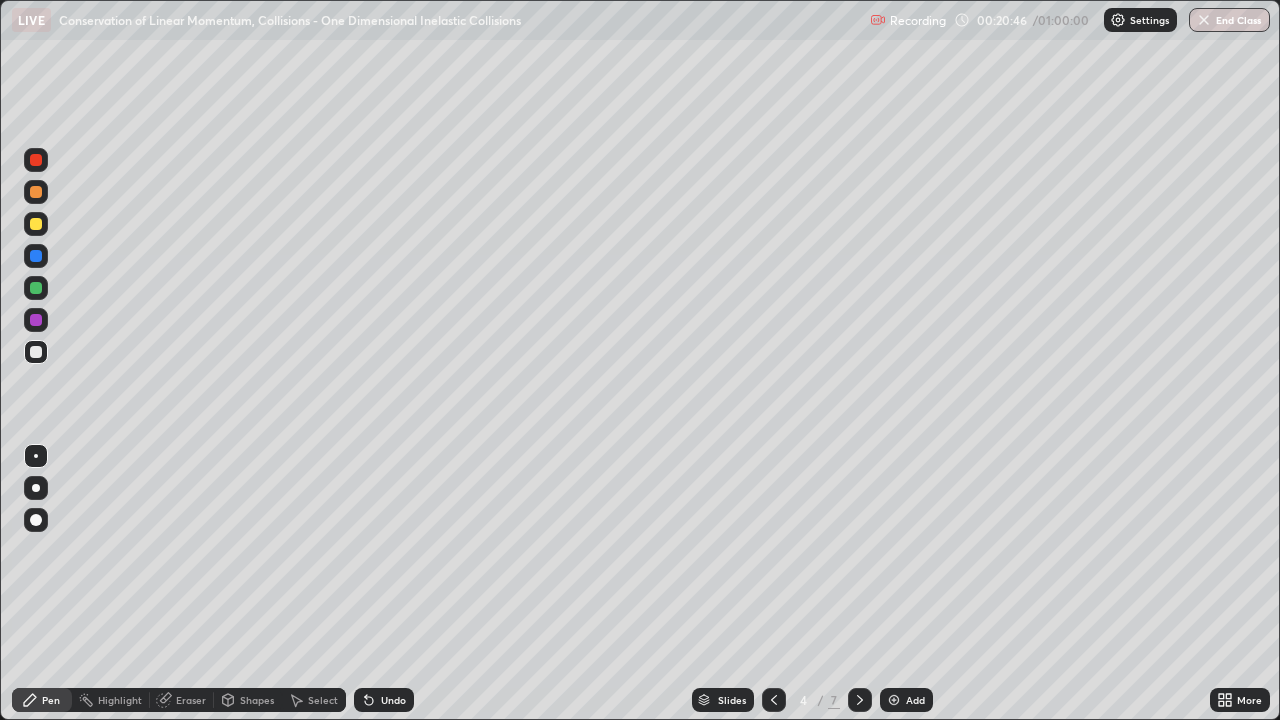click 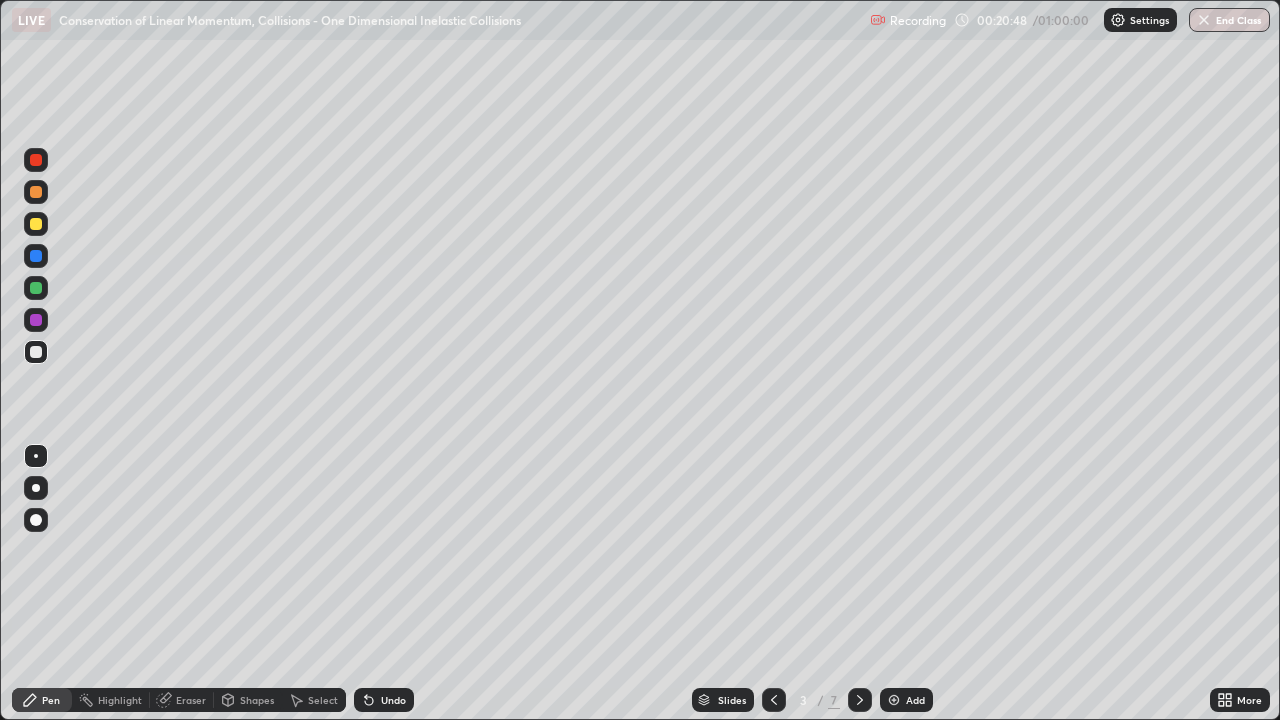 click on "Select" at bounding box center (323, 700) 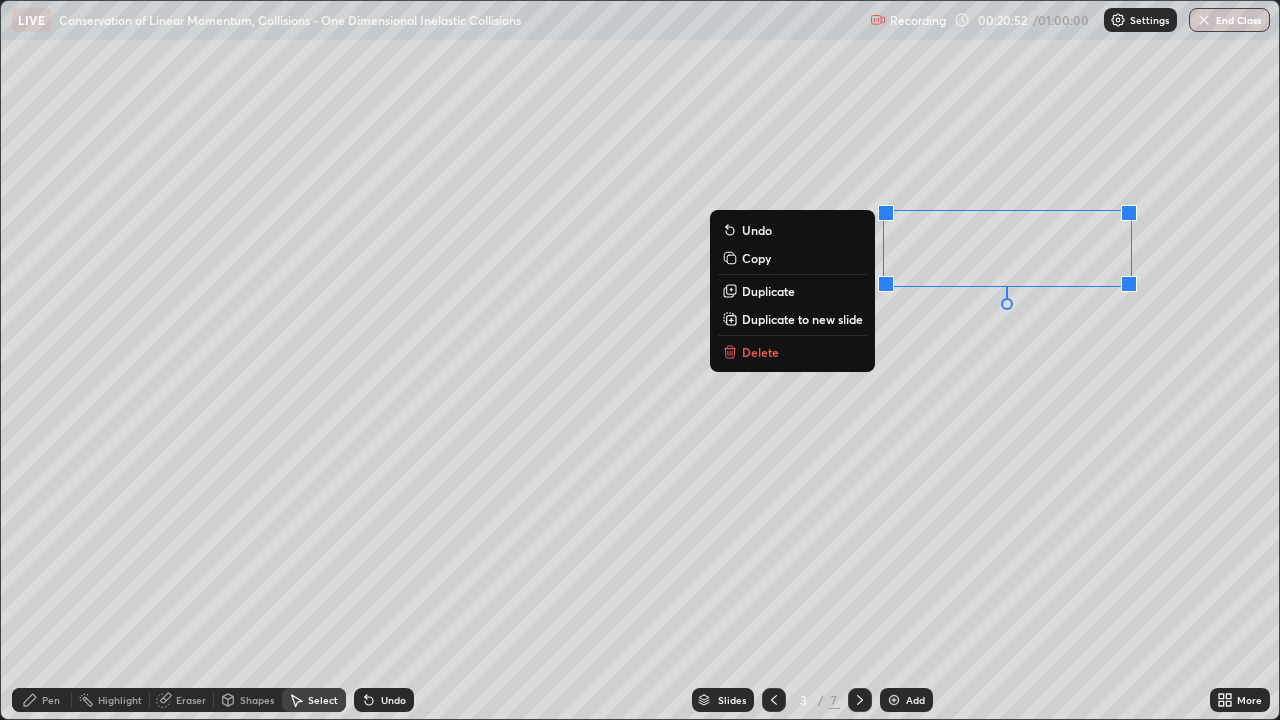 click on "Copy" at bounding box center [756, 258] 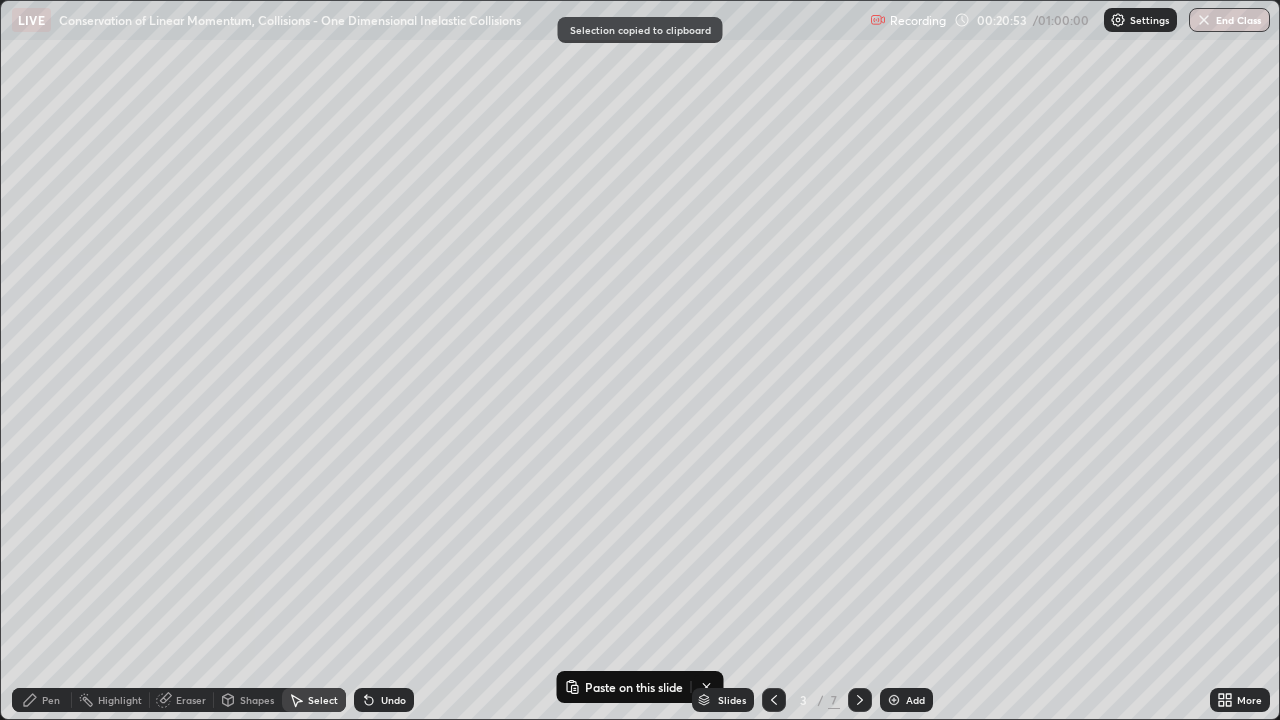 click 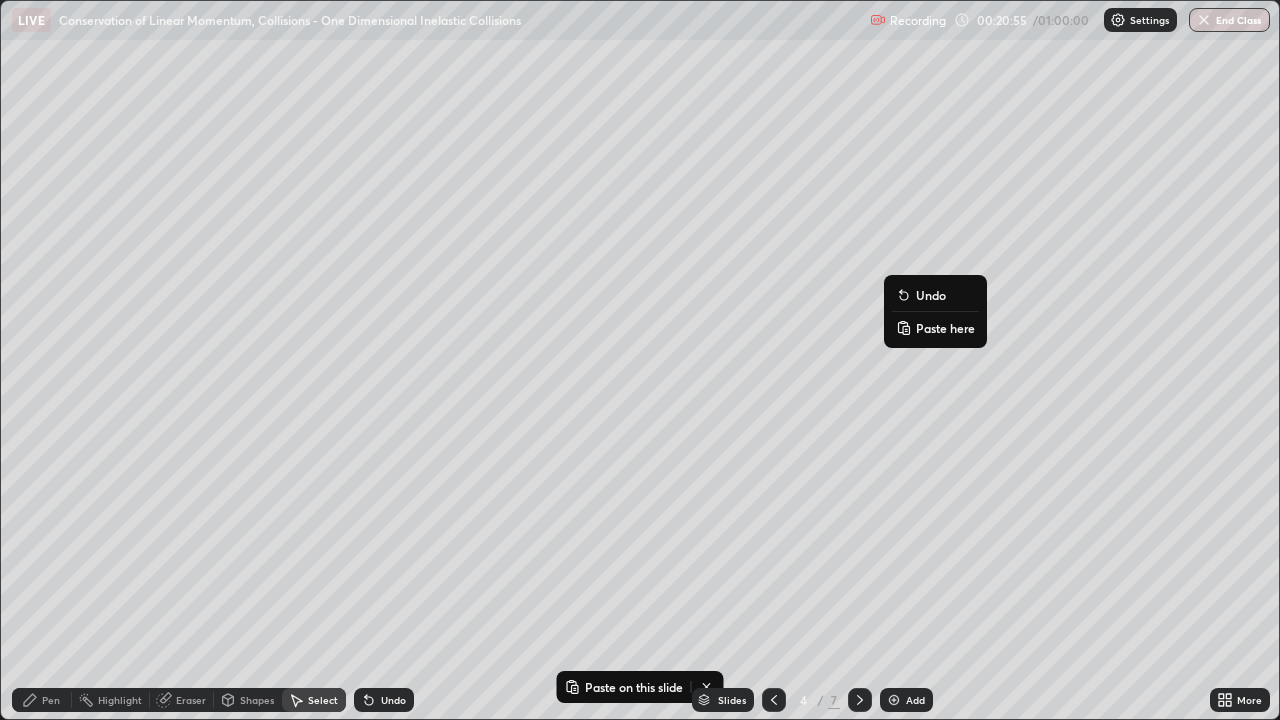 click on "Paste here" at bounding box center [945, 328] 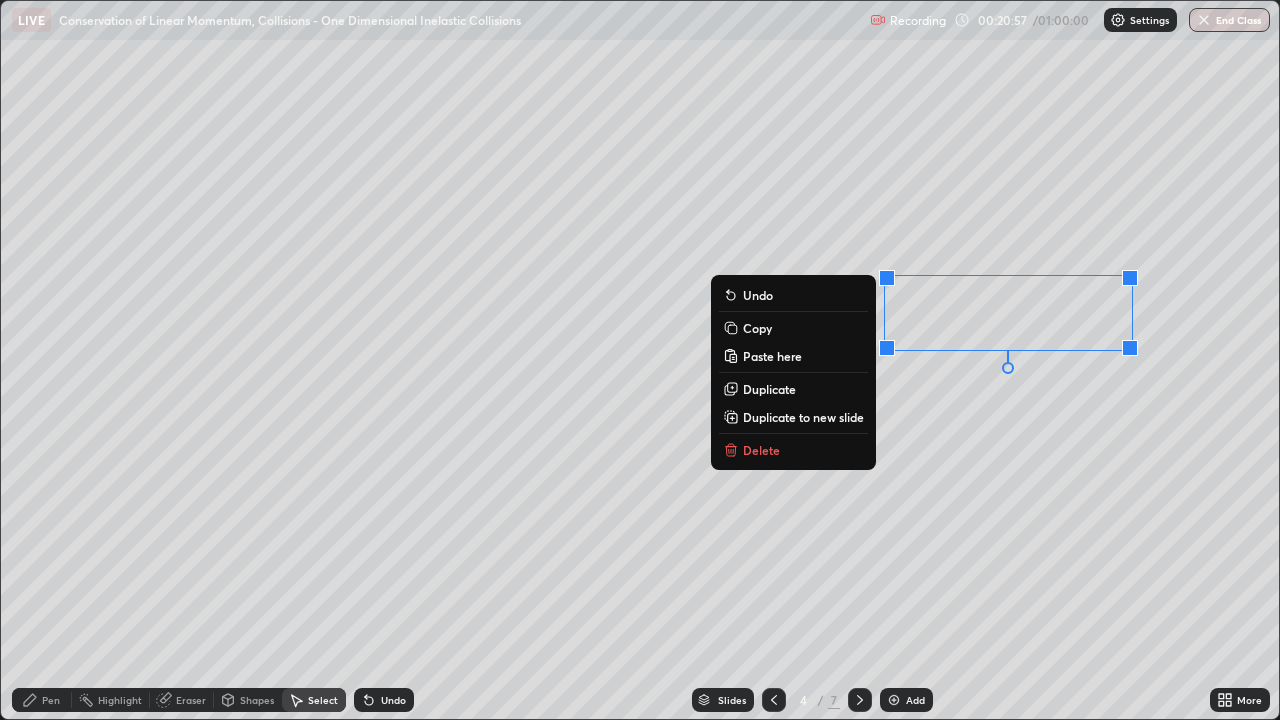click on "Pen" at bounding box center (42, 700) 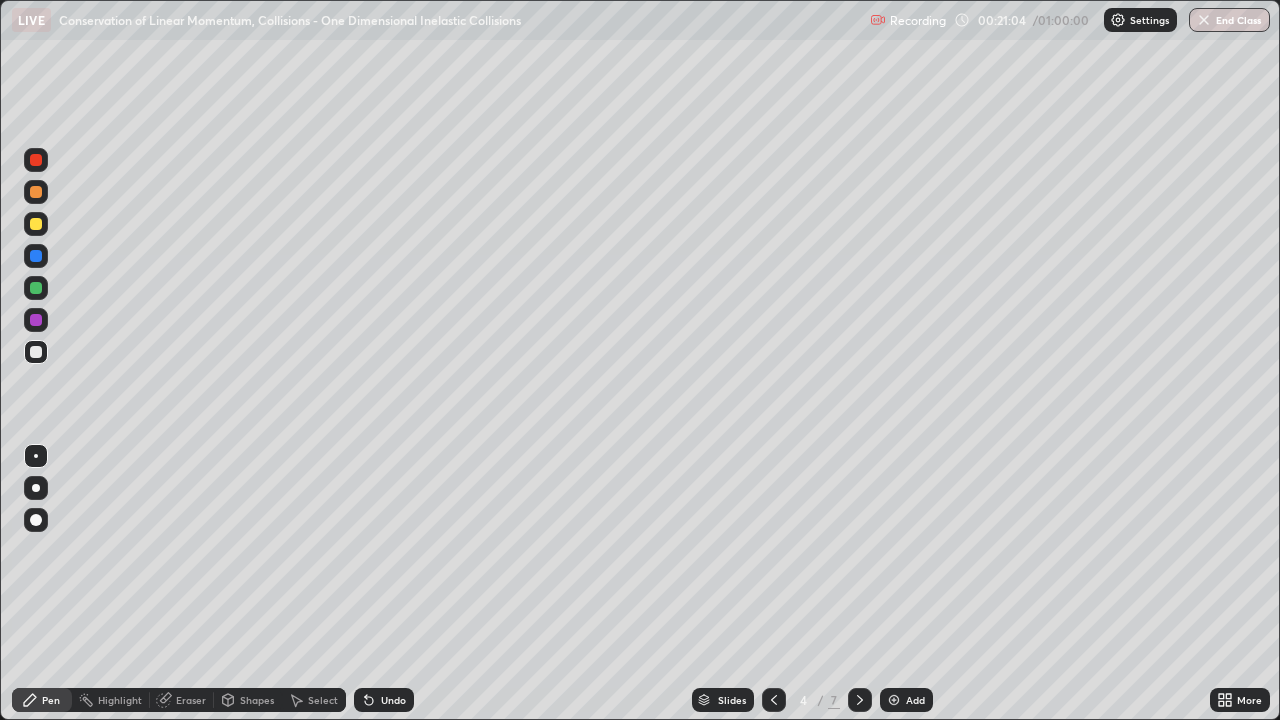 click at bounding box center (36, 160) 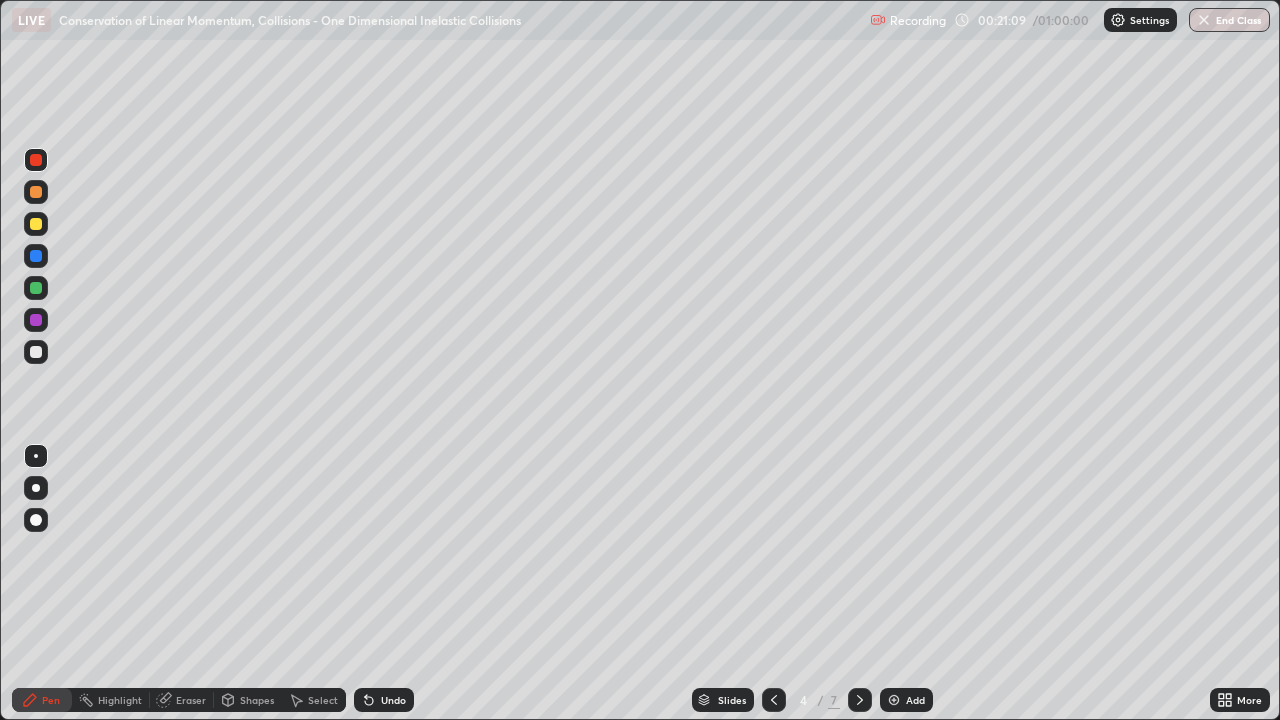 click at bounding box center [36, 352] 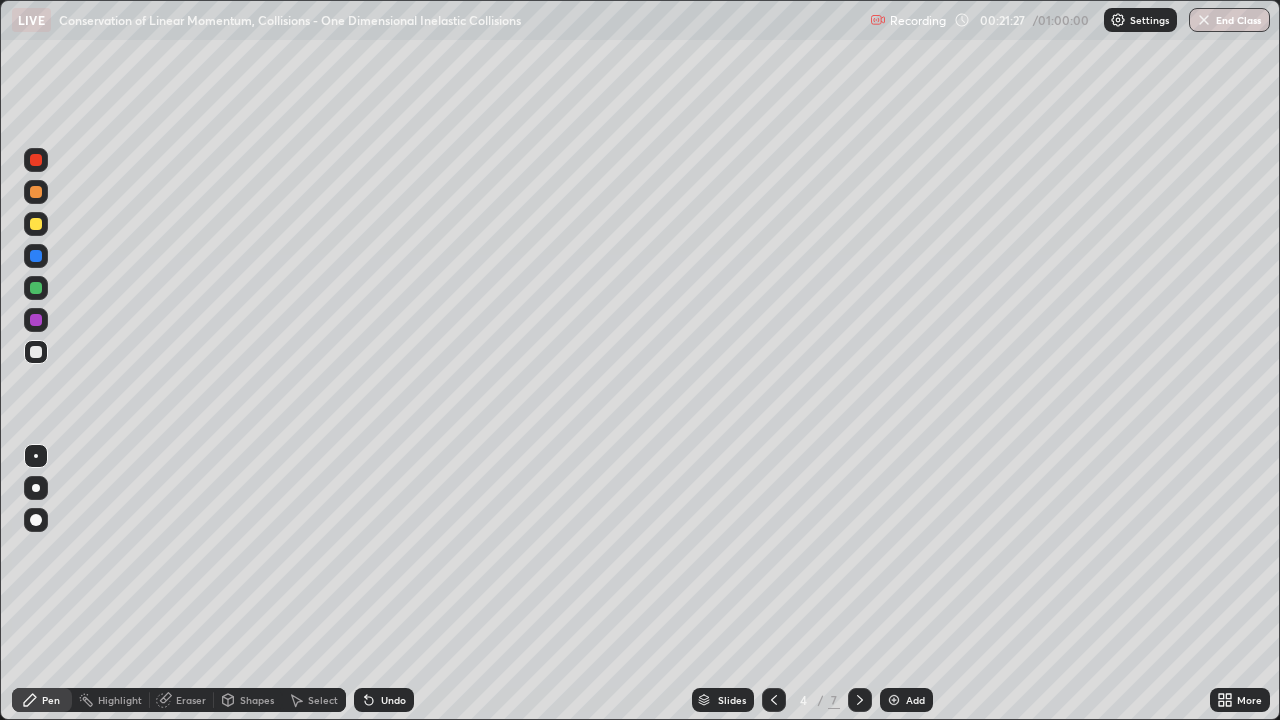 click at bounding box center [36, 224] 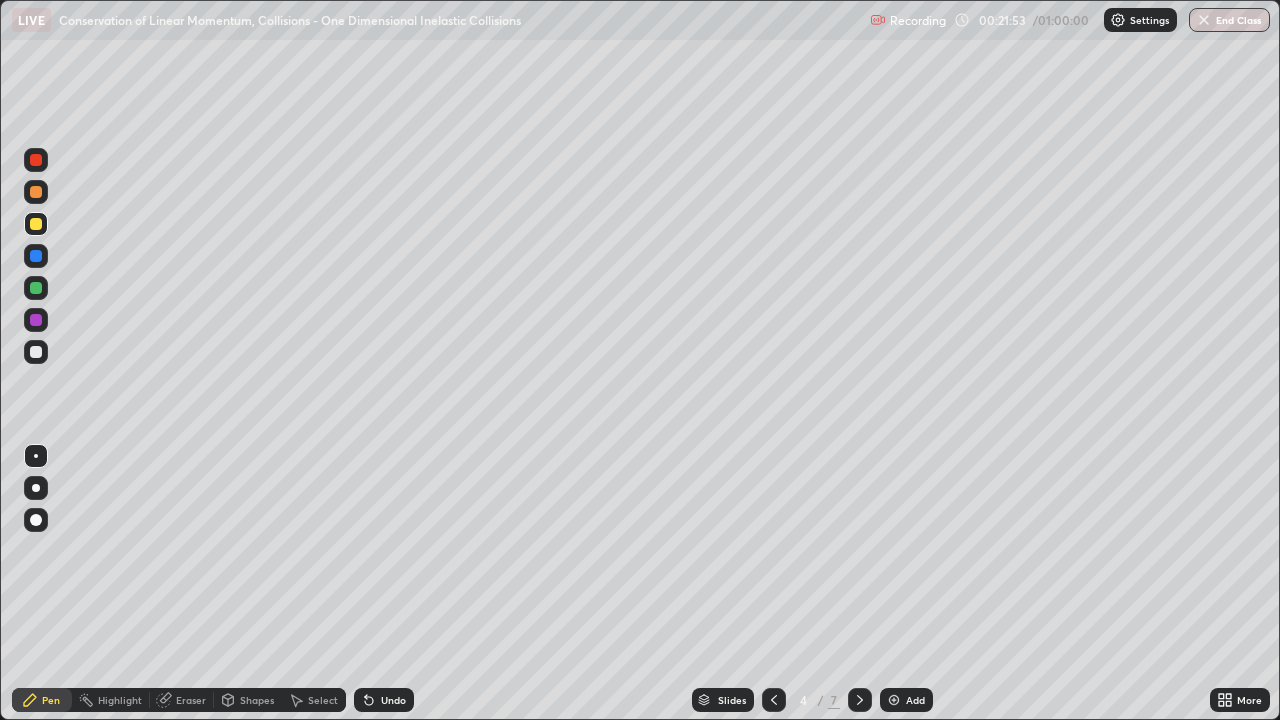 click on "Select" at bounding box center (323, 700) 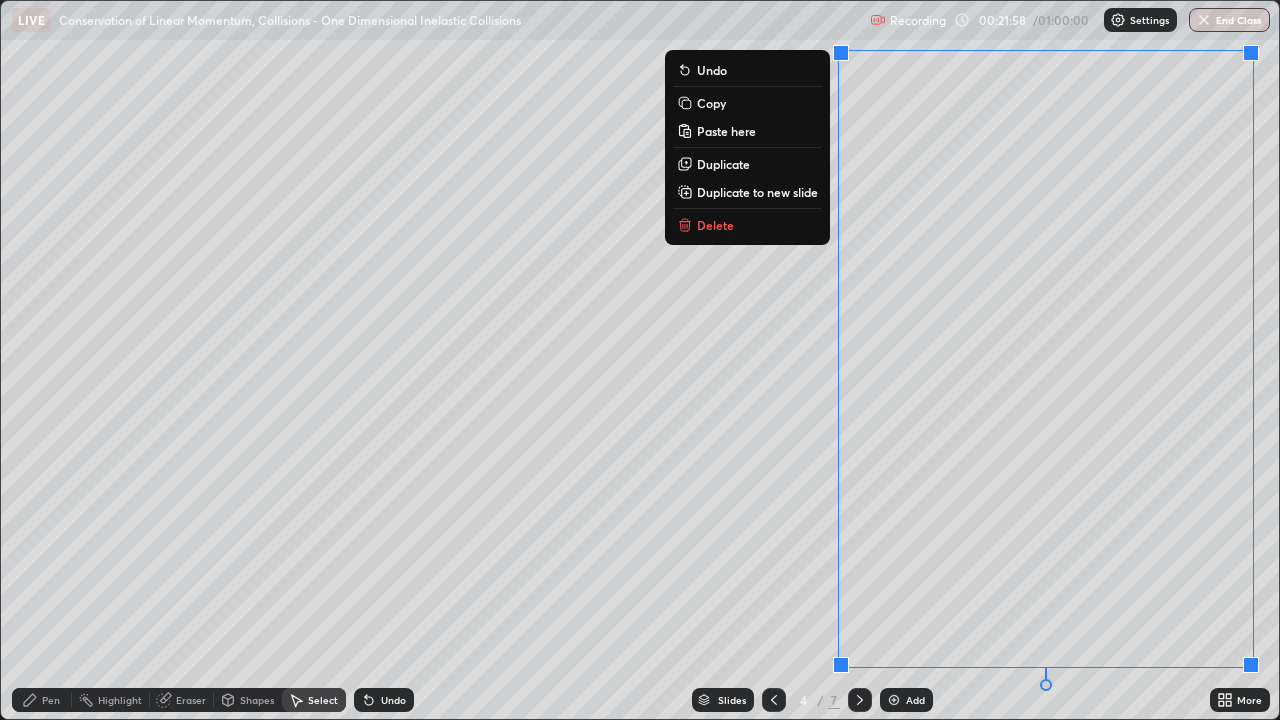 click on "Duplicate to new slide" at bounding box center (757, 192) 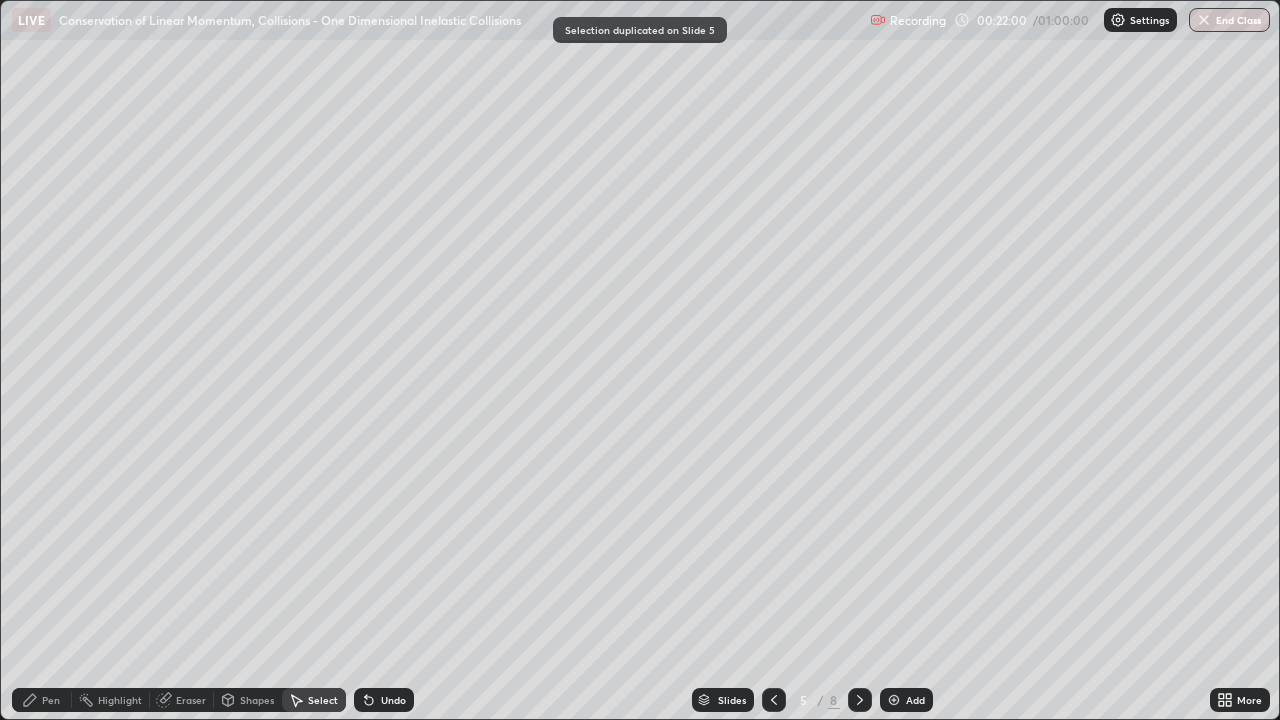click on "Pen" at bounding box center [51, 700] 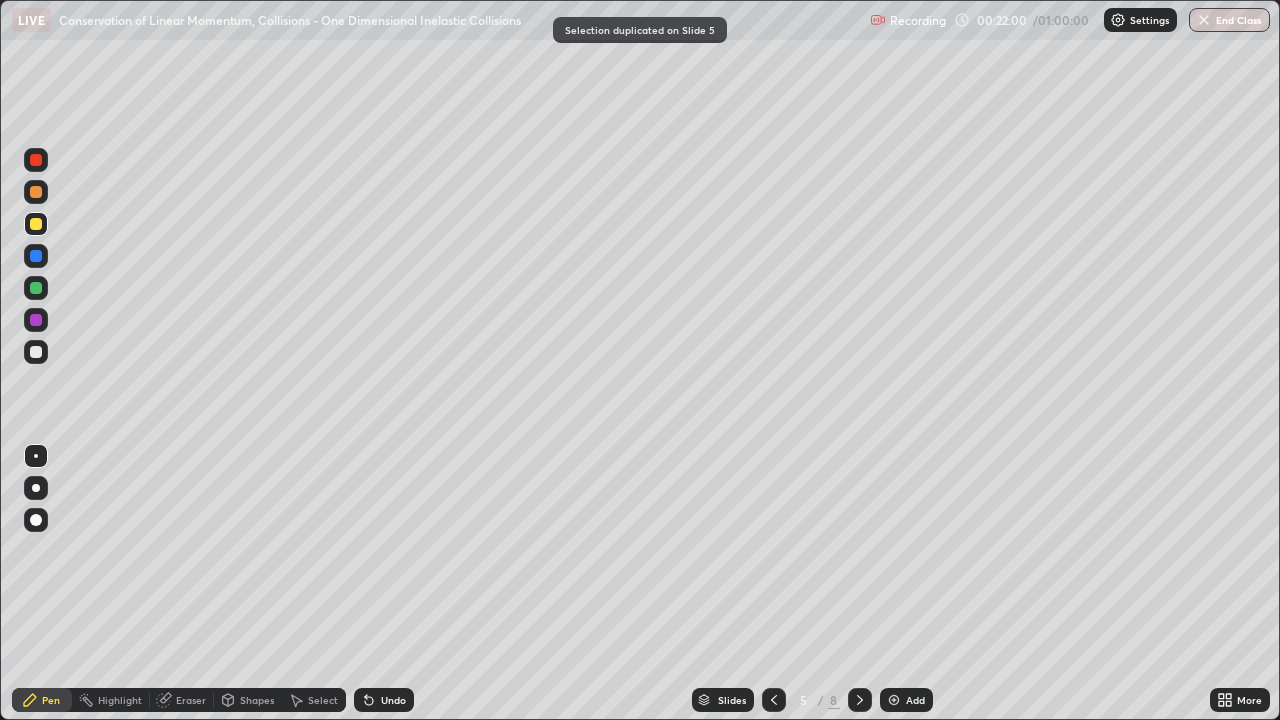 click at bounding box center (36, 352) 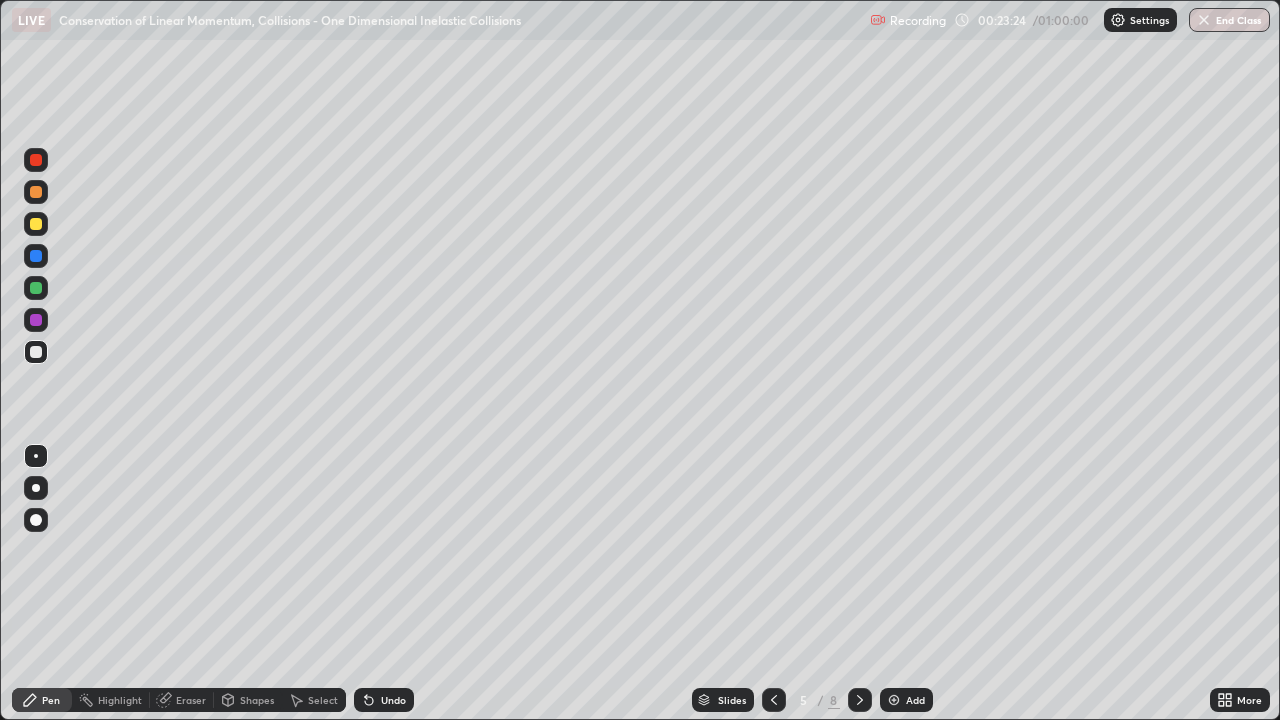 click 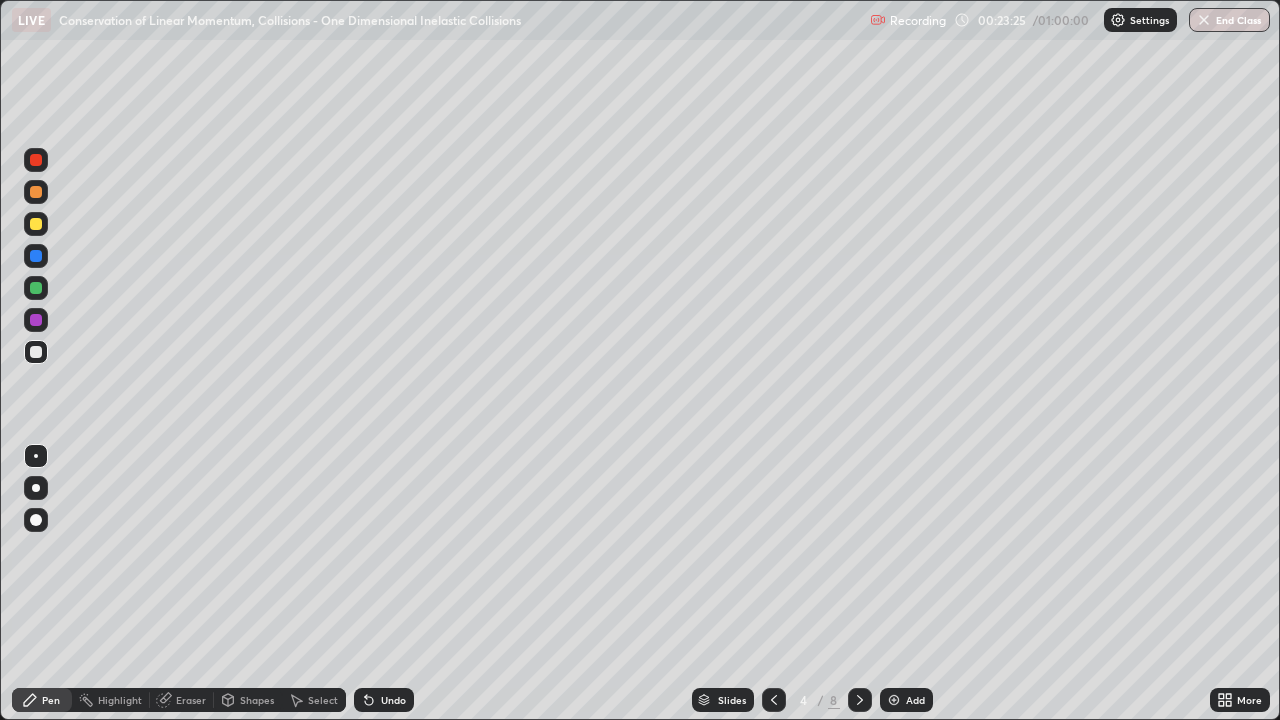 click at bounding box center [774, 700] 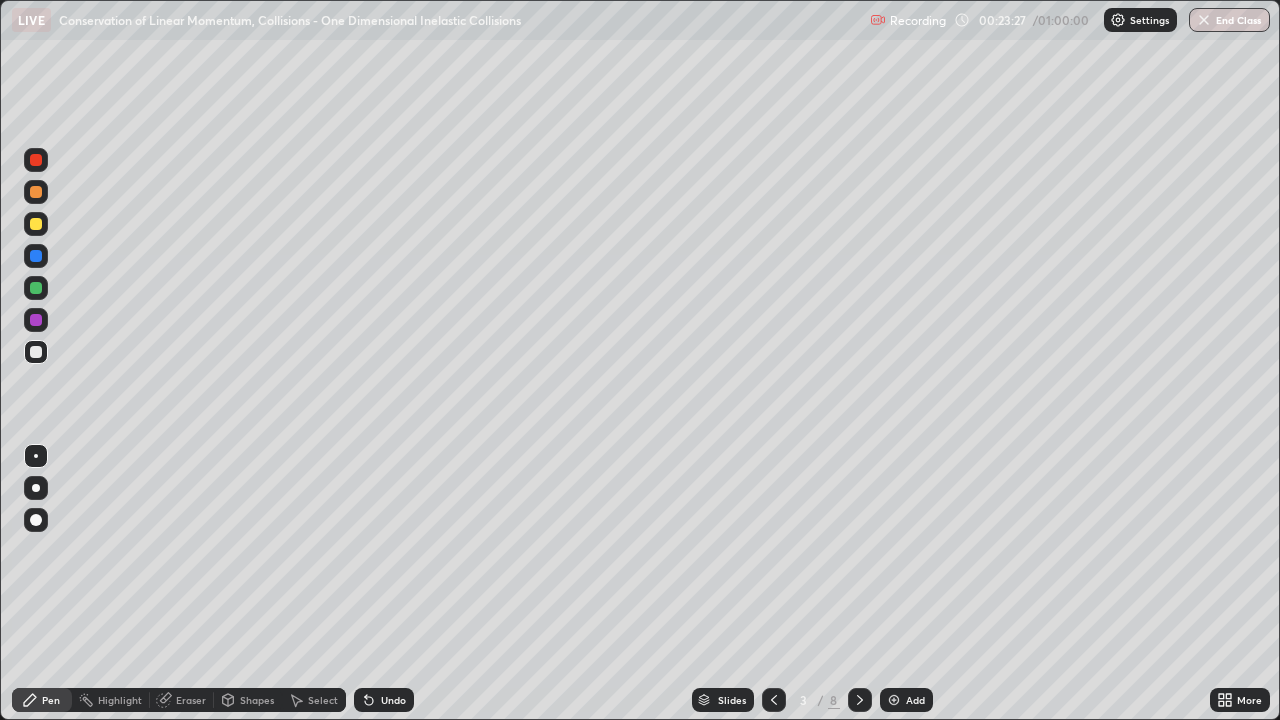 click on "Select" at bounding box center (323, 700) 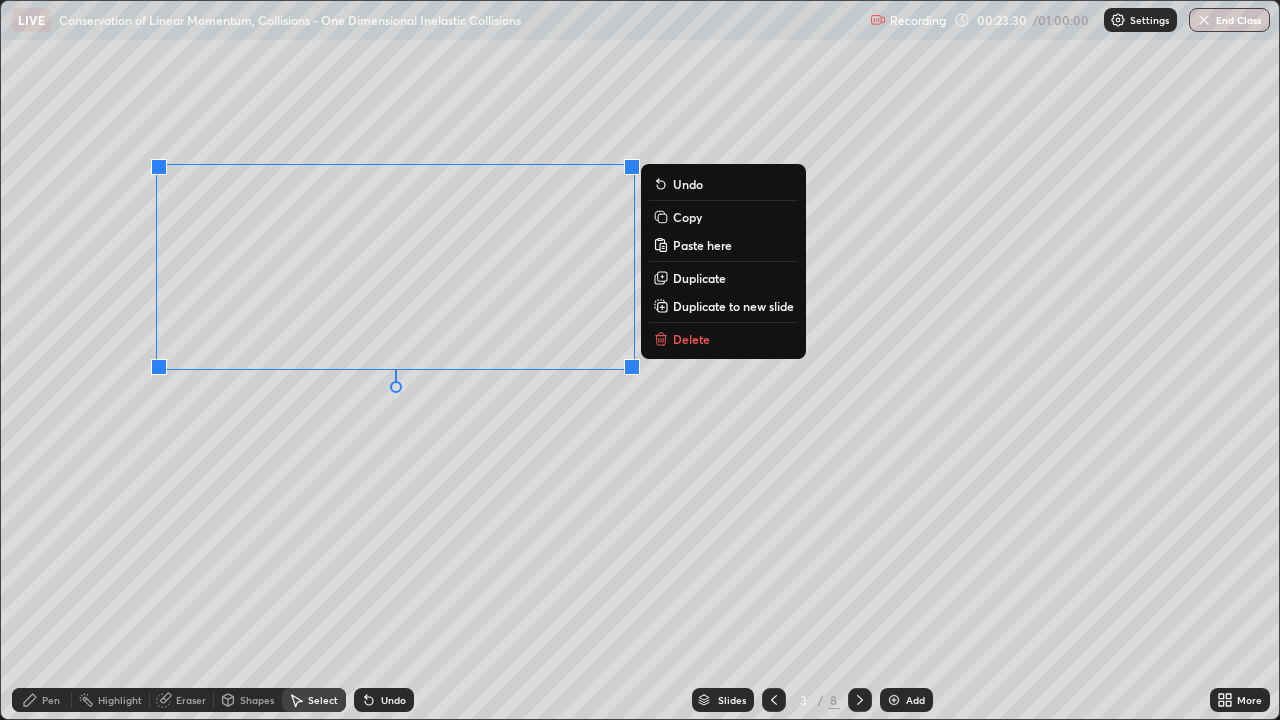 click on "Copy" at bounding box center (687, 217) 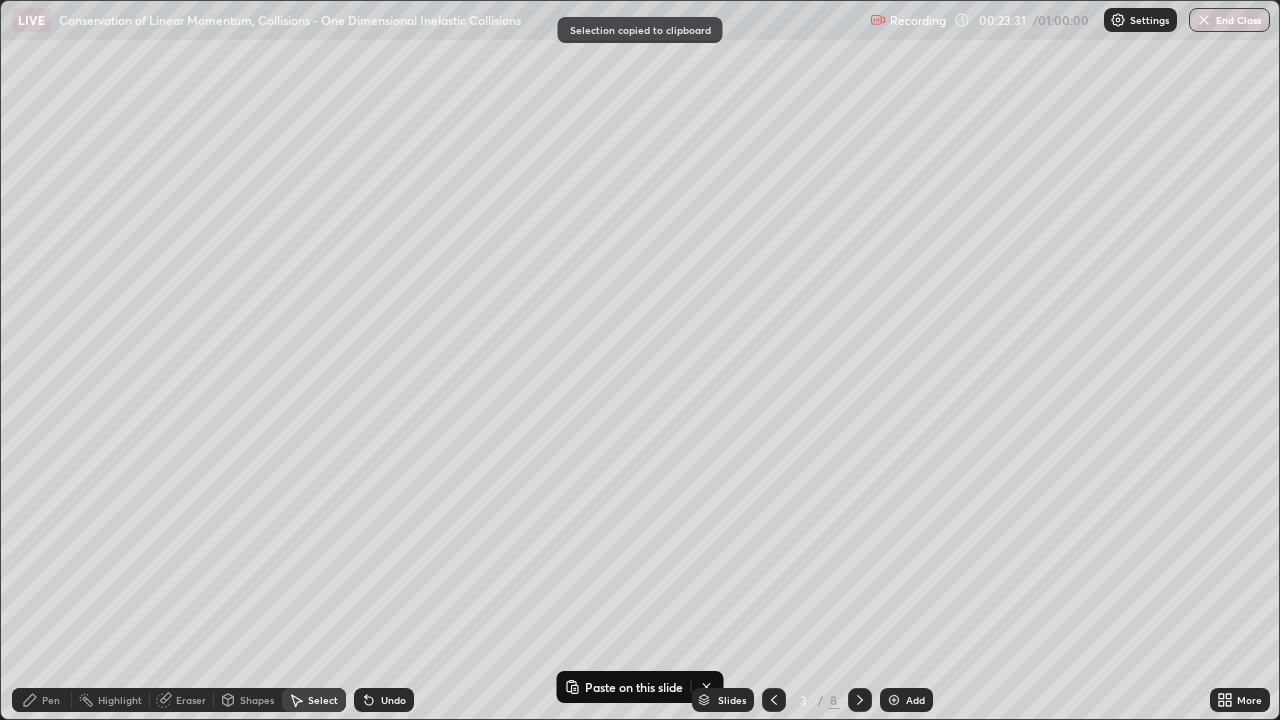 click at bounding box center (860, 700) 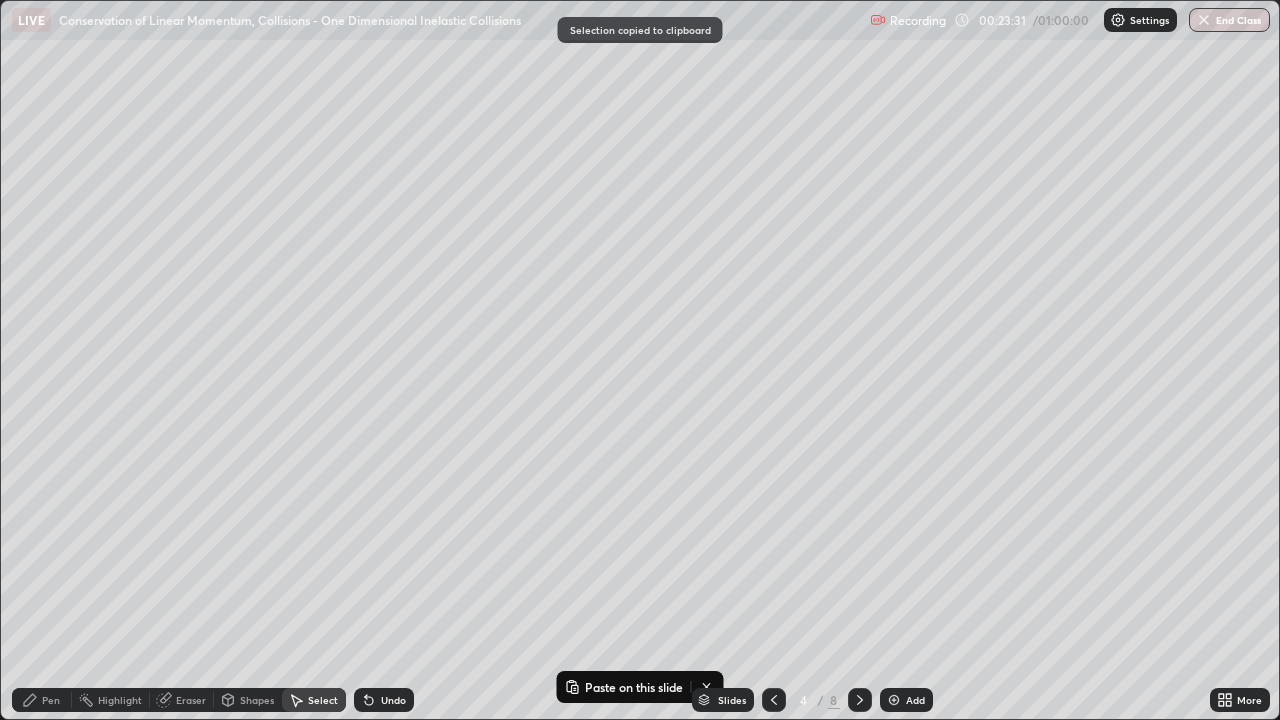 click 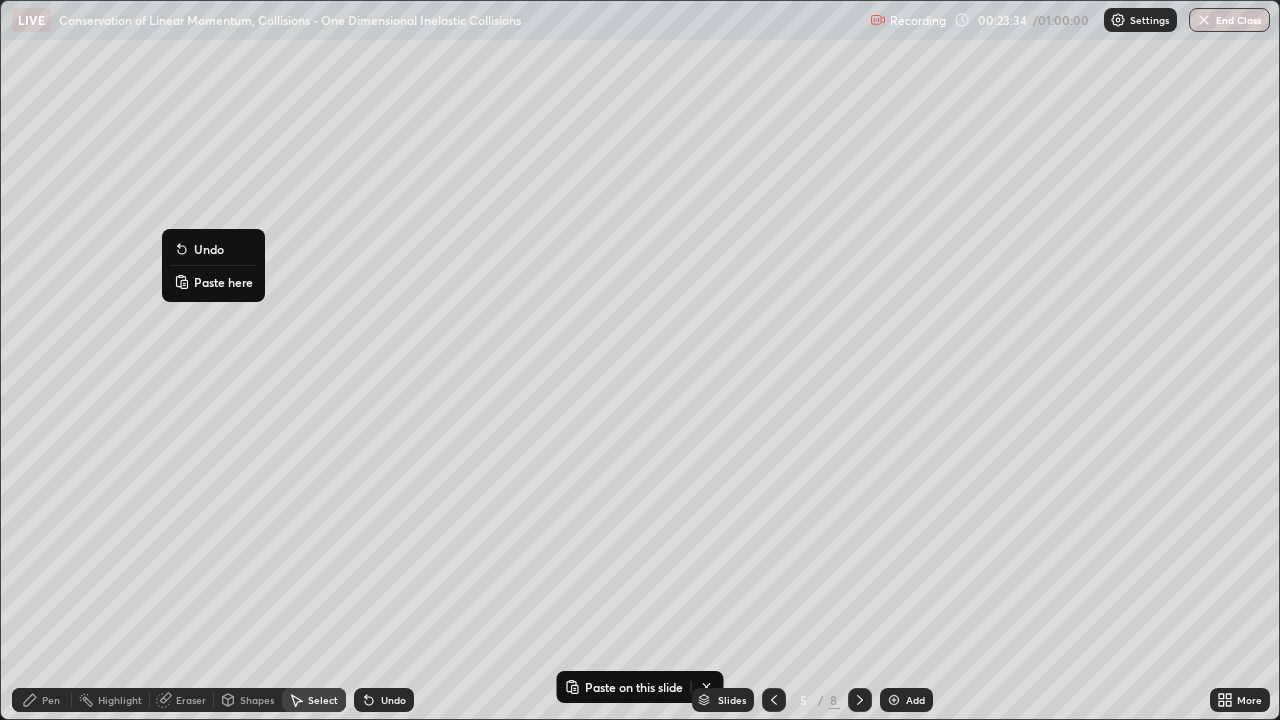 click on "Paste here" at bounding box center [223, 282] 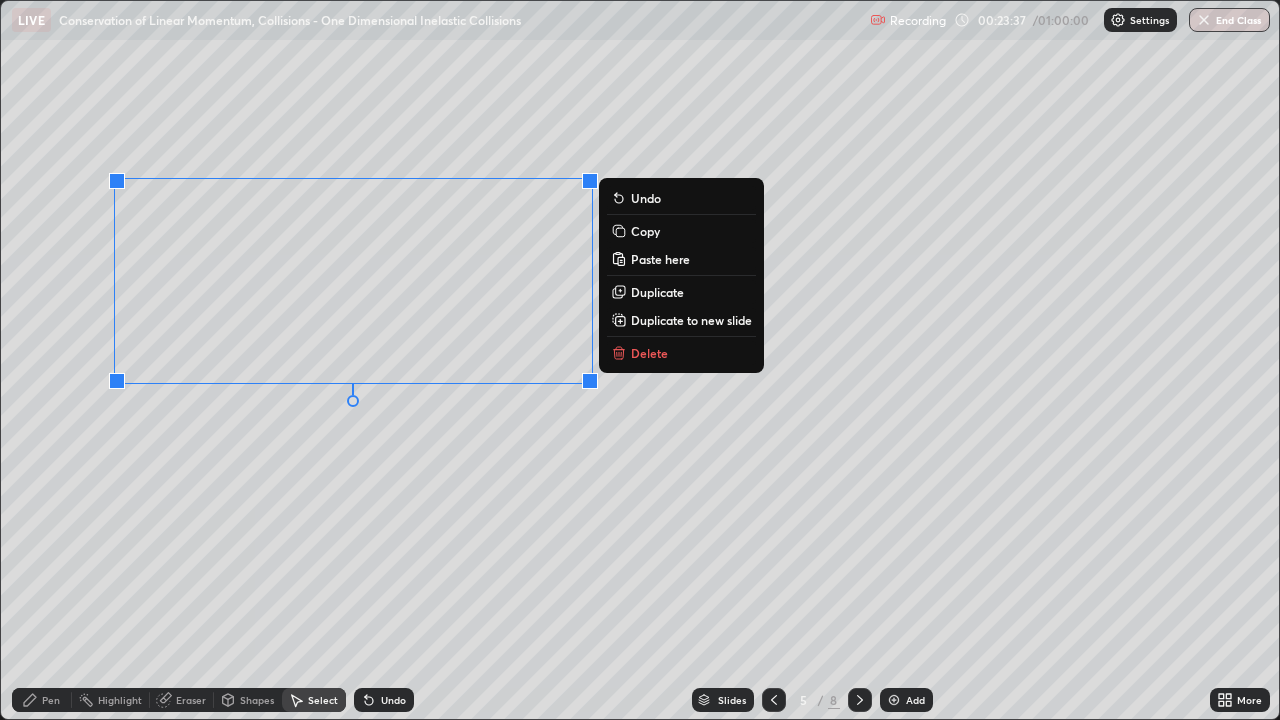 click on "Pen" at bounding box center (51, 700) 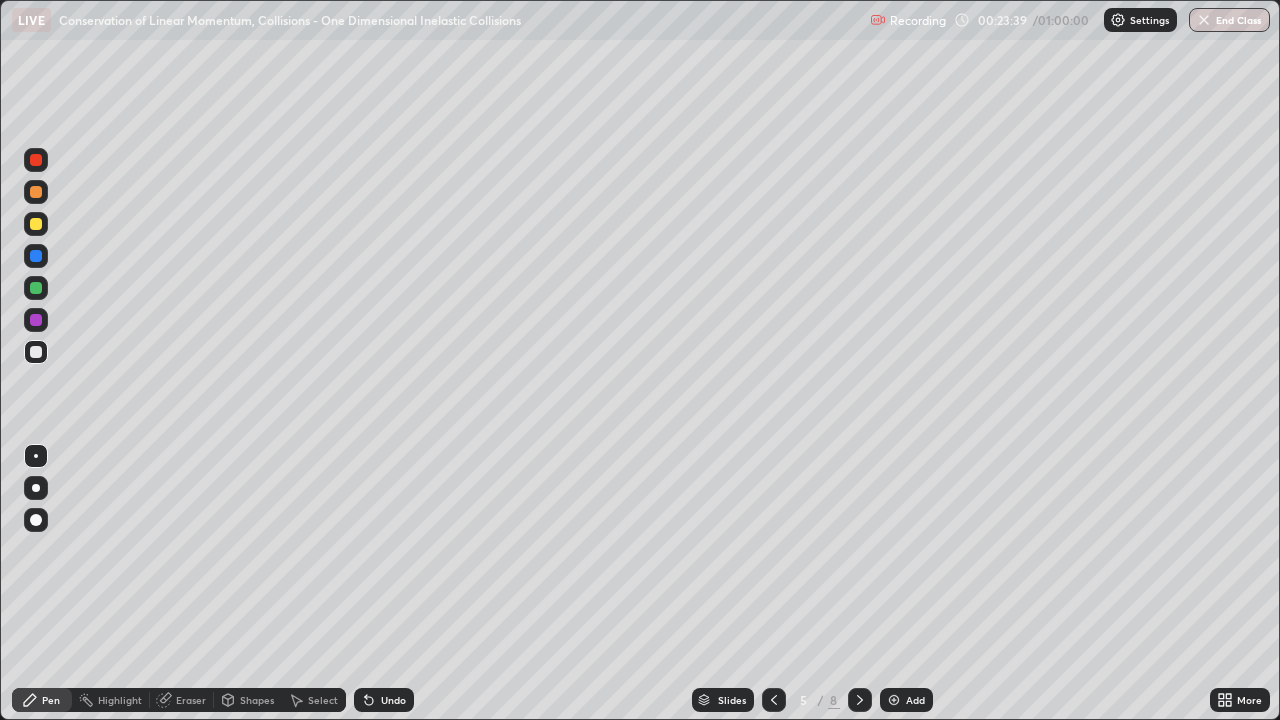 click at bounding box center [36, 352] 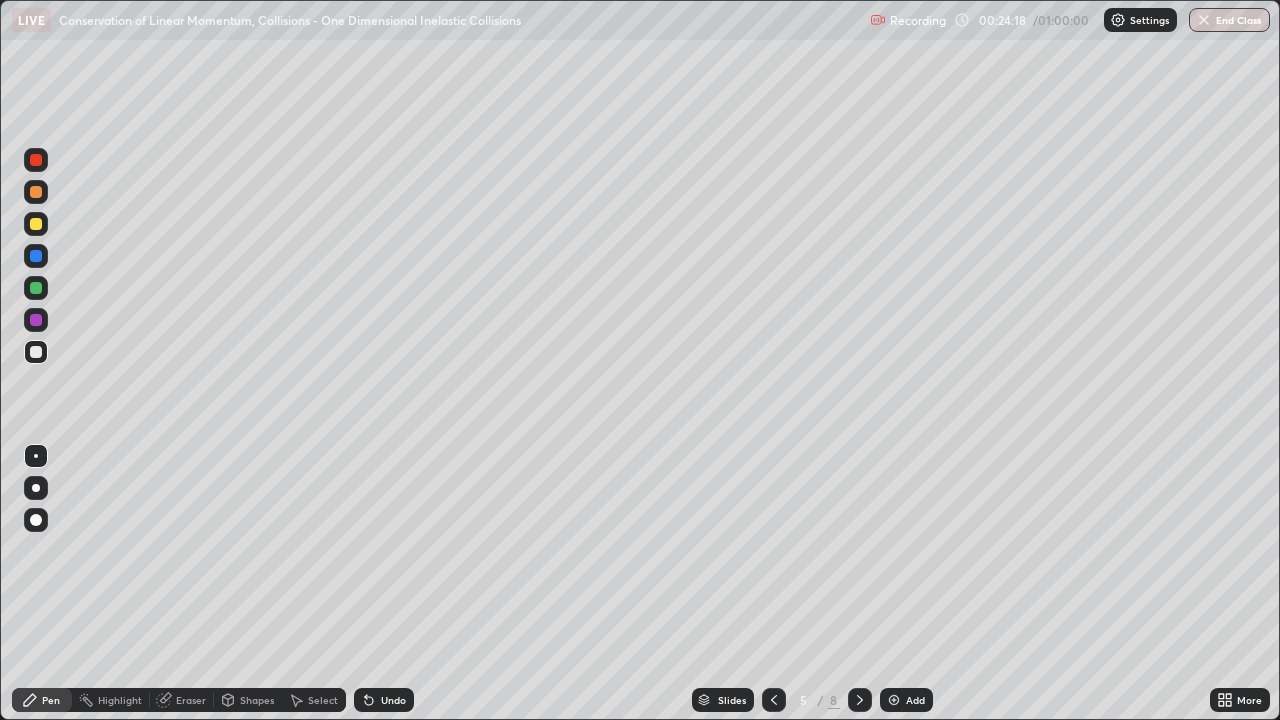 click at bounding box center (36, 352) 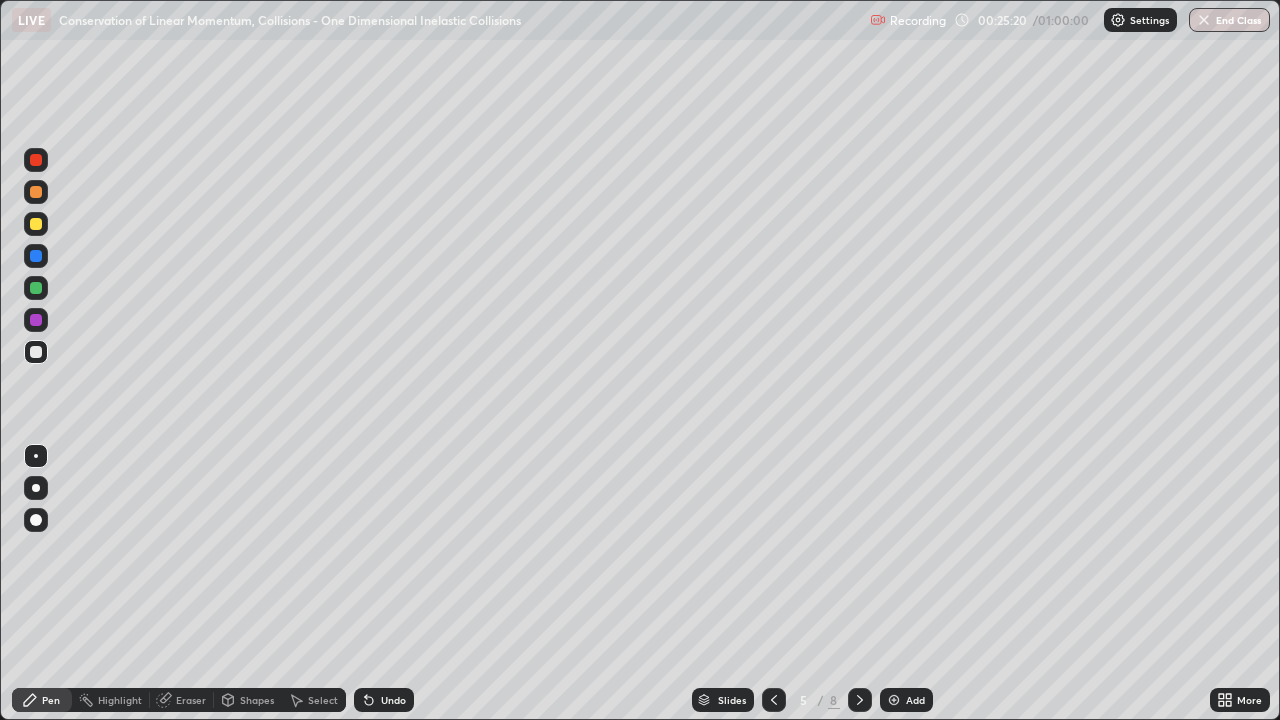 click at bounding box center [36, 288] 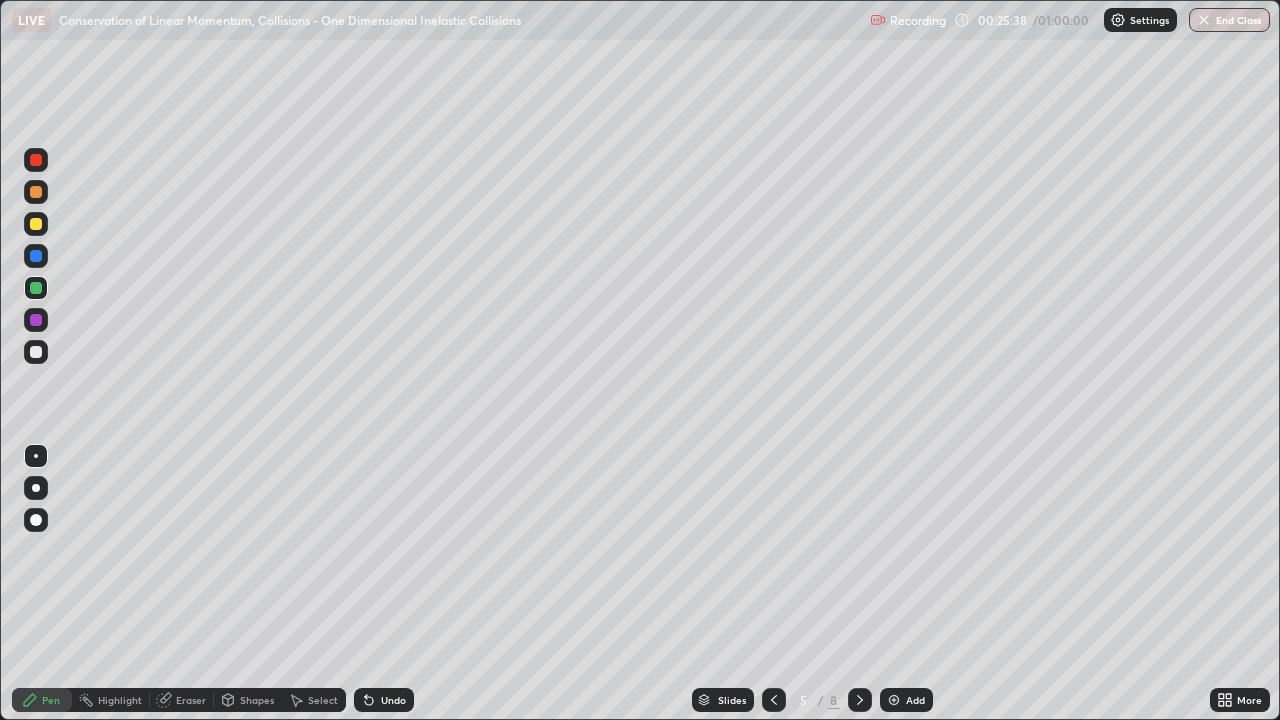 click on "Undo" at bounding box center (393, 700) 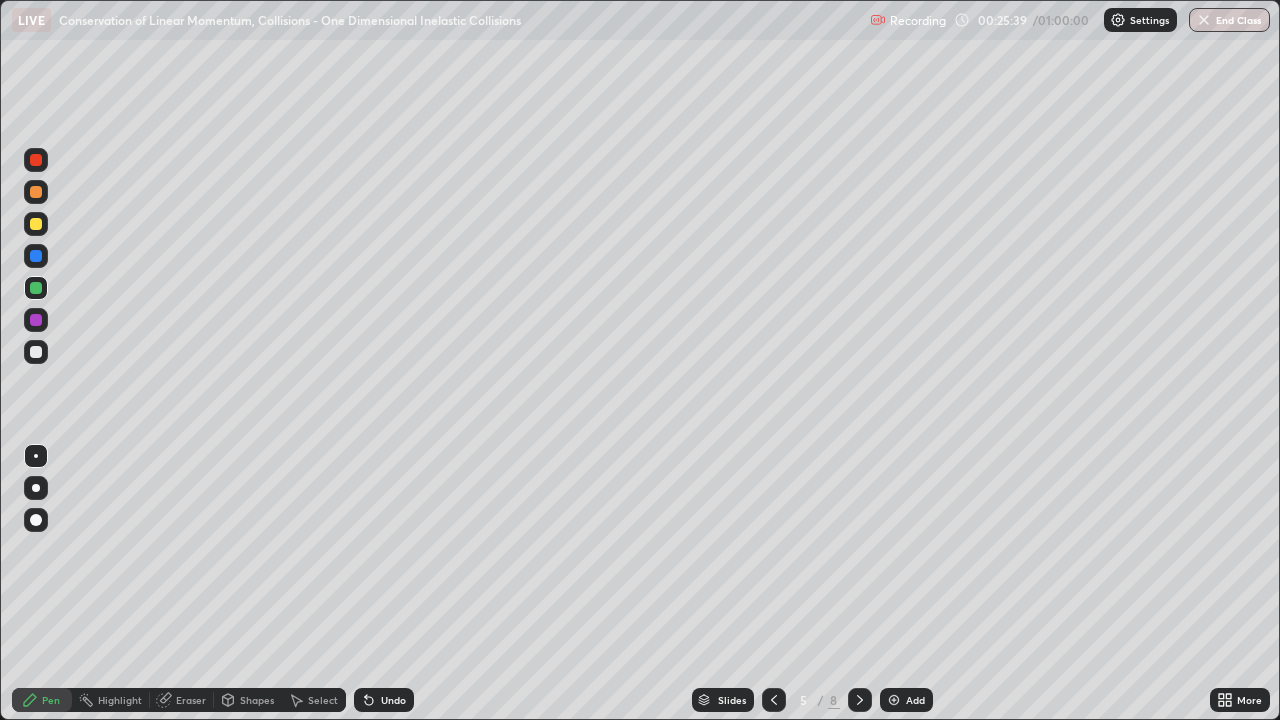 click 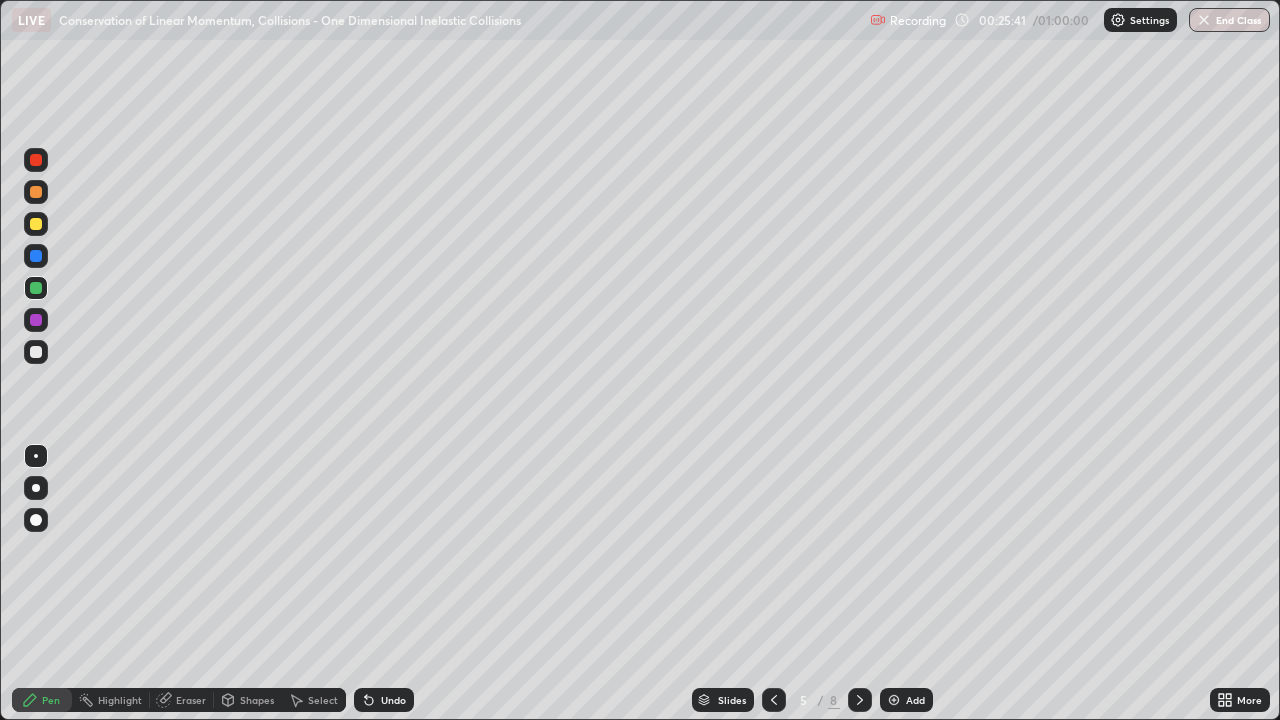 click on "Undo" at bounding box center (393, 700) 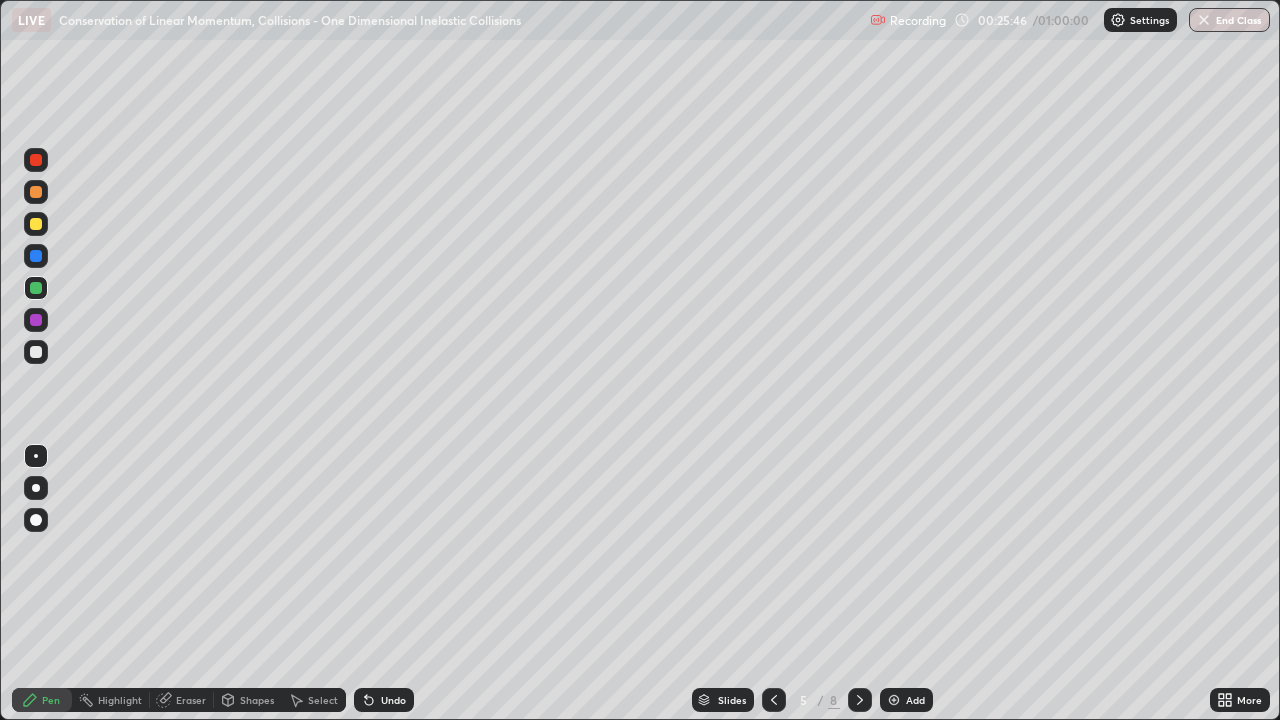 click on "Select" at bounding box center (323, 700) 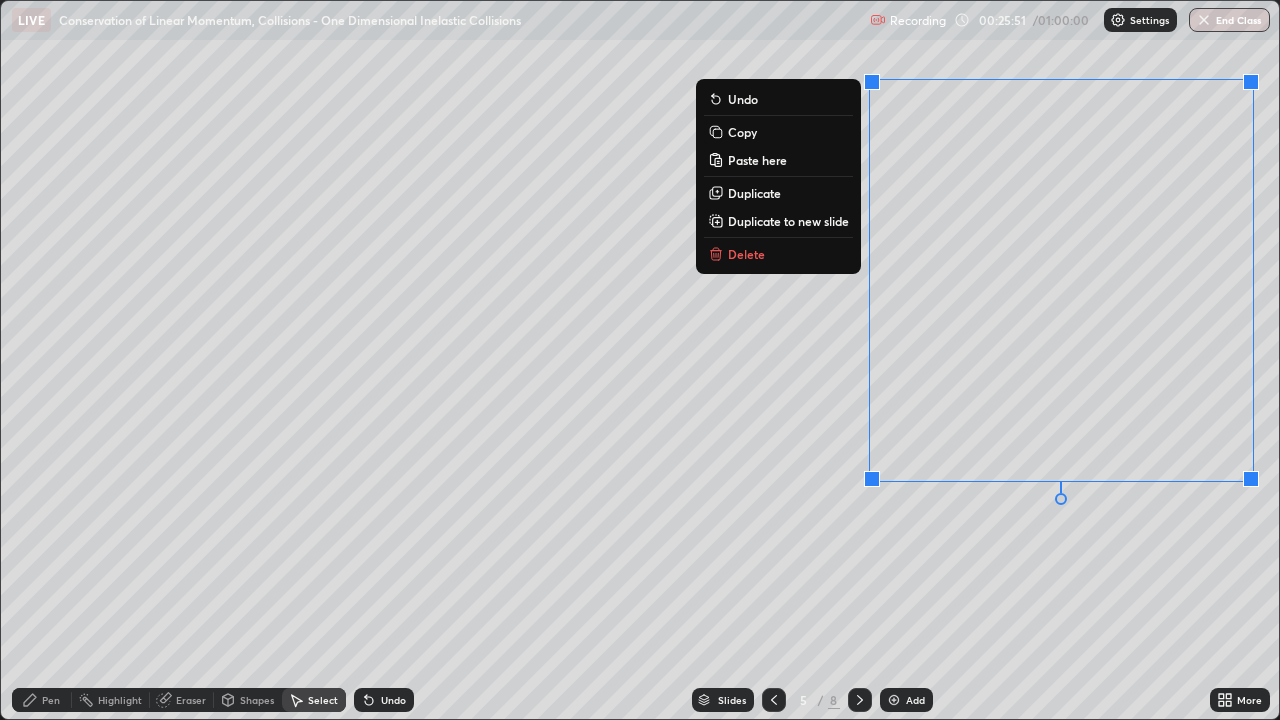 click on "Delete" at bounding box center (746, 254) 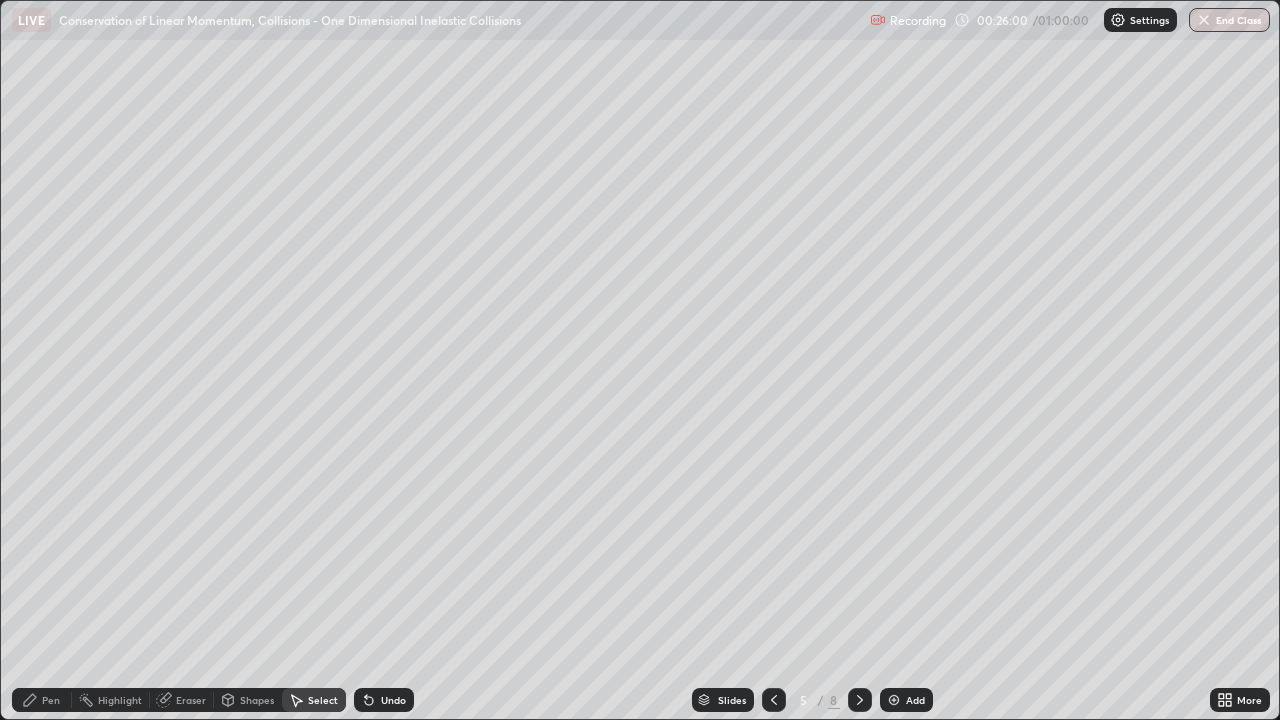 click on "Pen" at bounding box center (51, 700) 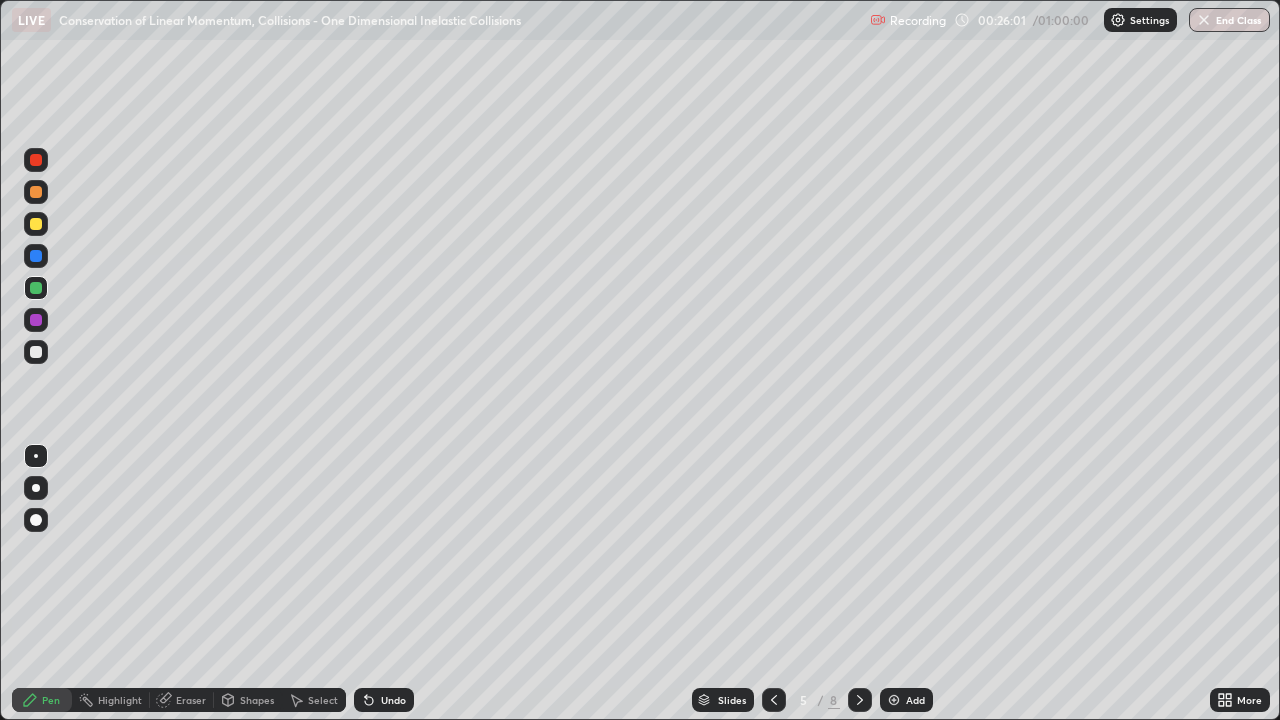 click at bounding box center (36, 352) 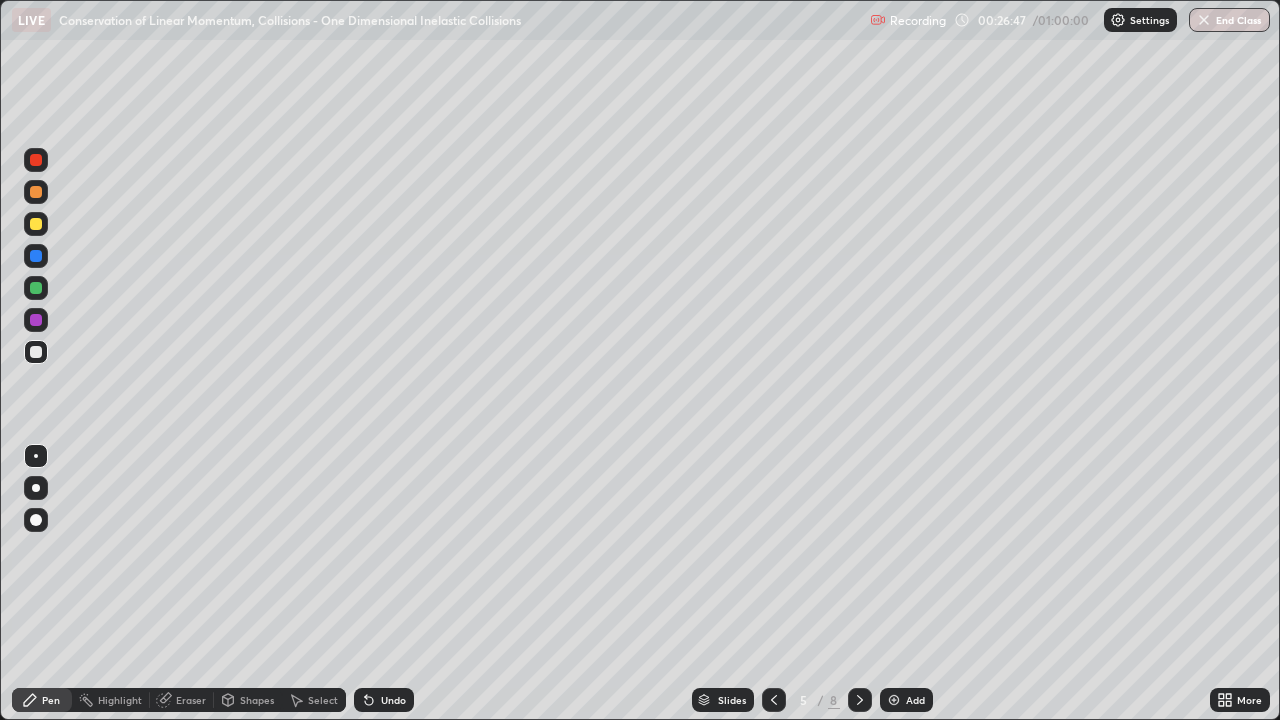 click 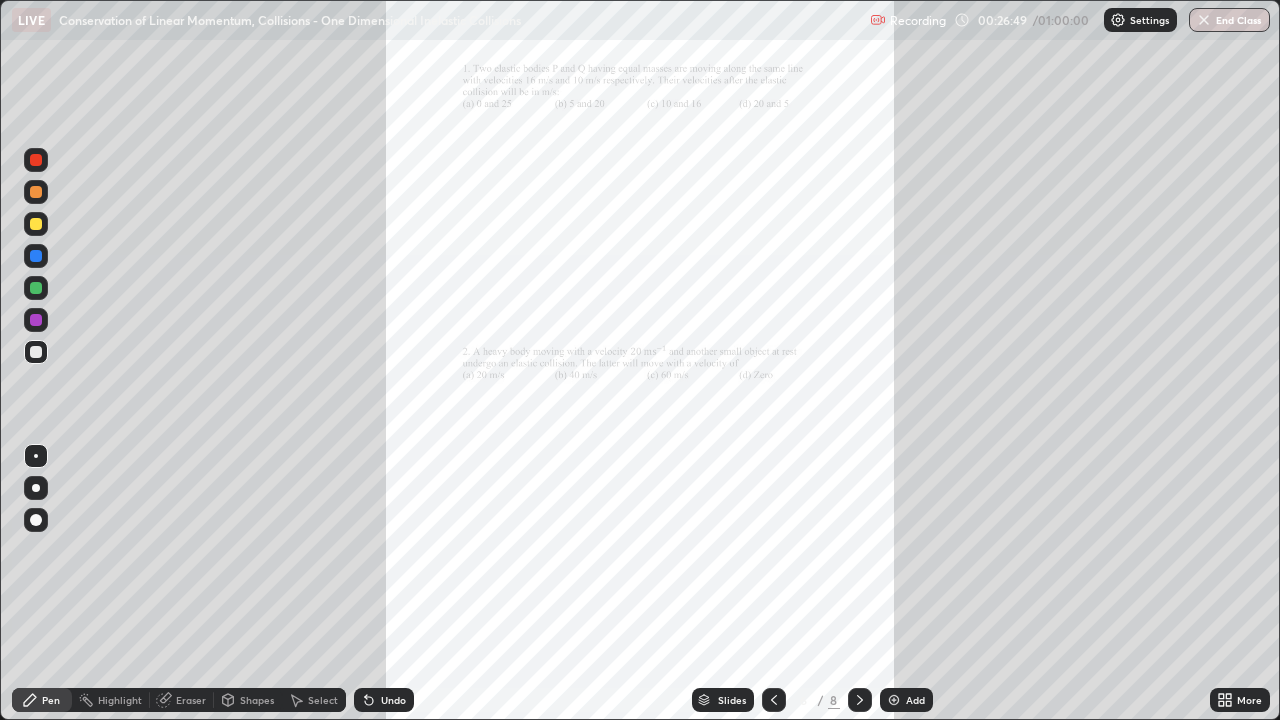 click 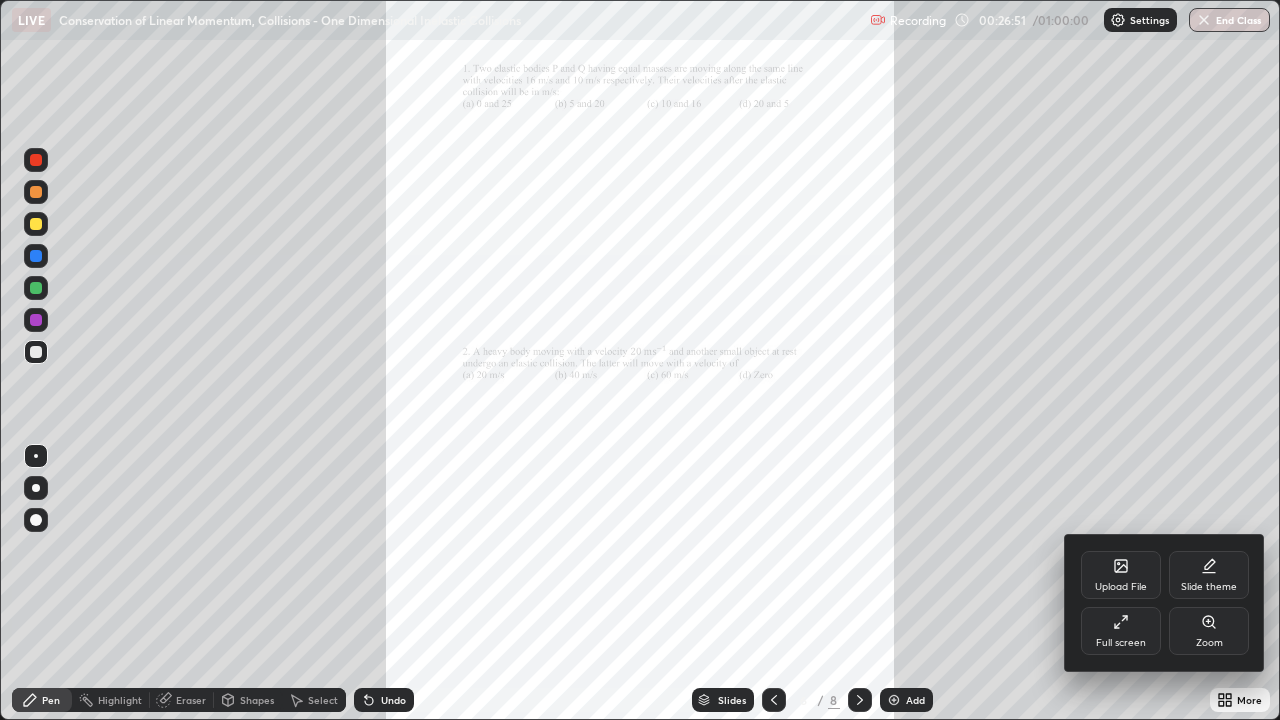 click on "Zoom" at bounding box center [1209, 643] 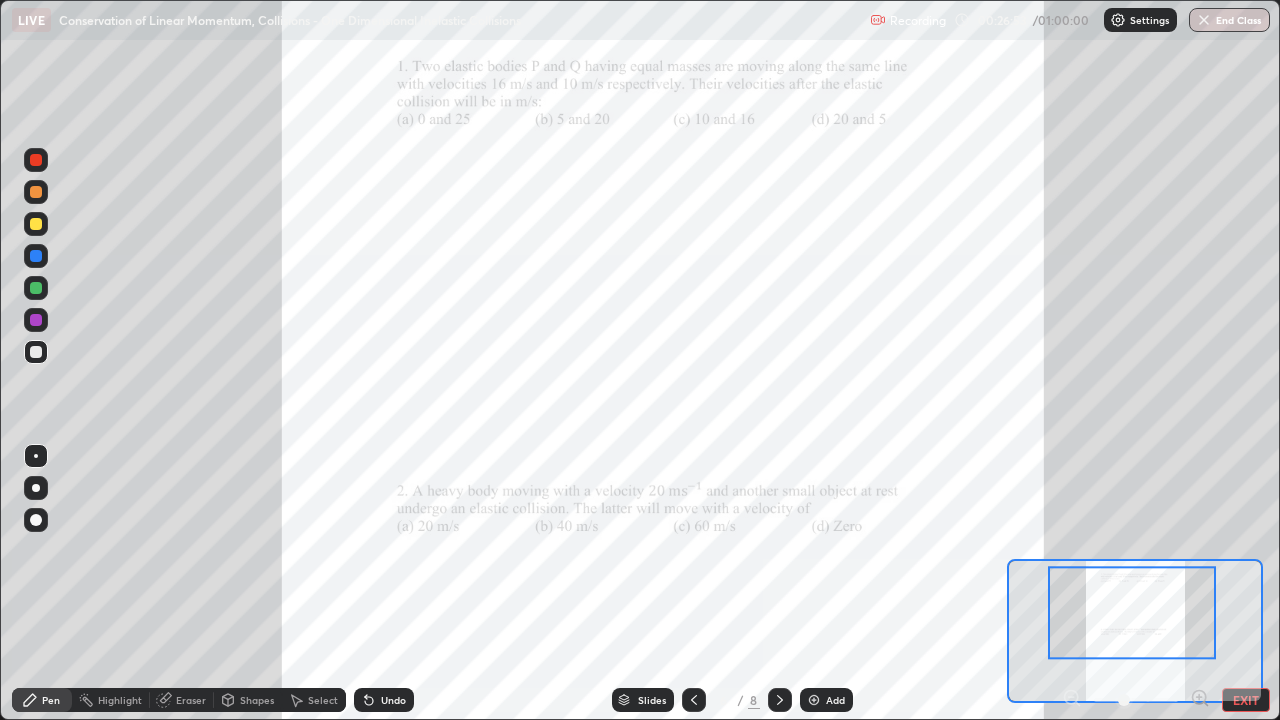 click 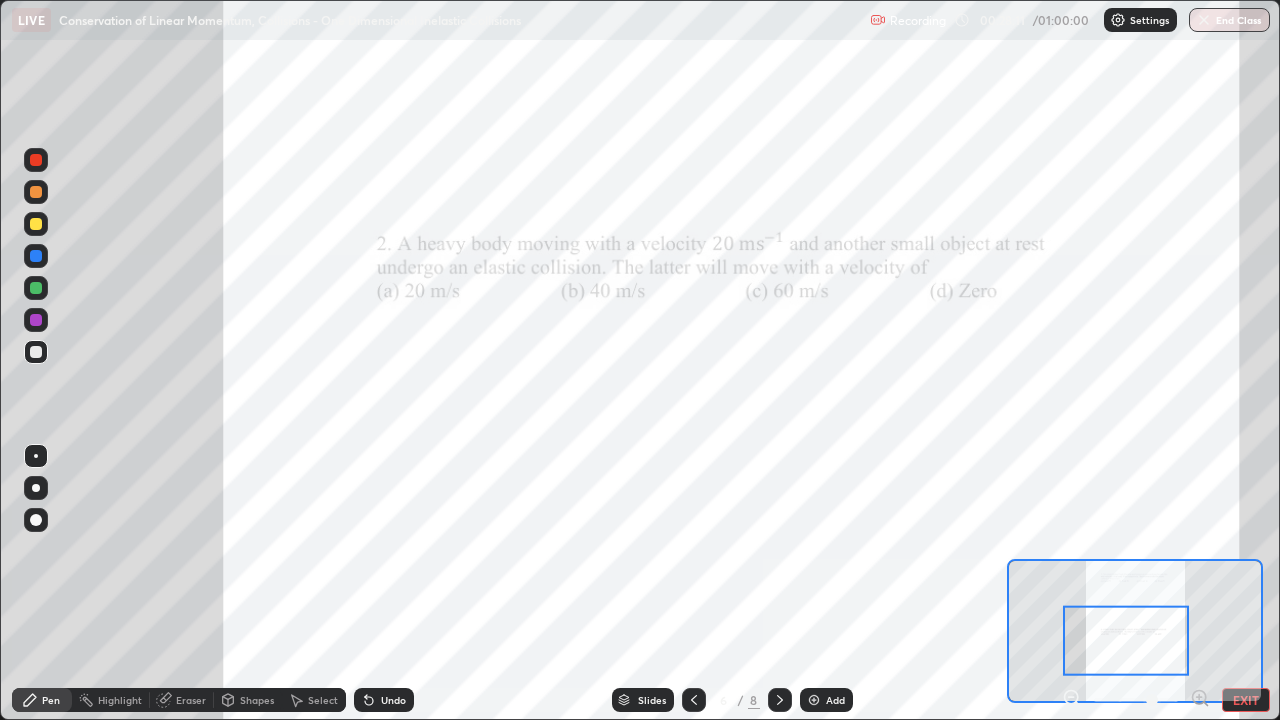 click at bounding box center (36, 224) 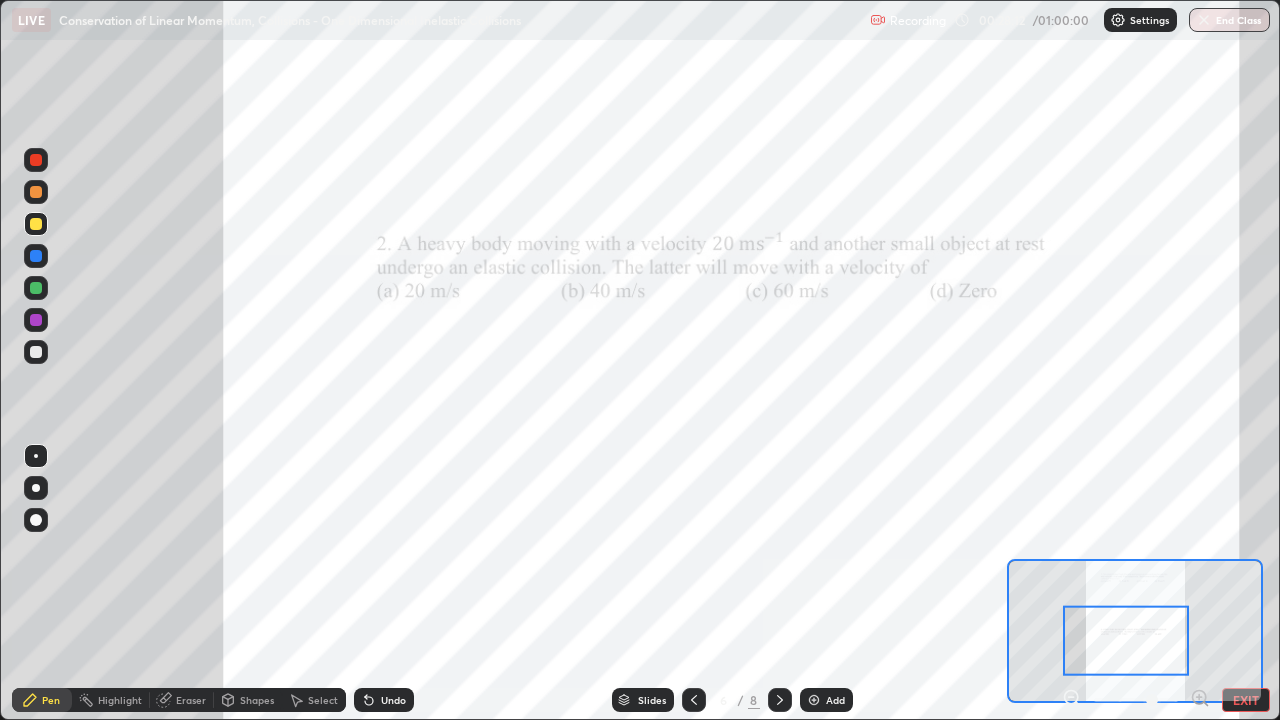 click at bounding box center (36, 320) 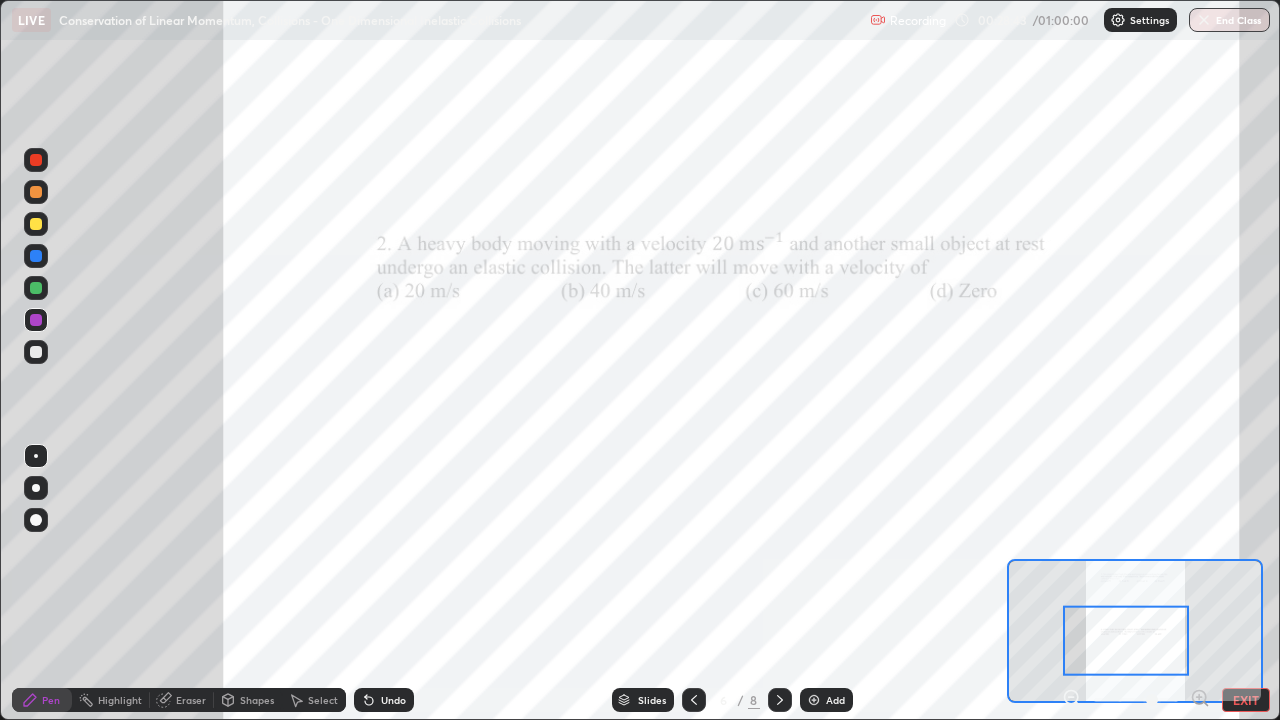 click on "Select" at bounding box center [323, 700] 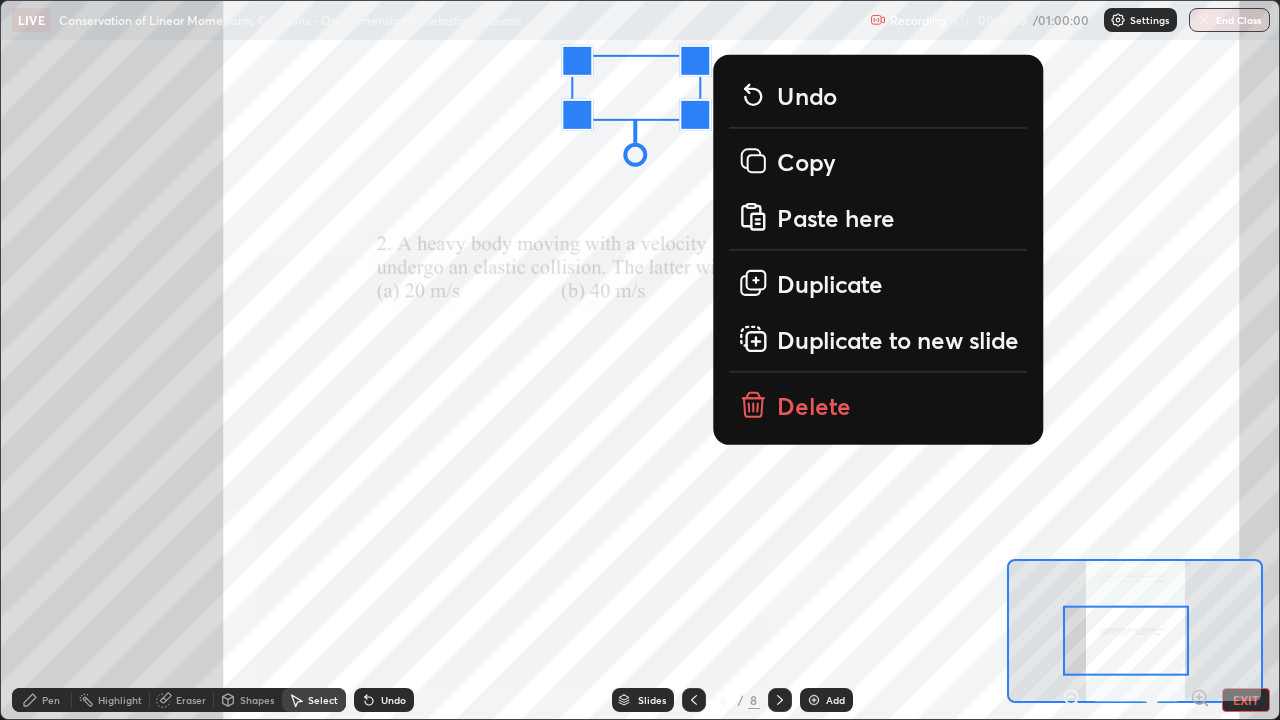 click on "Delete" at bounding box center (814, 404) 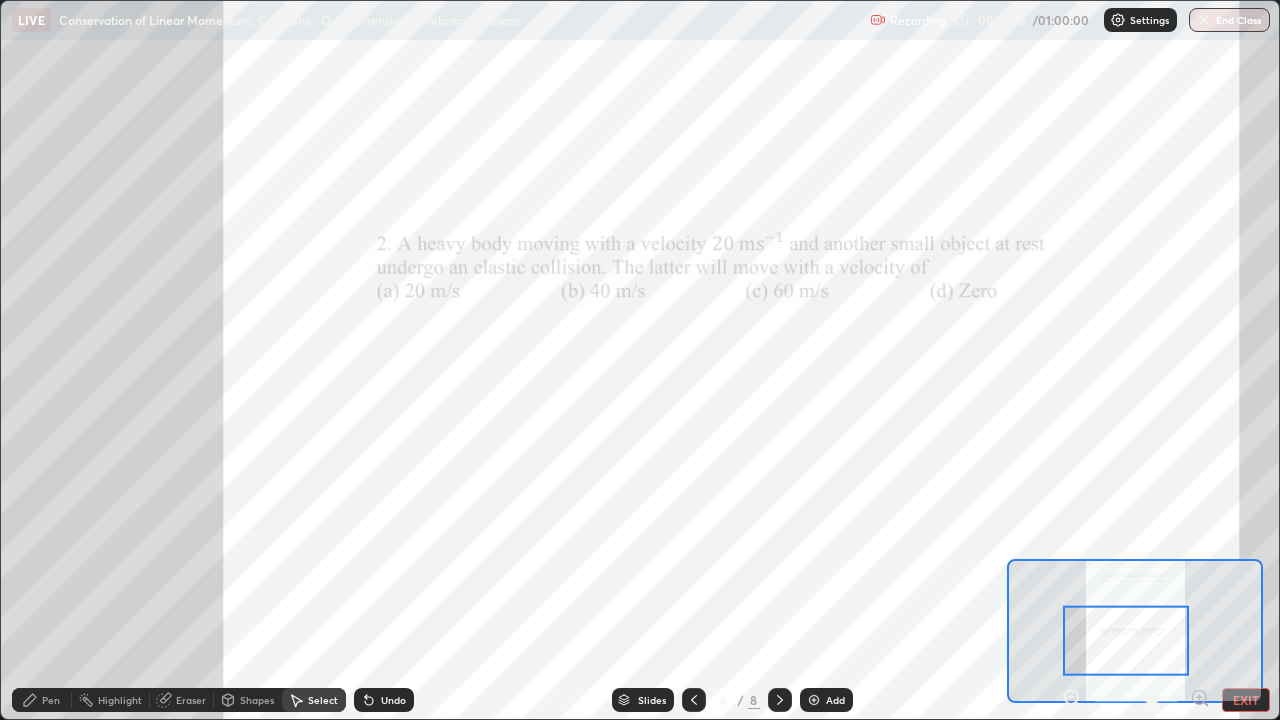 click on "Pen" at bounding box center [42, 700] 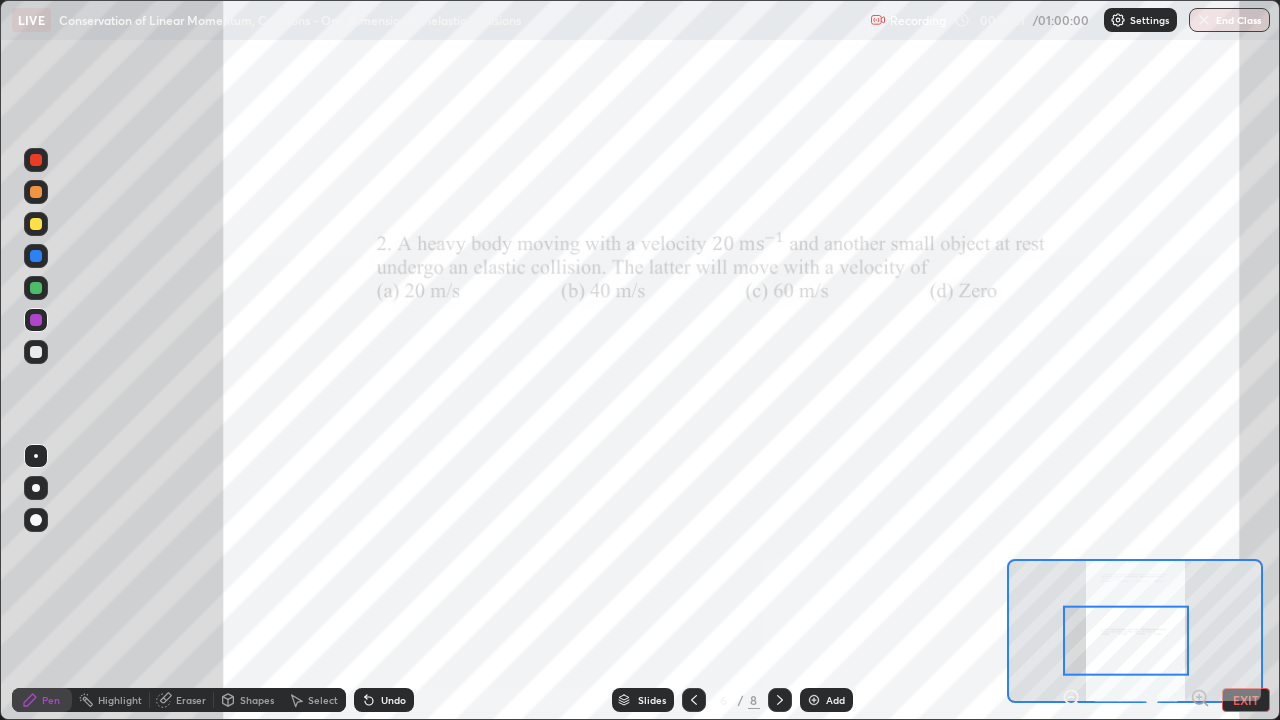 click at bounding box center [36, 160] 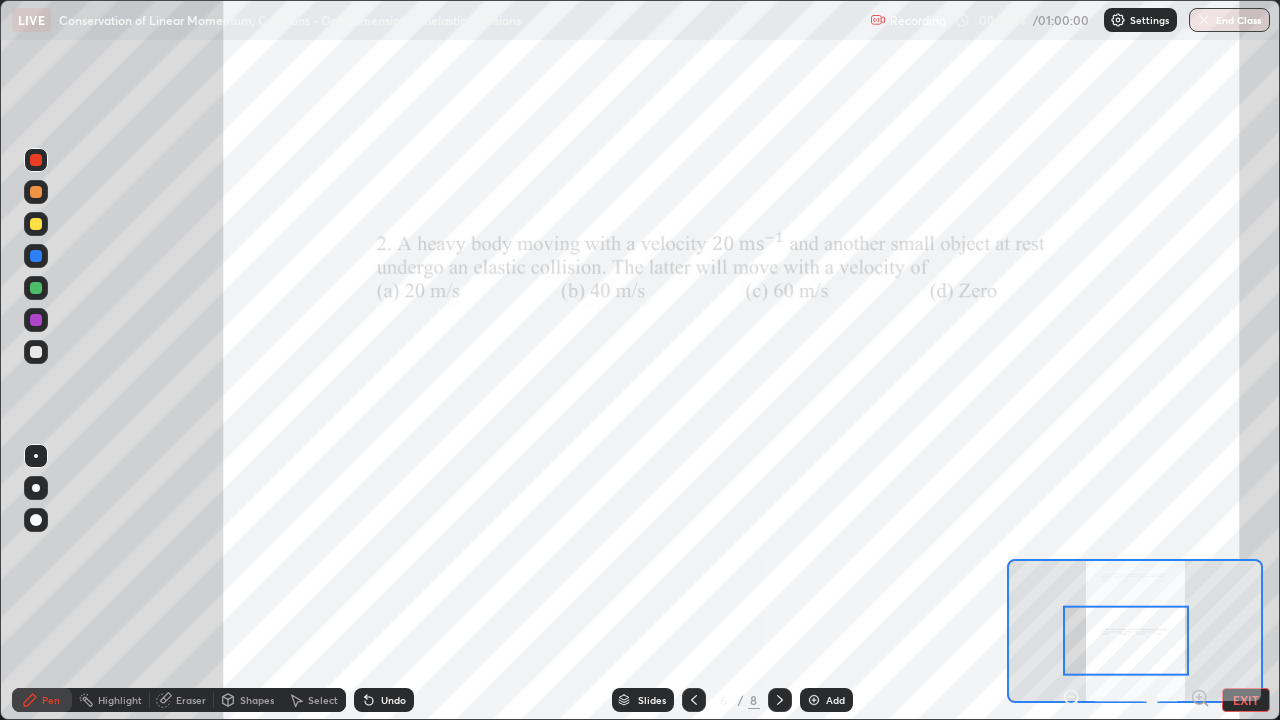 click at bounding box center (36, 320) 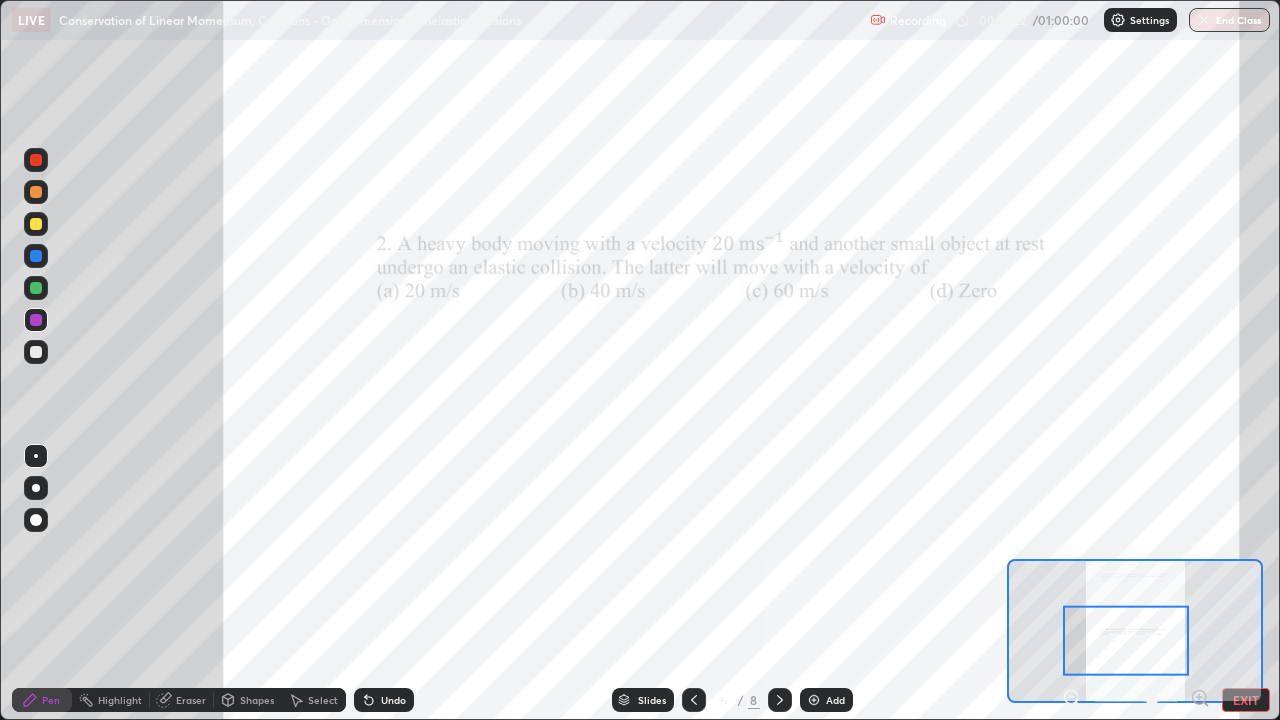 click 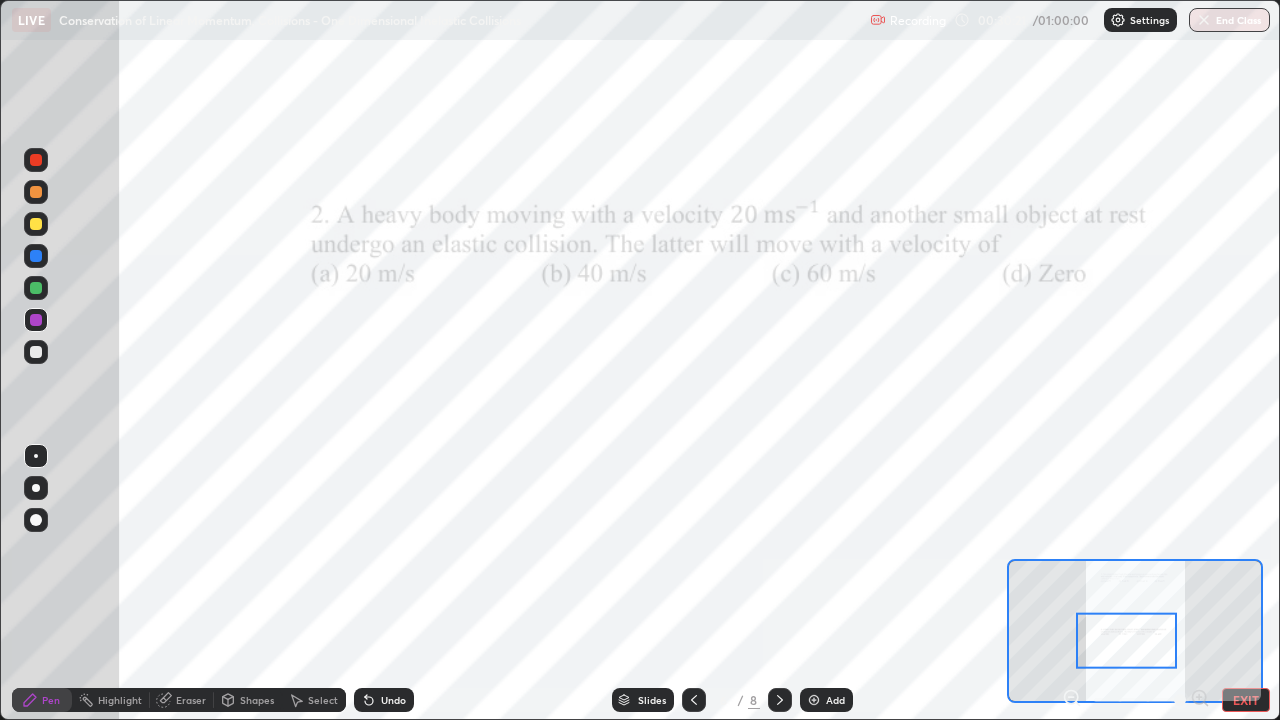 click 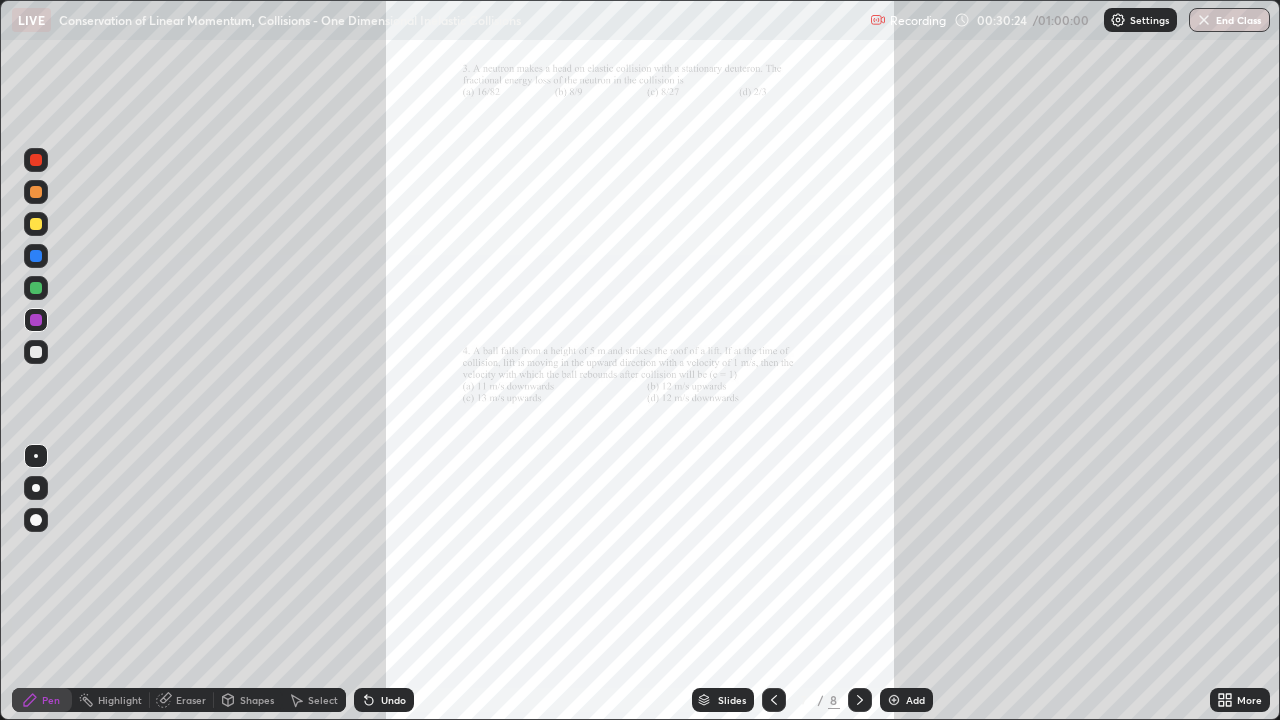 click 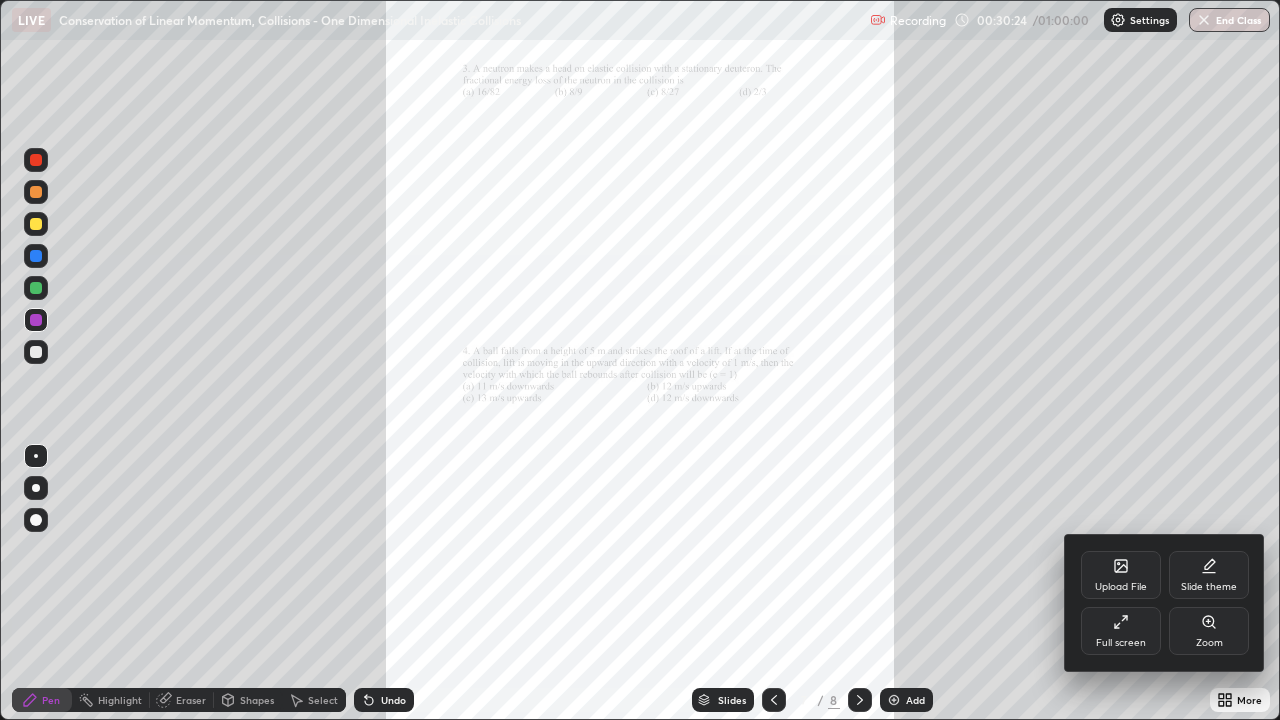 click 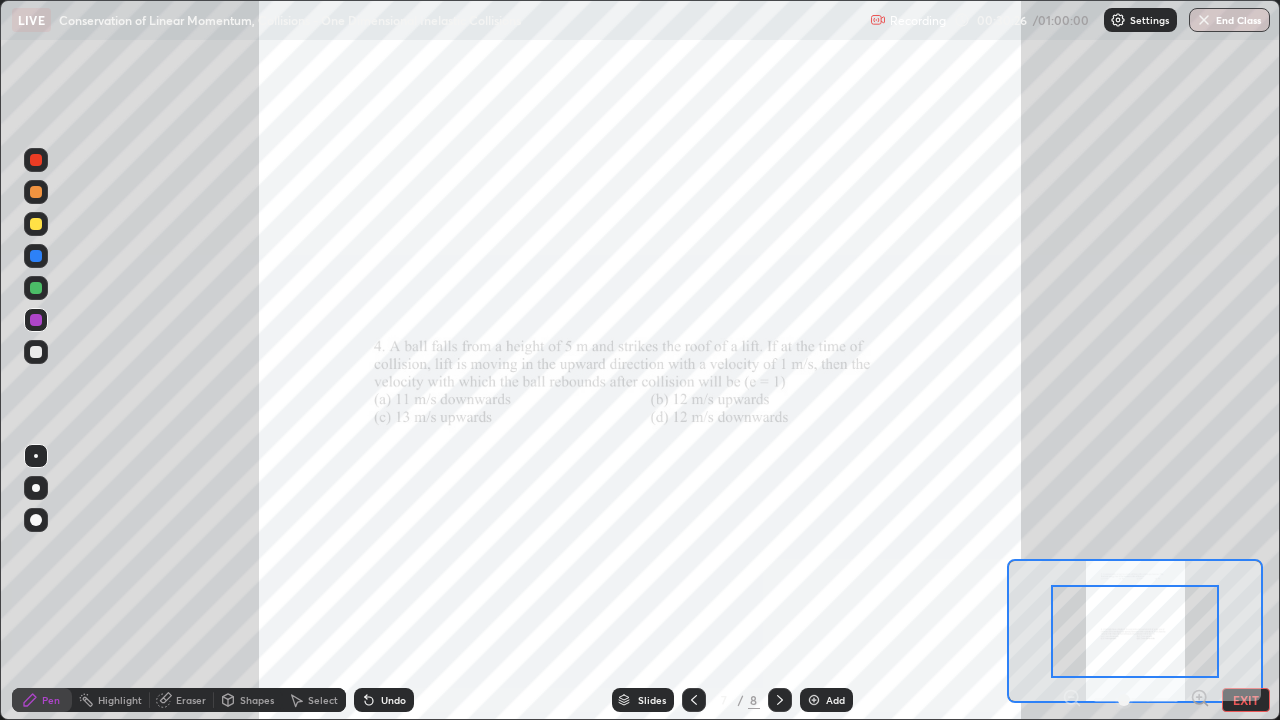 click 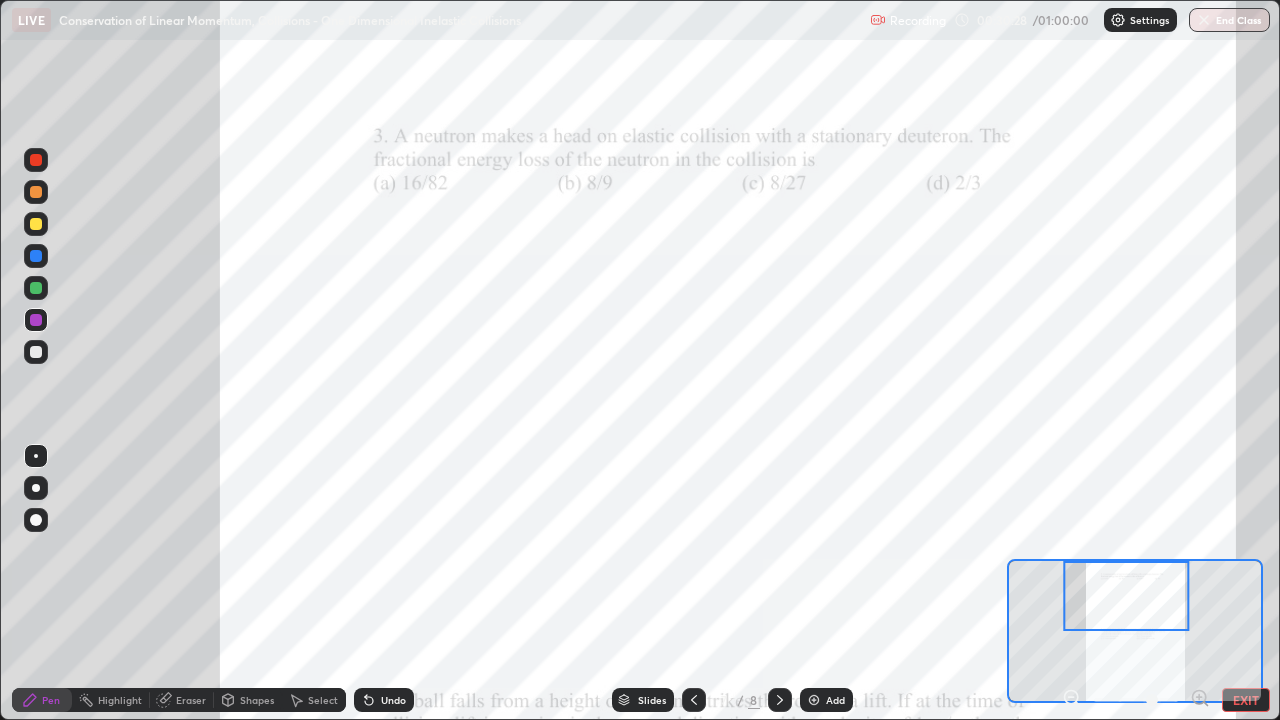 click 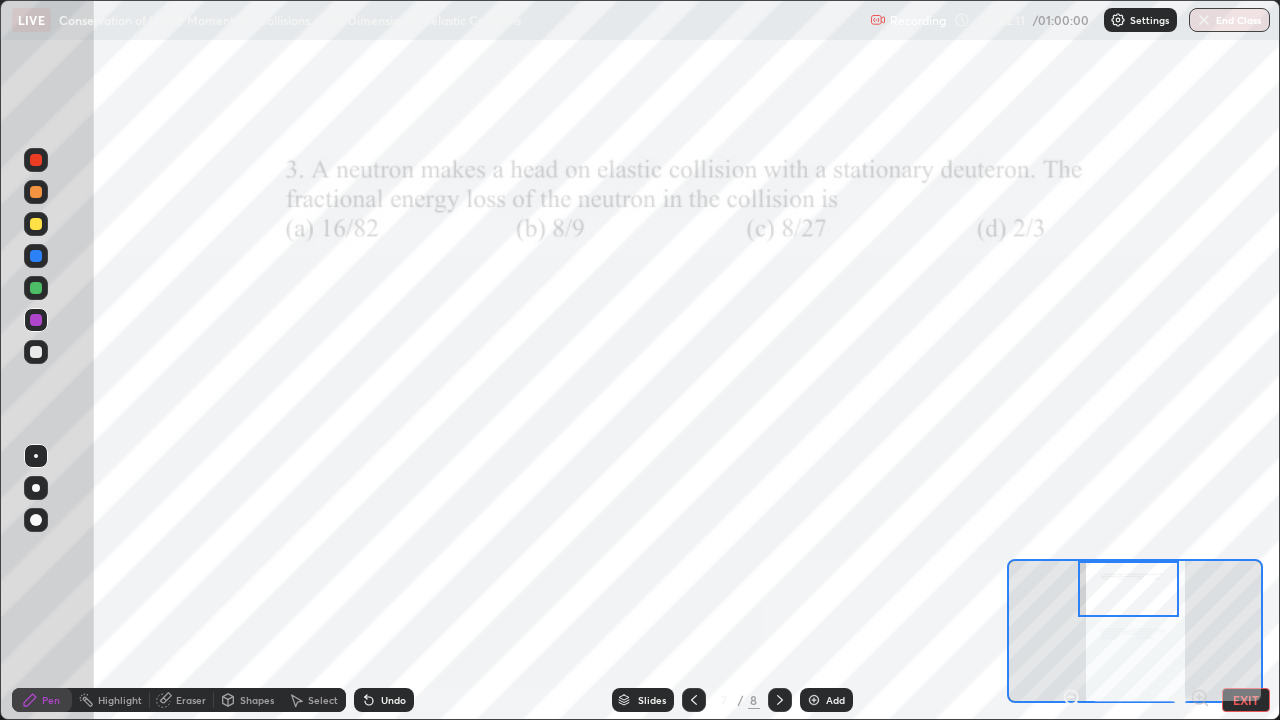 click at bounding box center [36, 288] 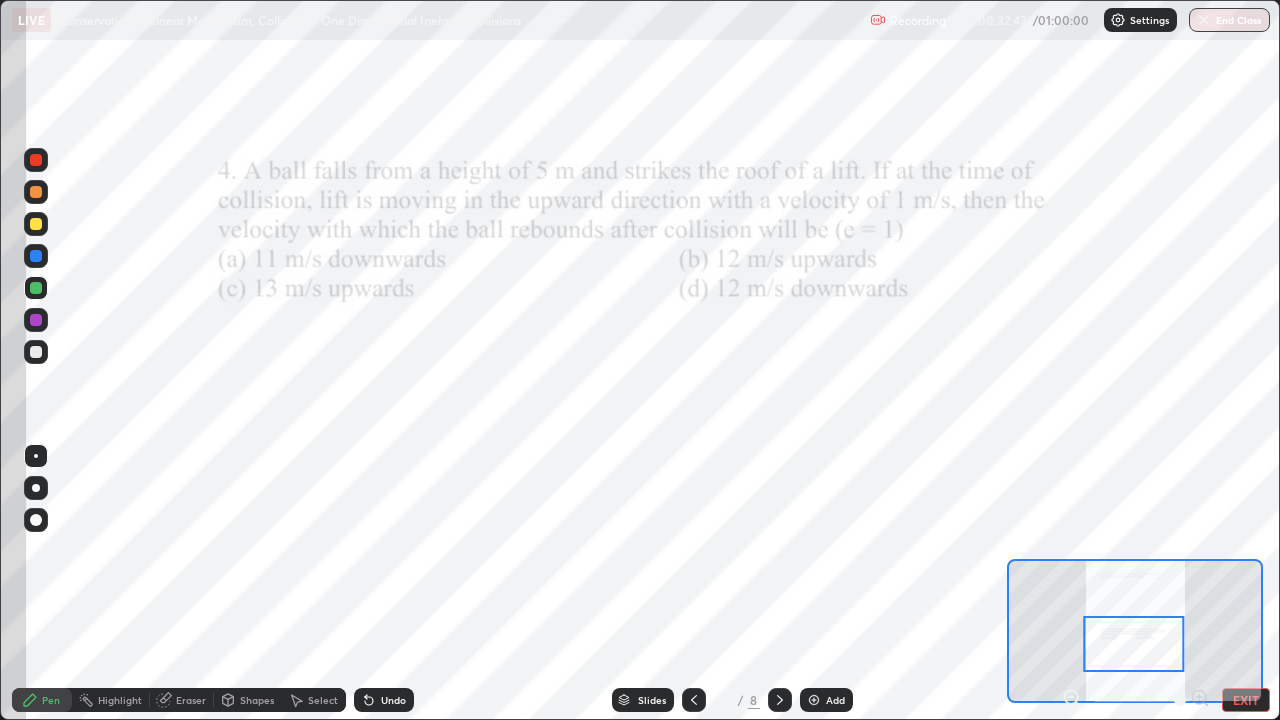 click at bounding box center [36, 192] 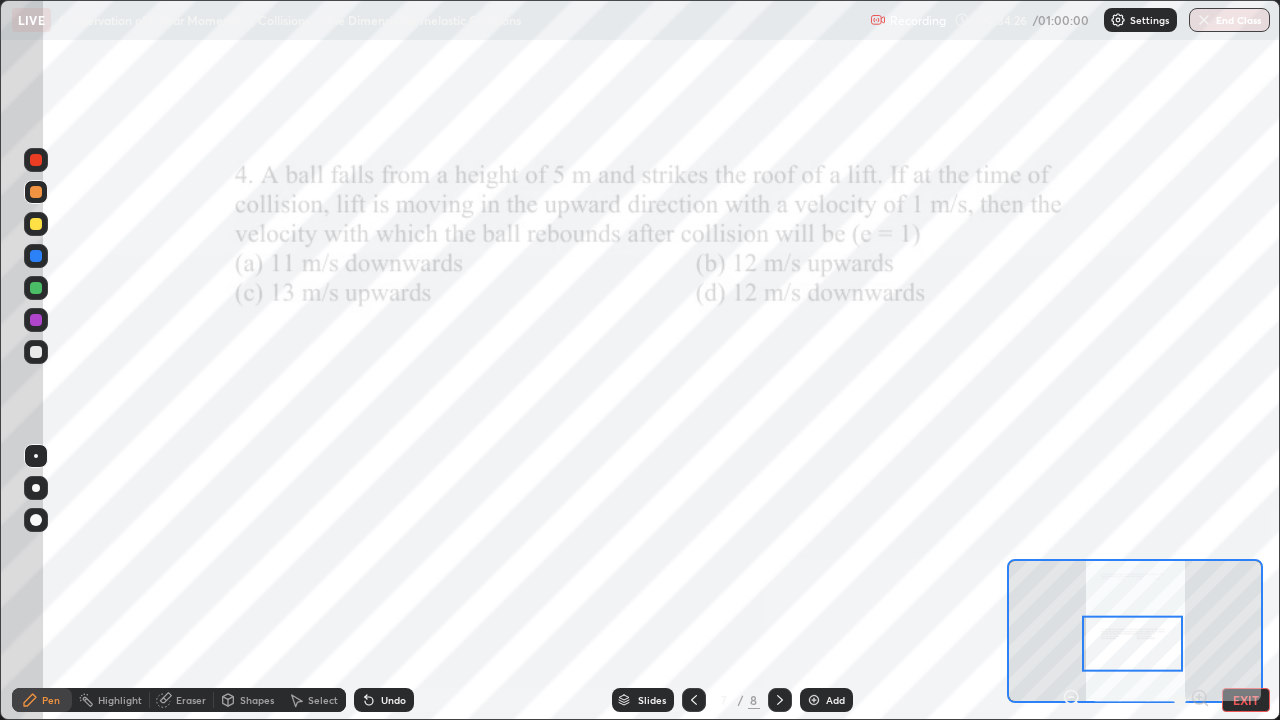 click at bounding box center [36, 320] 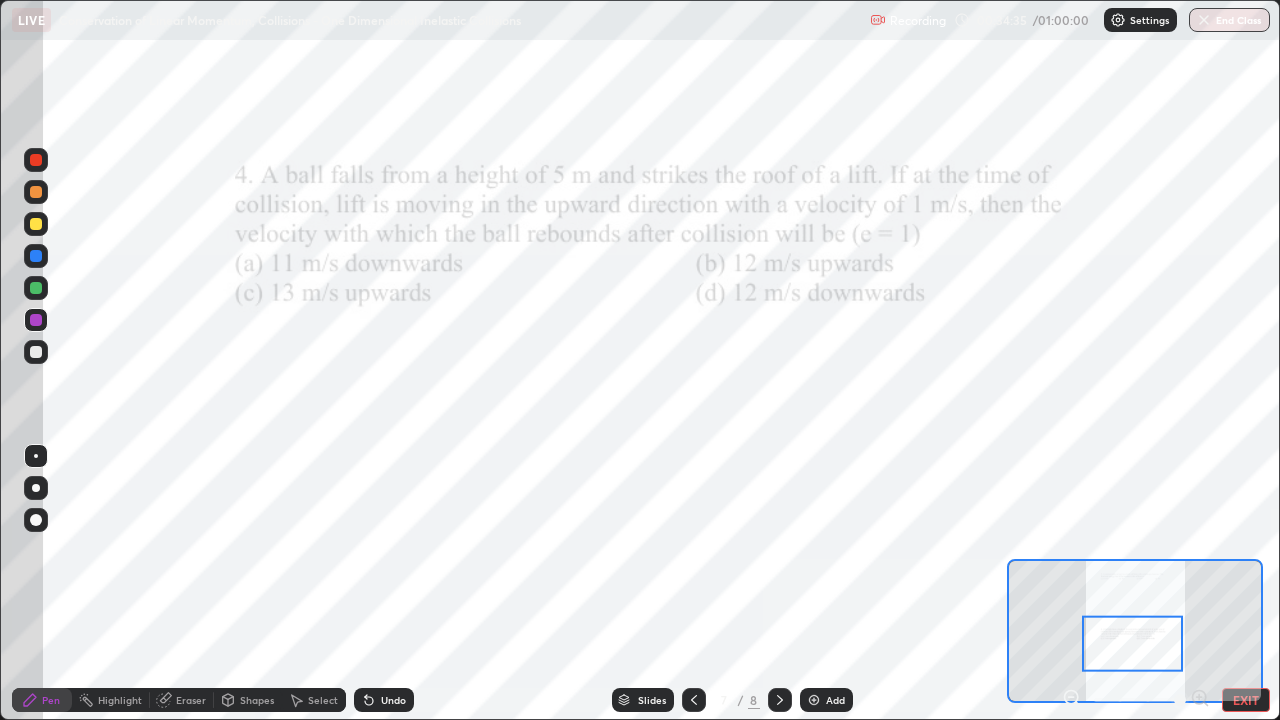 click on "Undo" at bounding box center [384, 700] 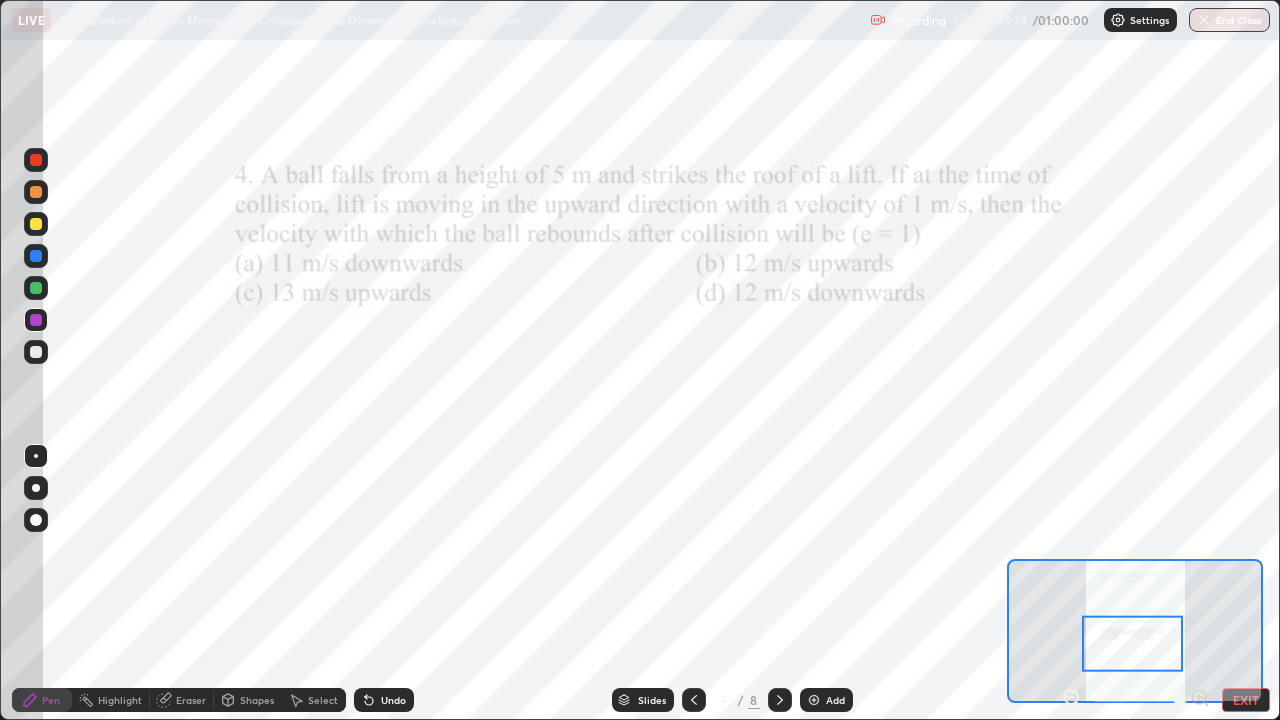 click at bounding box center (36, 256) 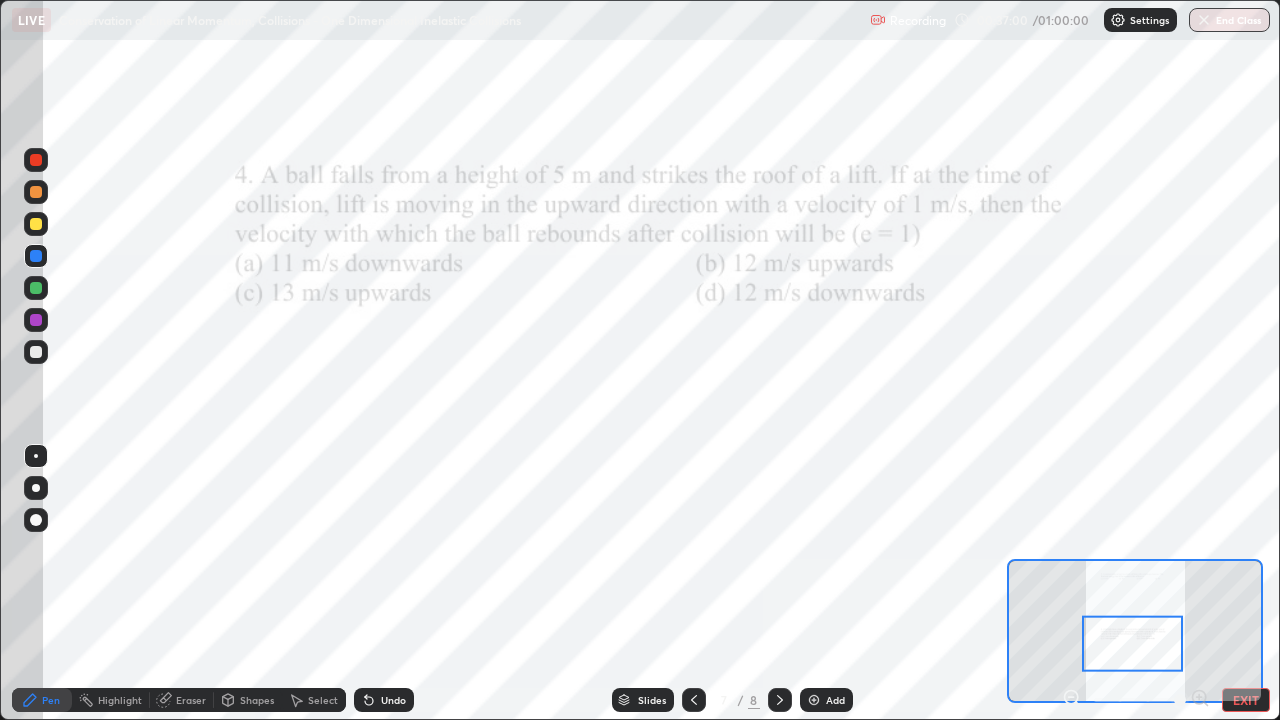 click at bounding box center (36, 256) 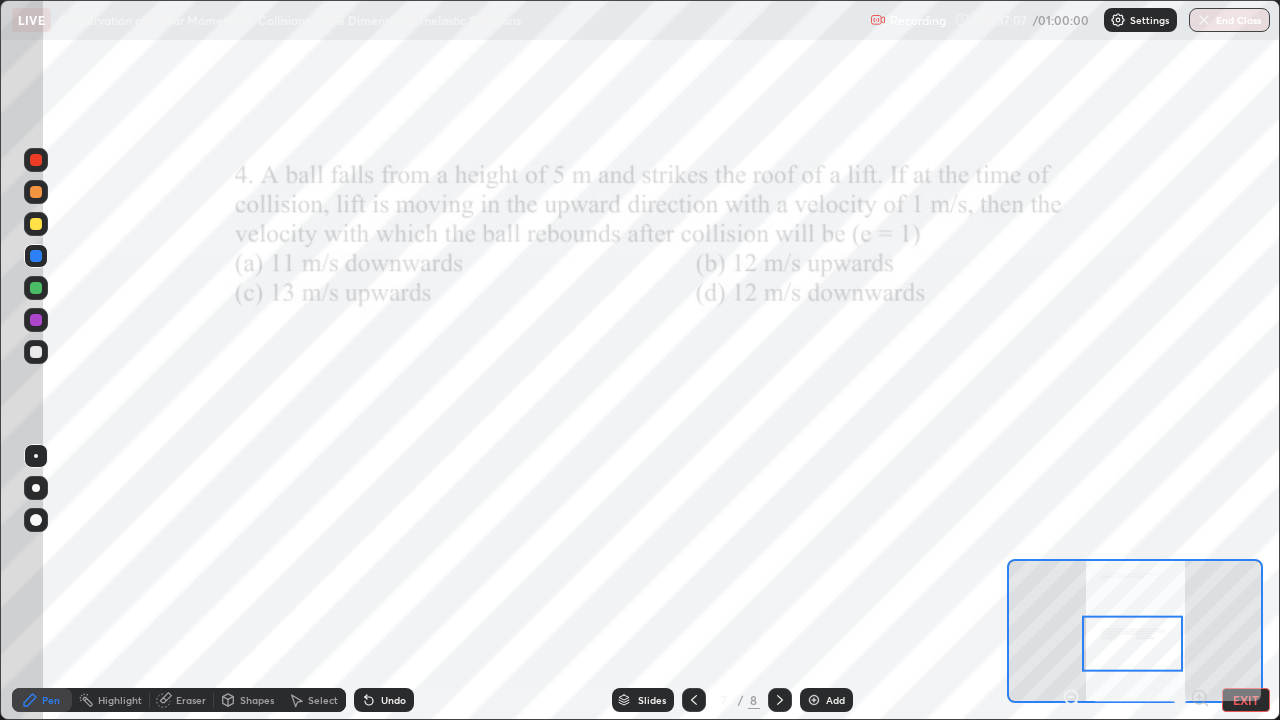 click at bounding box center [36, 320] 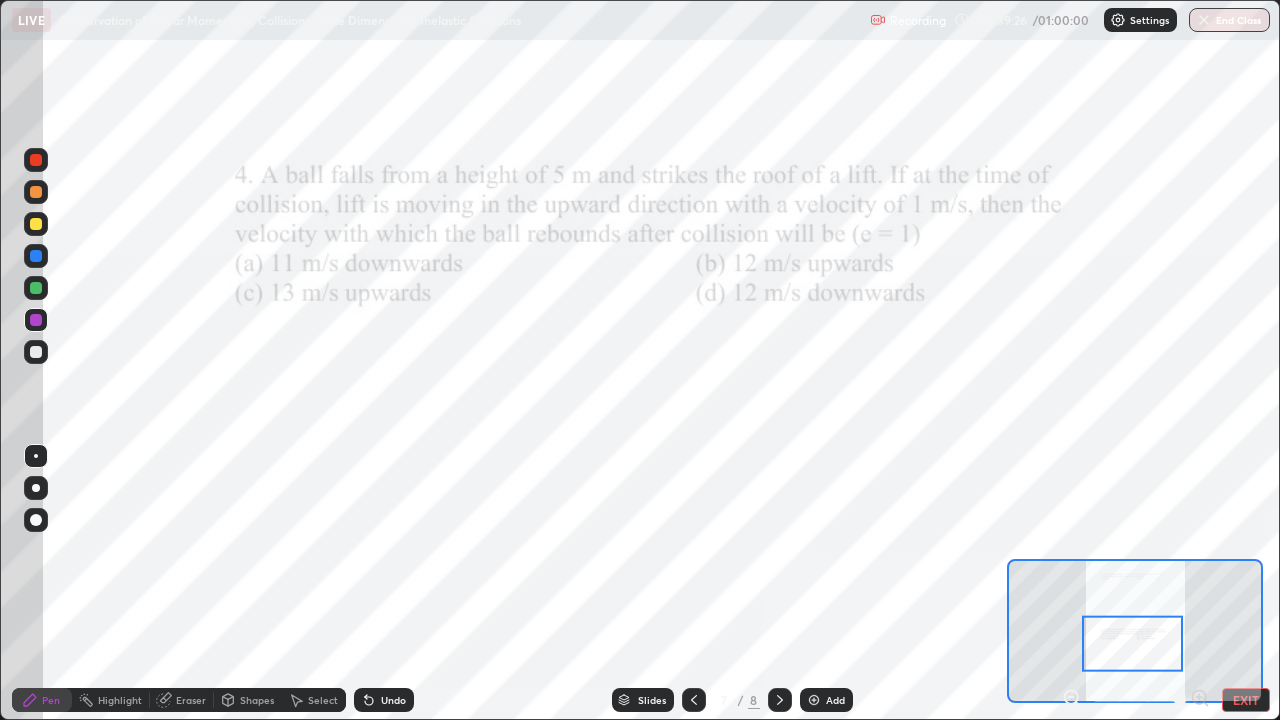 click 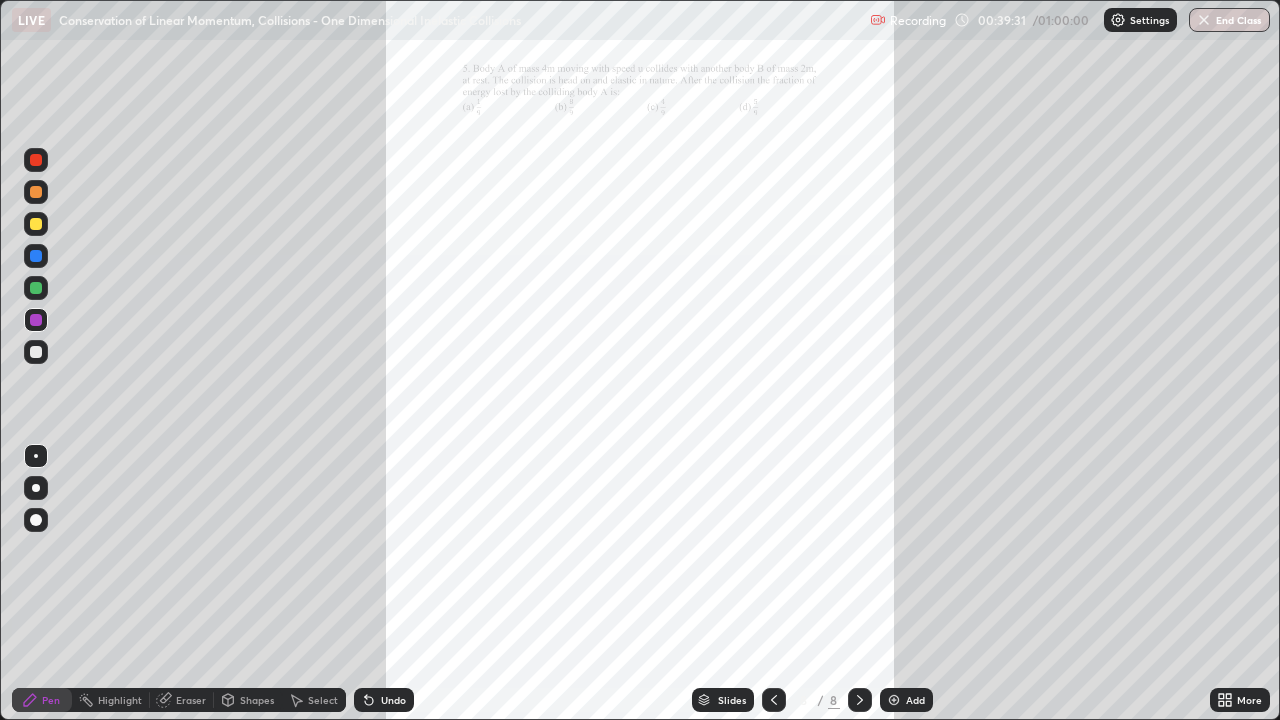 click 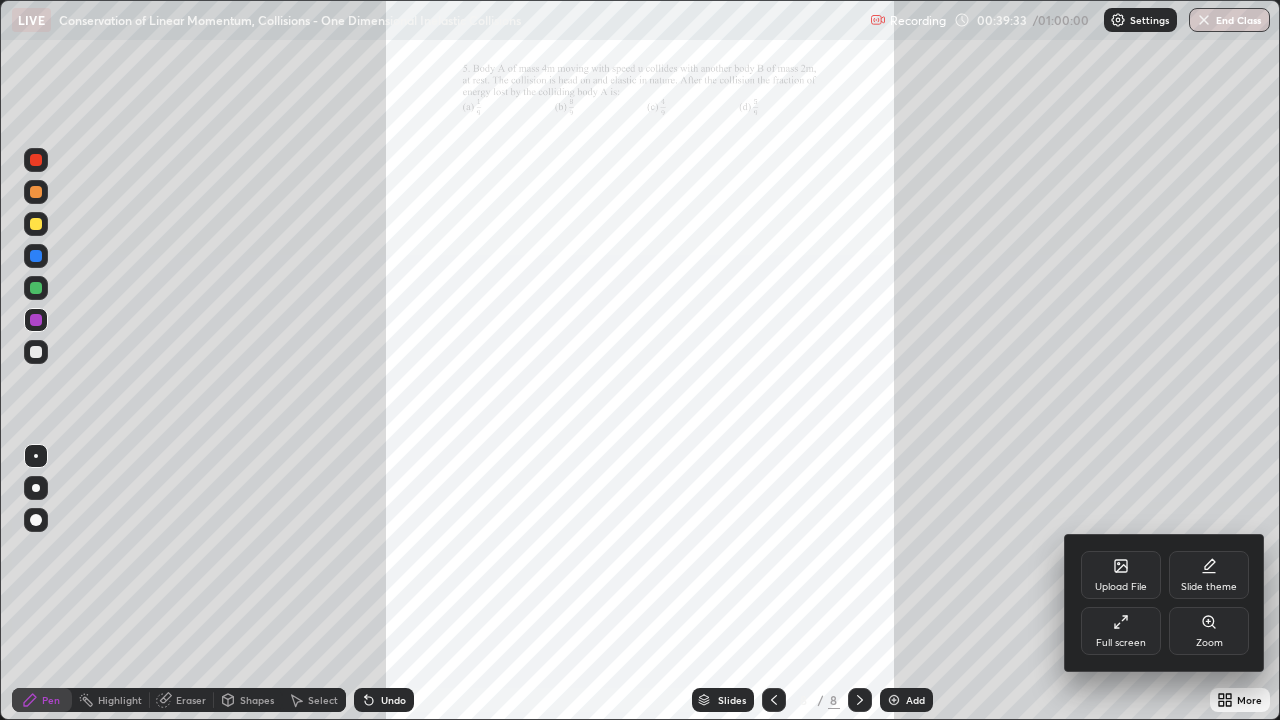 click on "Zoom" at bounding box center [1209, 631] 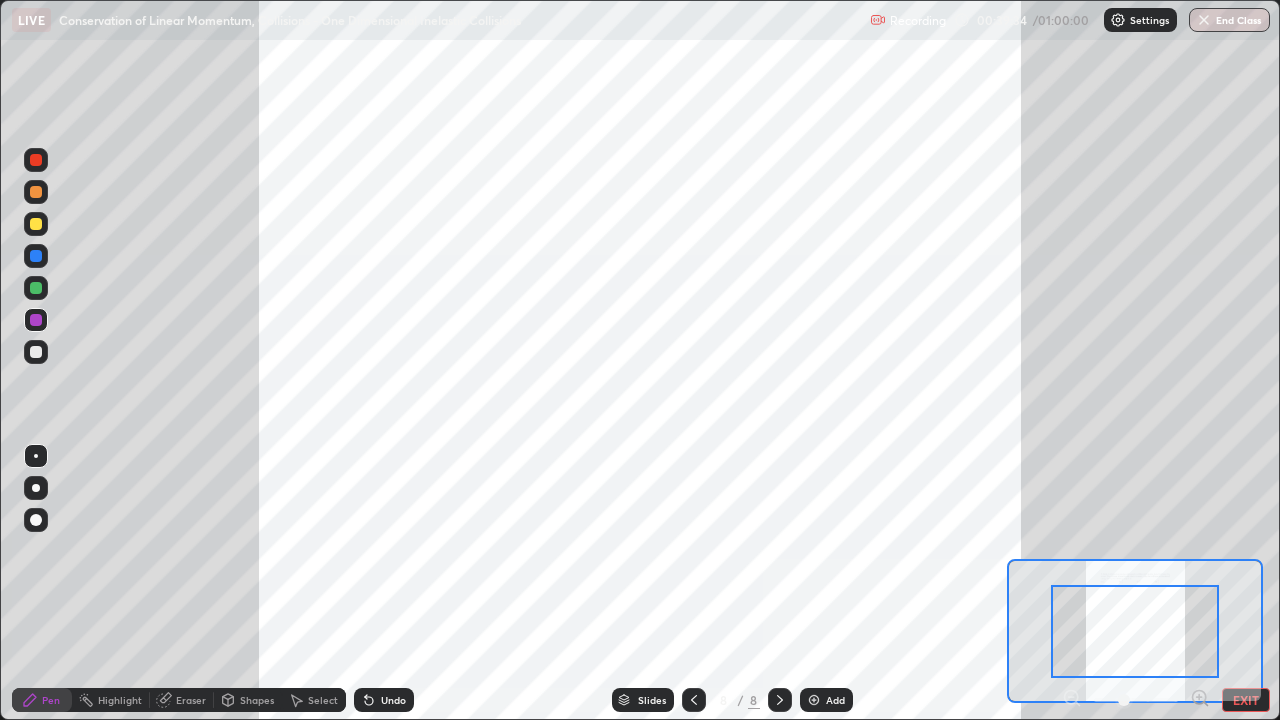 click 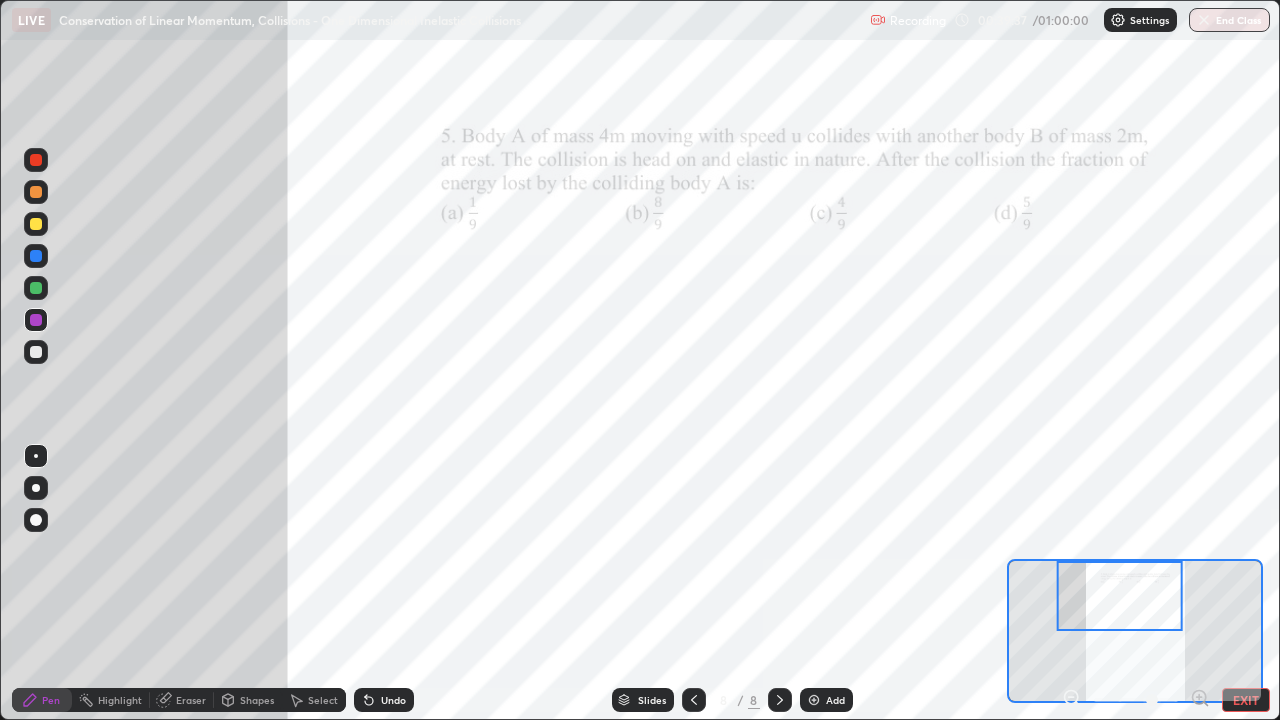 click 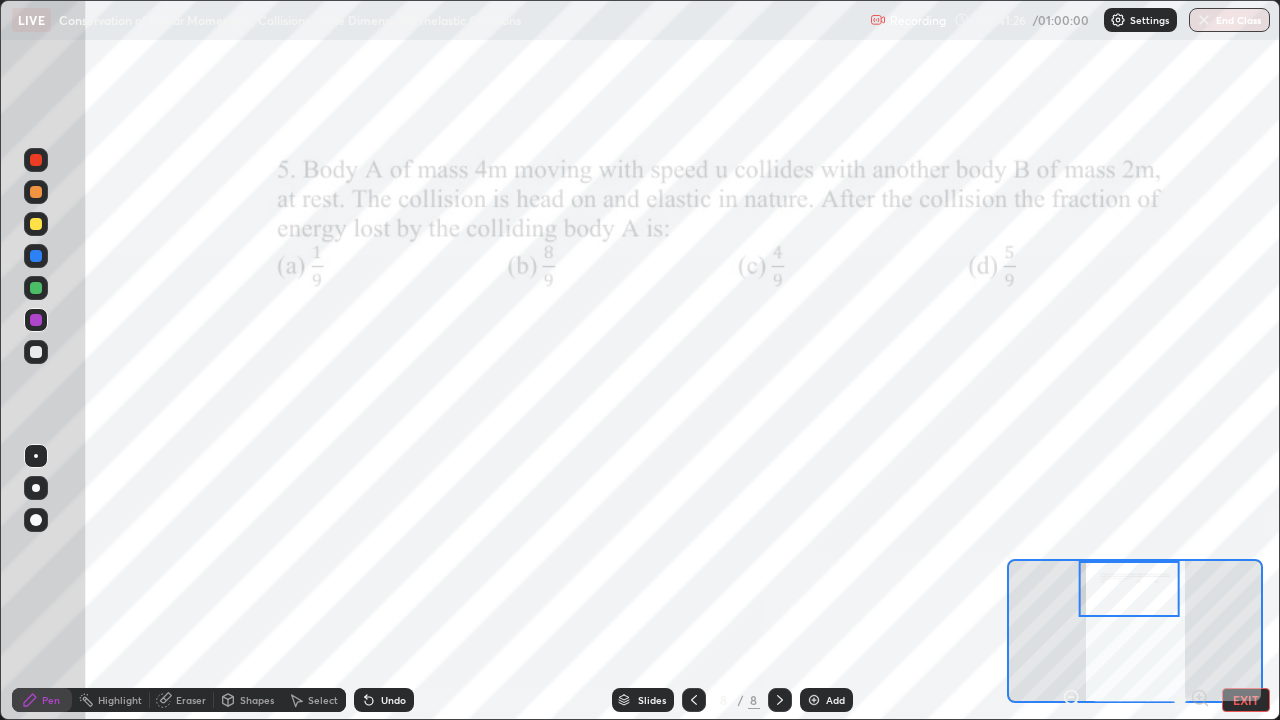 click 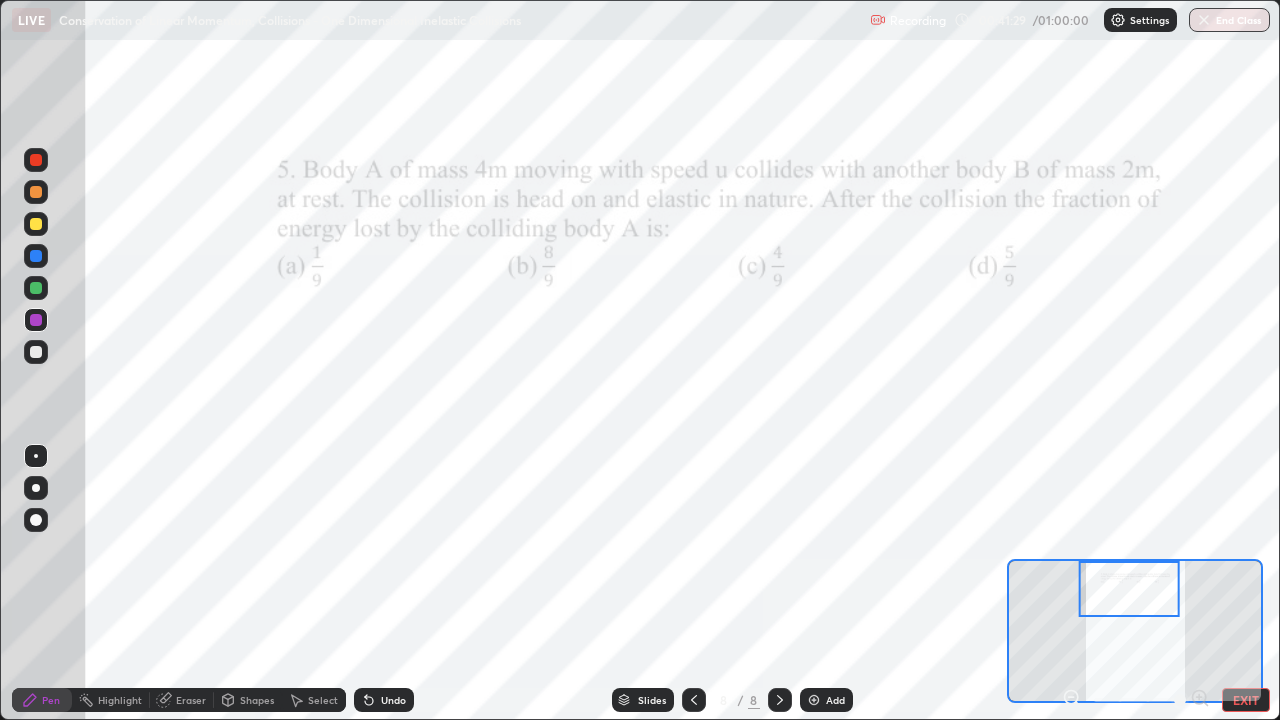 click at bounding box center [814, 700] 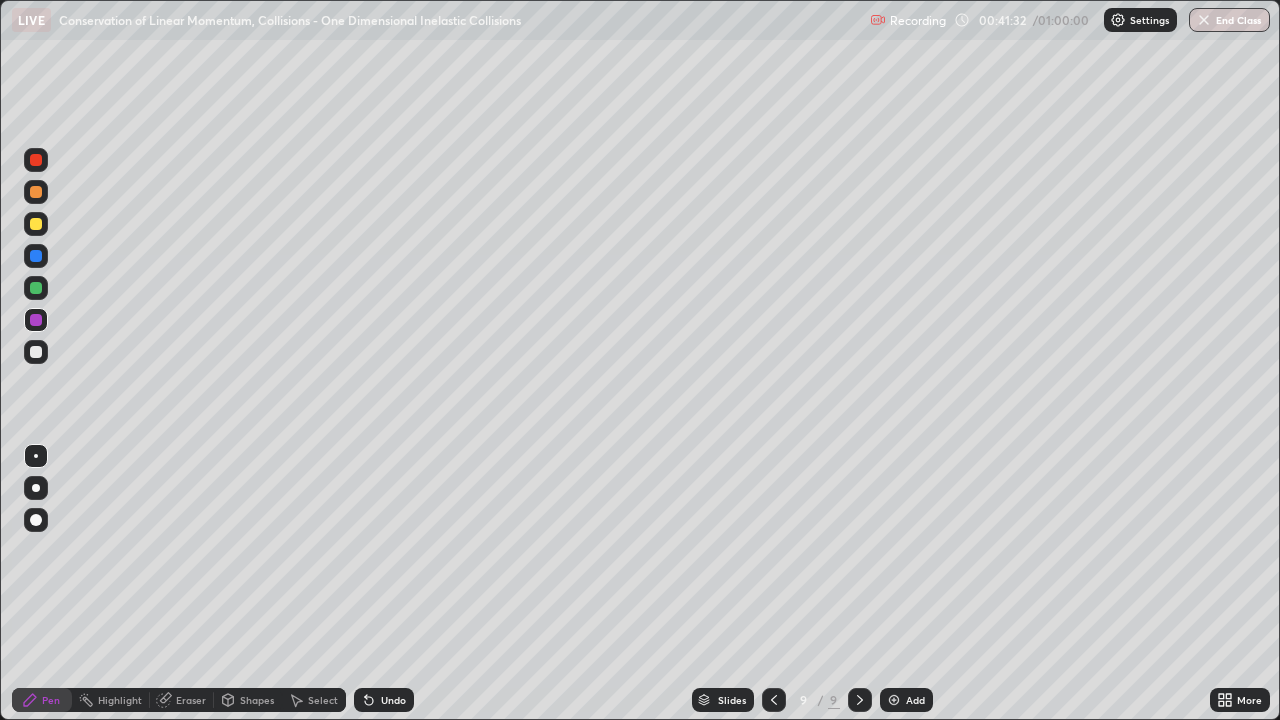 click at bounding box center (36, 224) 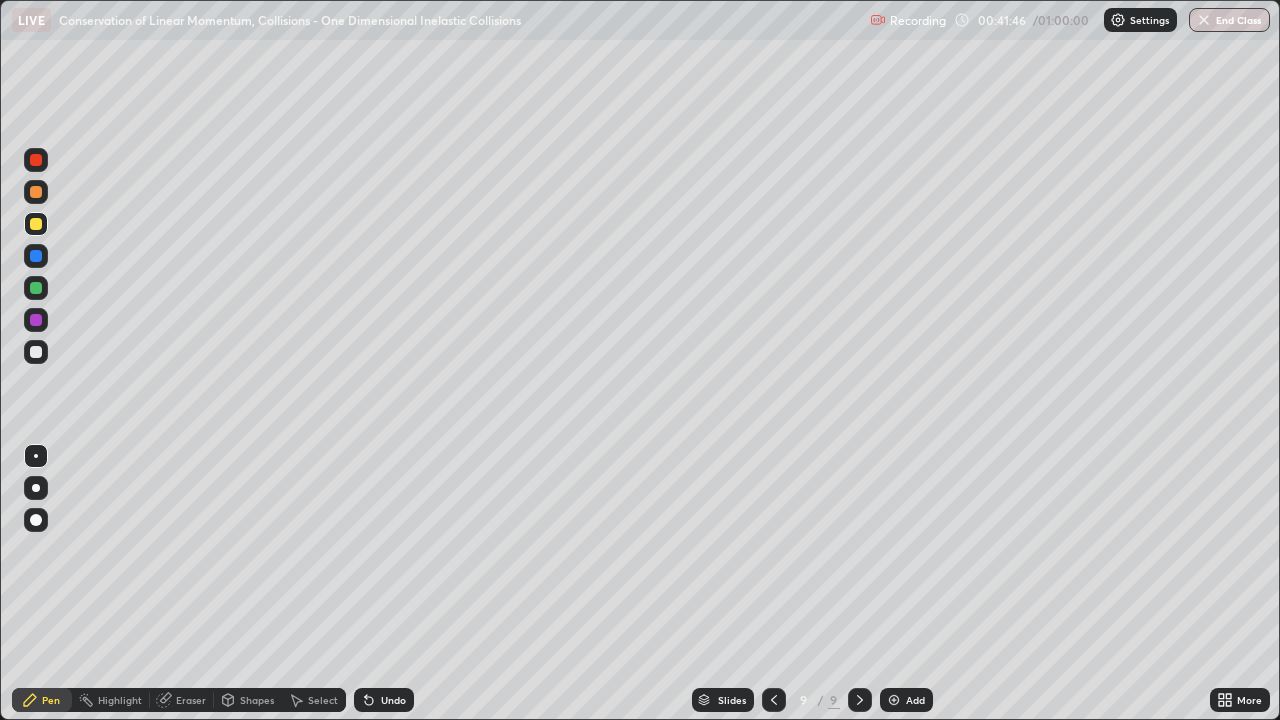 click at bounding box center [36, 288] 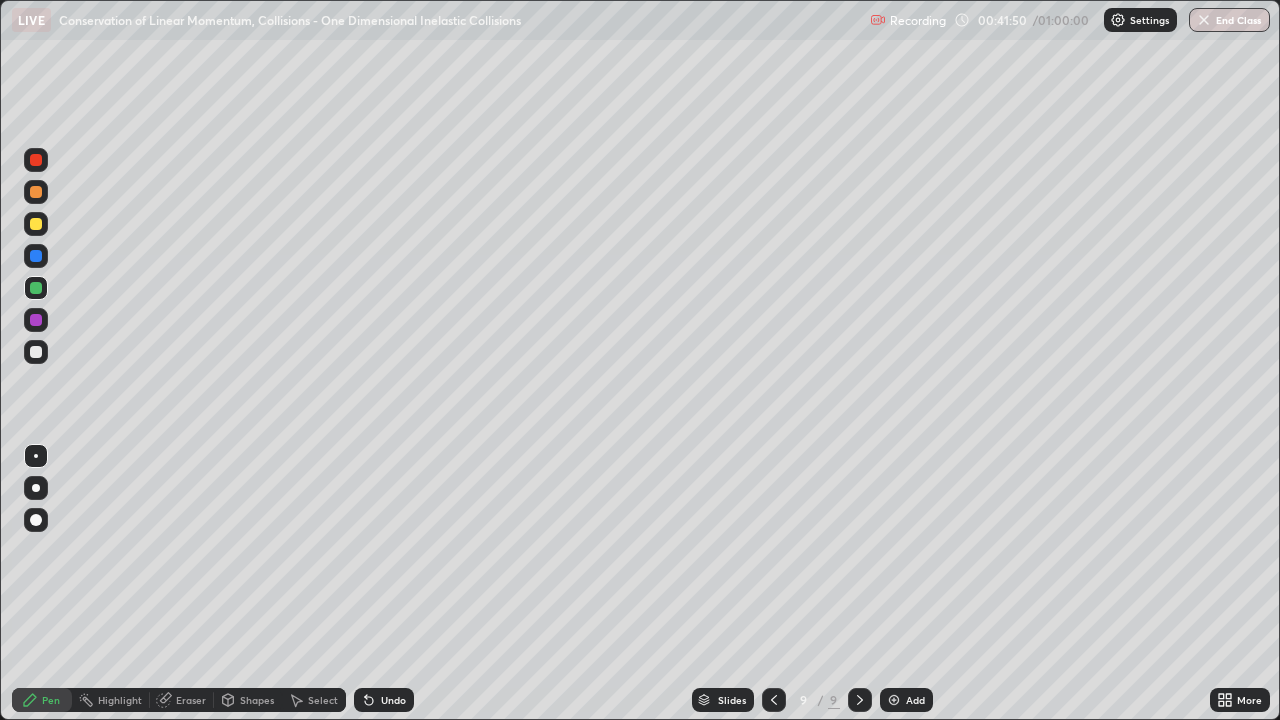 click at bounding box center [36, 352] 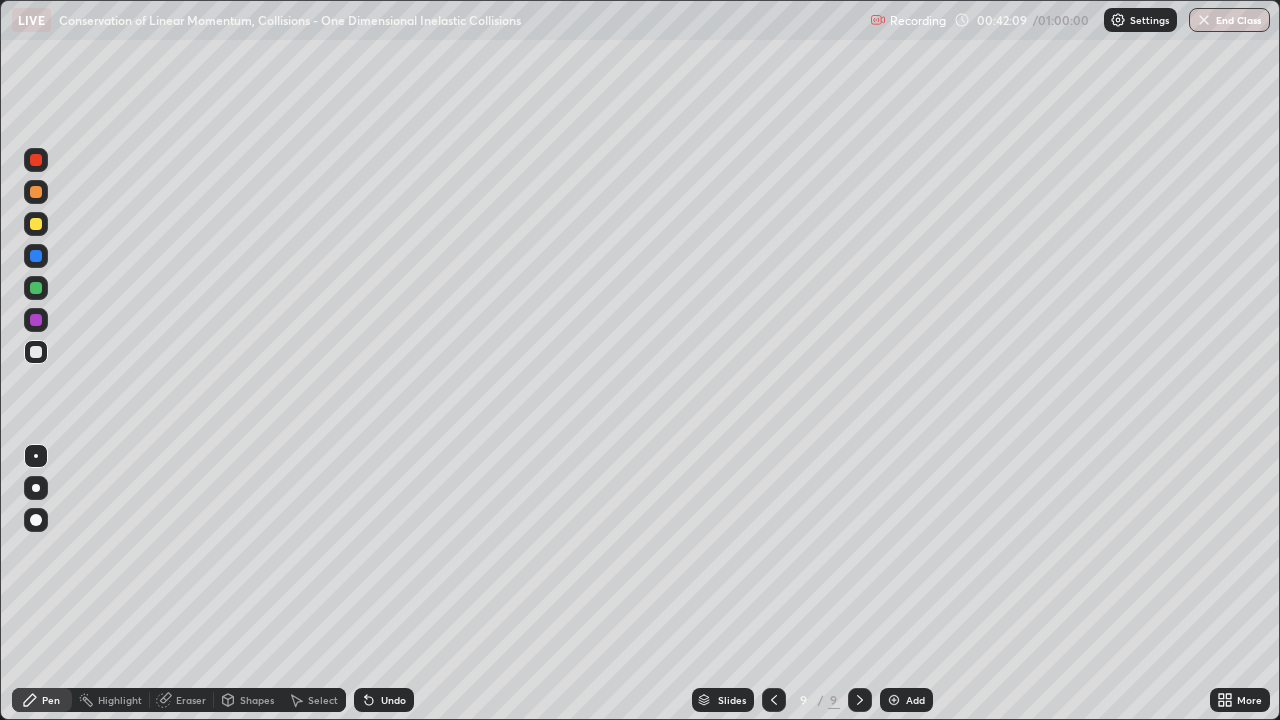 click at bounding box center (36, 224) 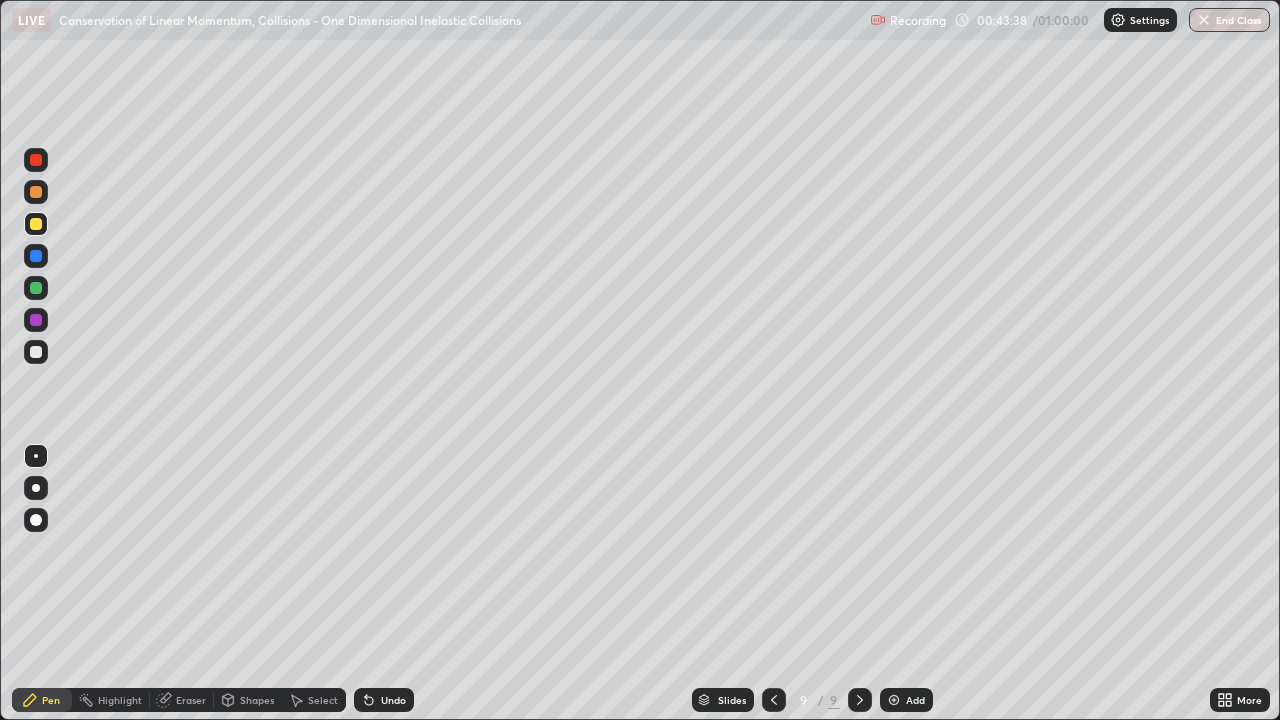 click at bounding box center [36, 352] 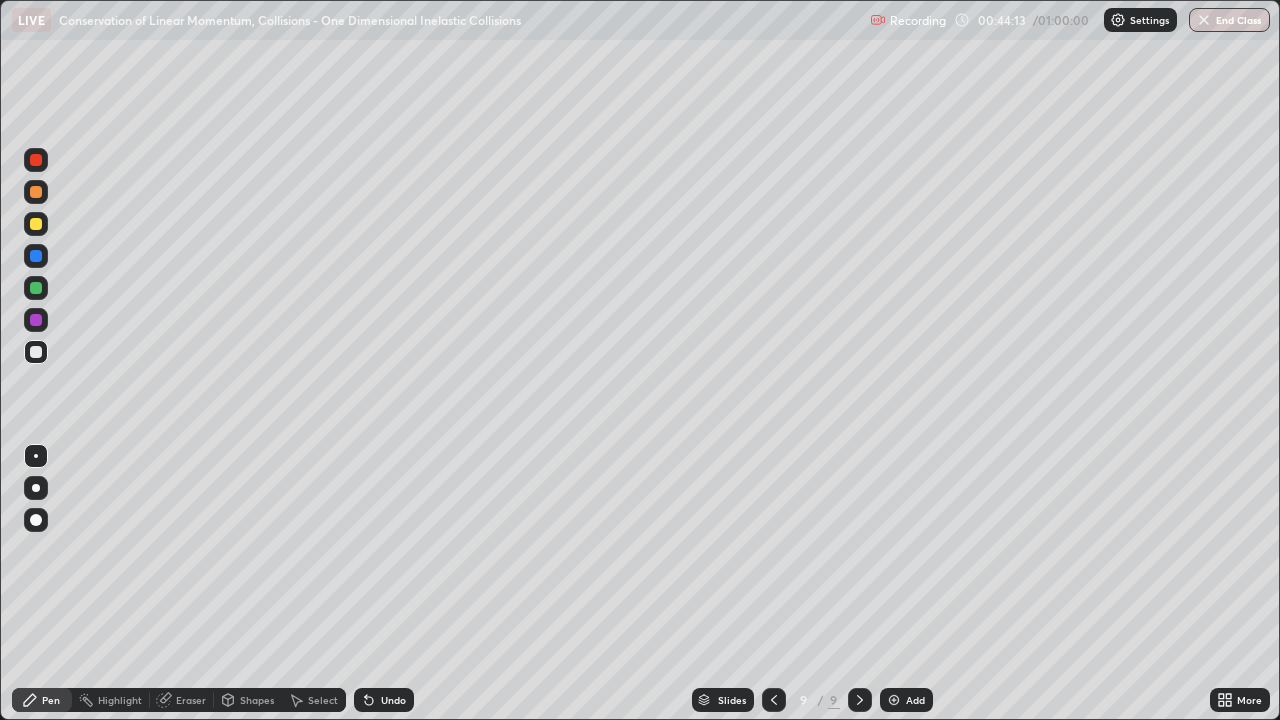 click at bounding box center [36, 288] 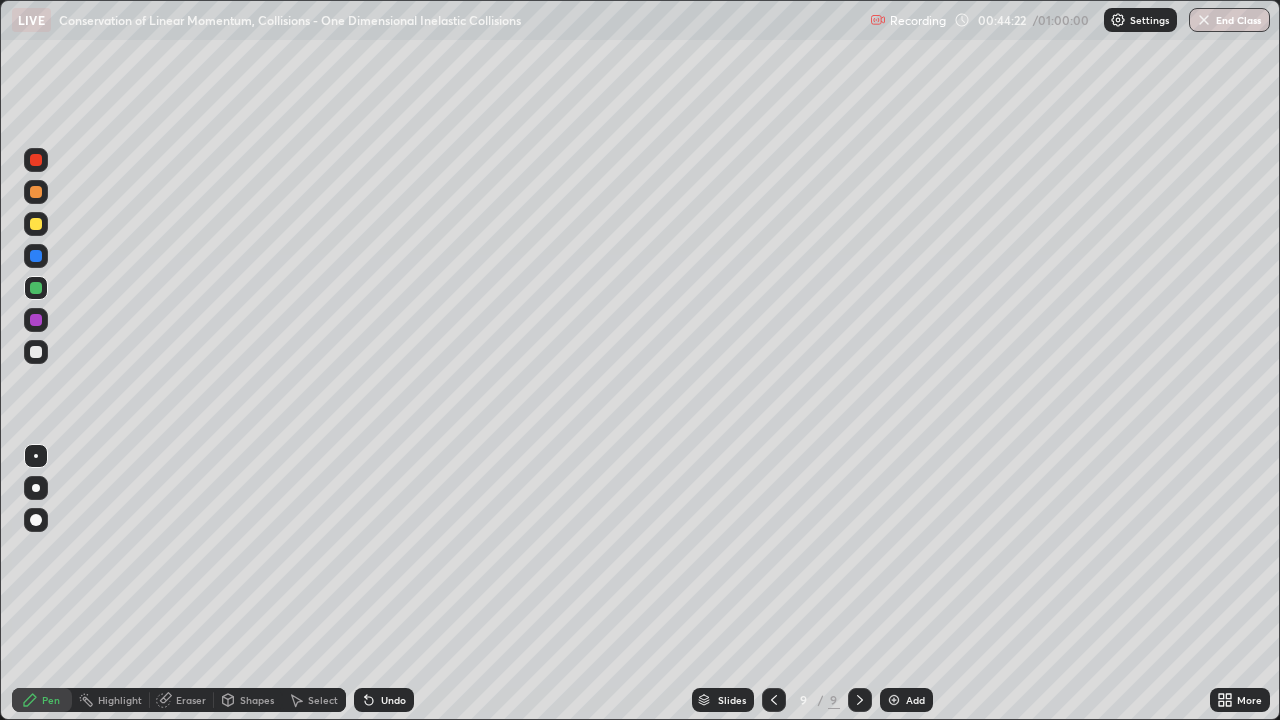 click on "Select" at bounding box center [323, 700] 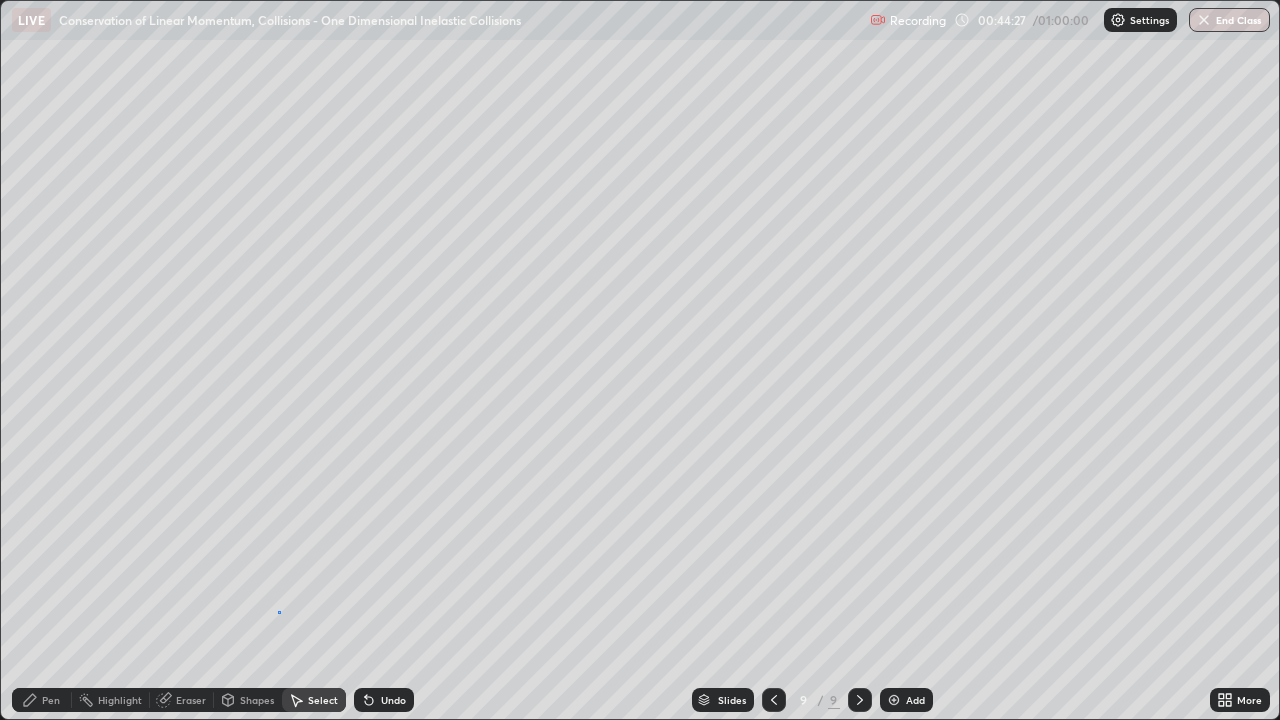 click on "0 ° Undo Copy Paste here Duplicate Duplicate to new slide Delete" at bounding box center [640, 360] 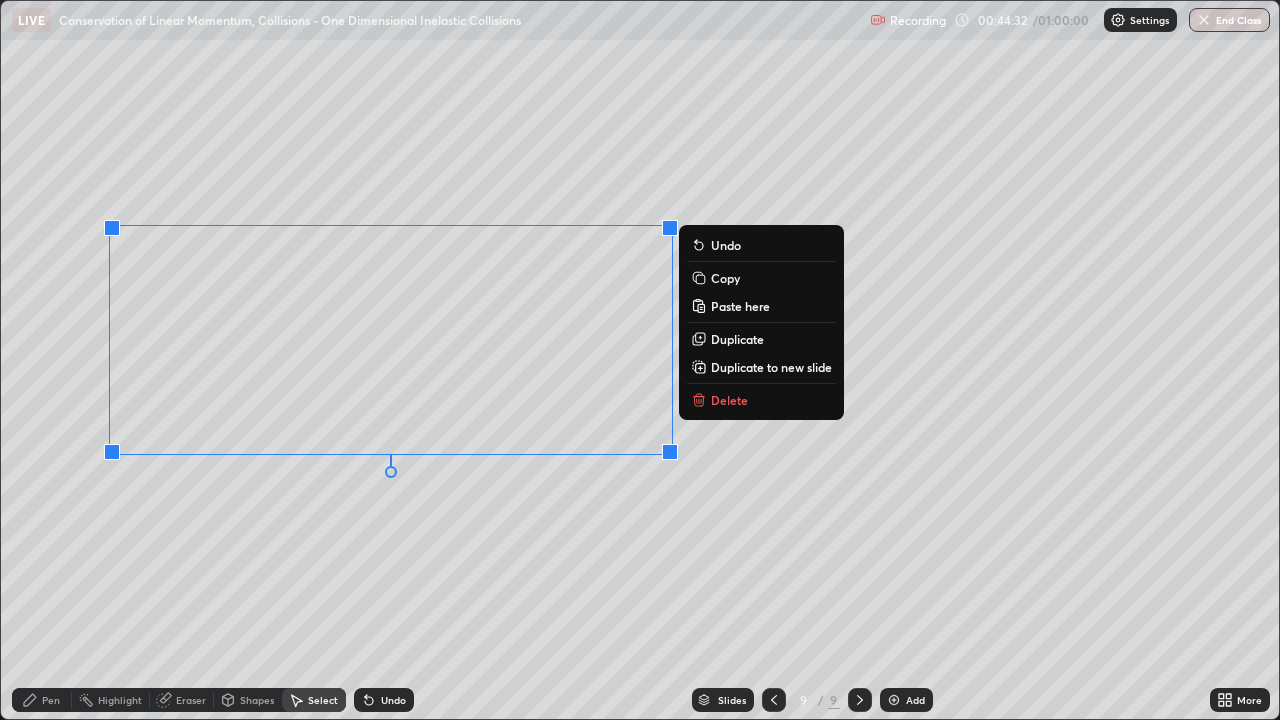 click on "Pen" at bounding box center (51, 700) 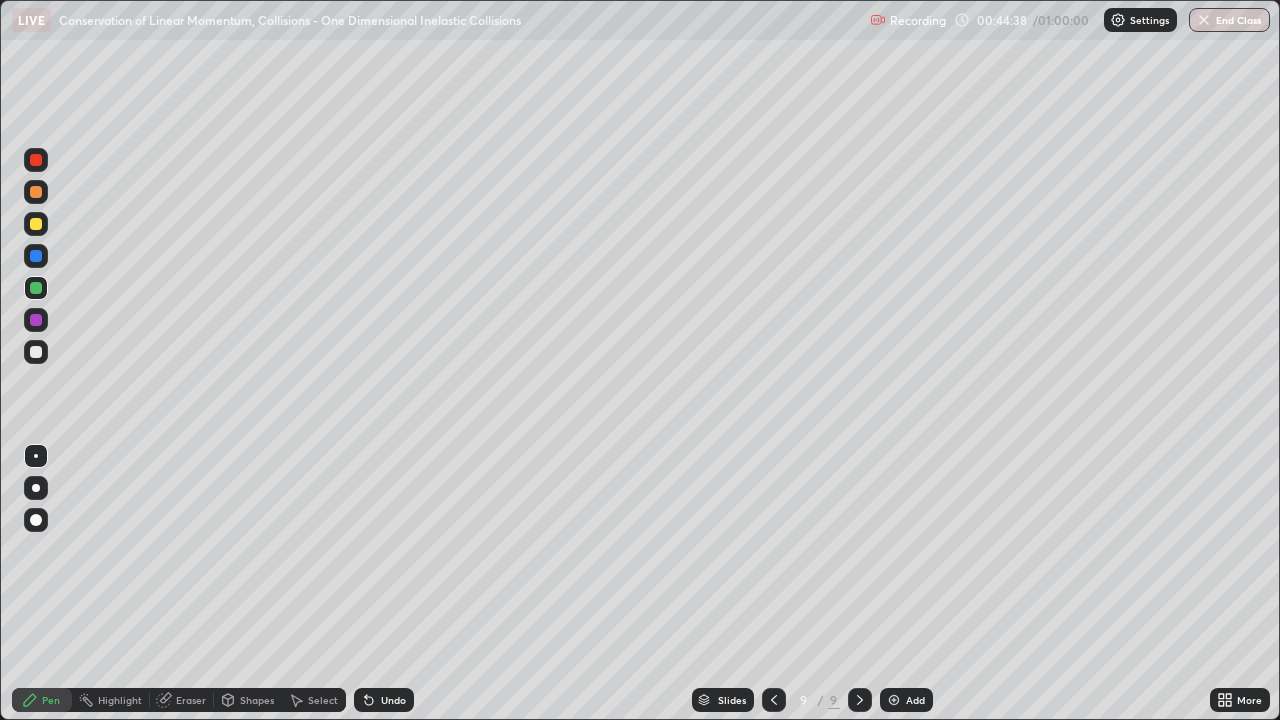 click at bounding box center (36, 224) 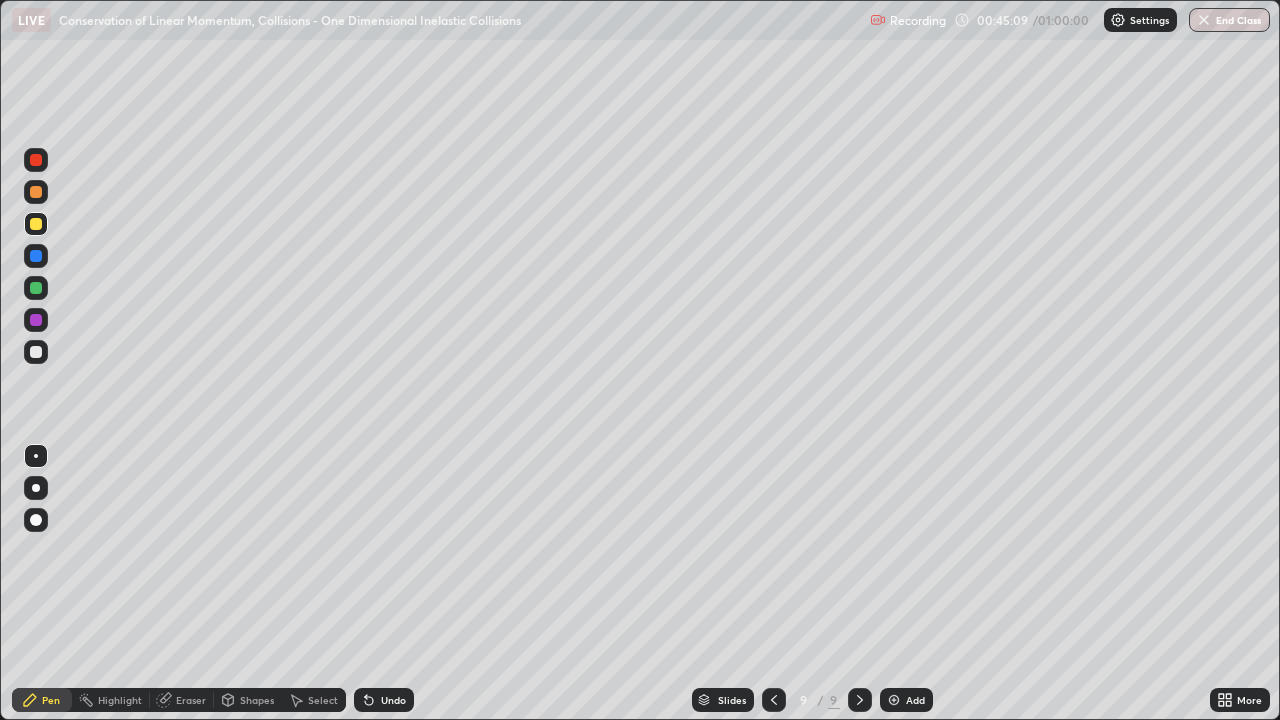 click at bounding box center (36, 288) 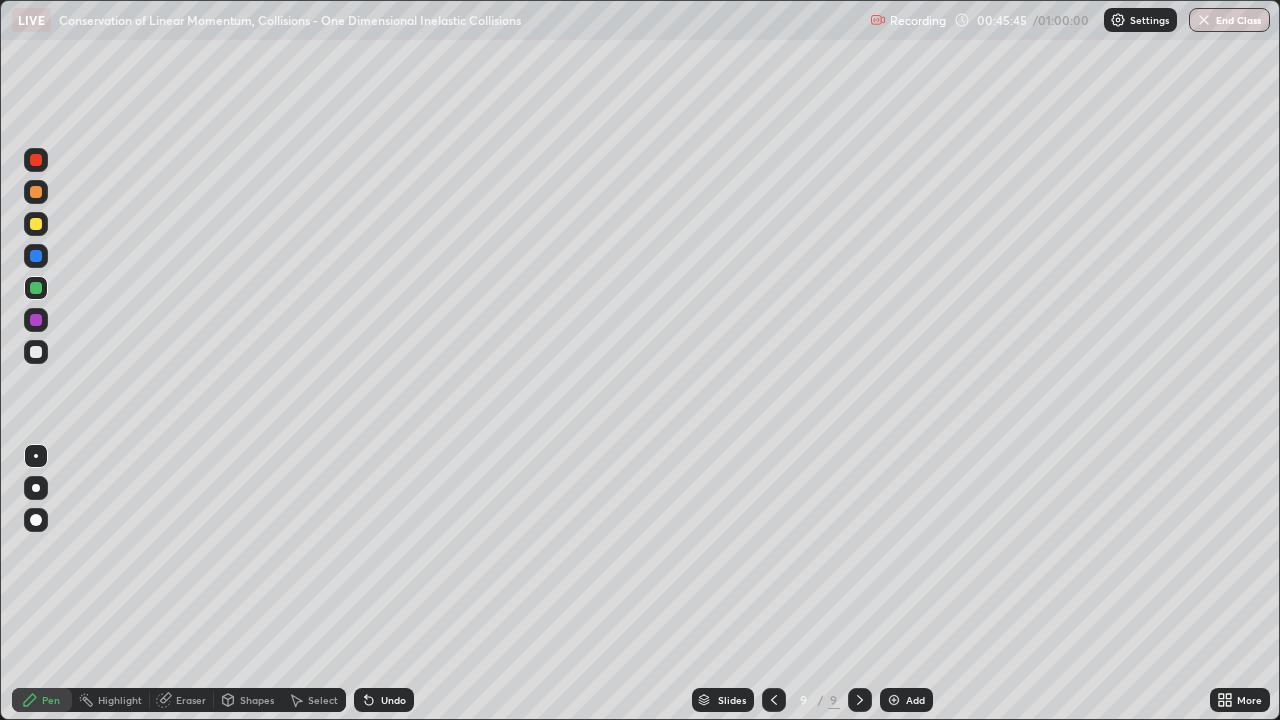 click at bounding box center [36, 352] 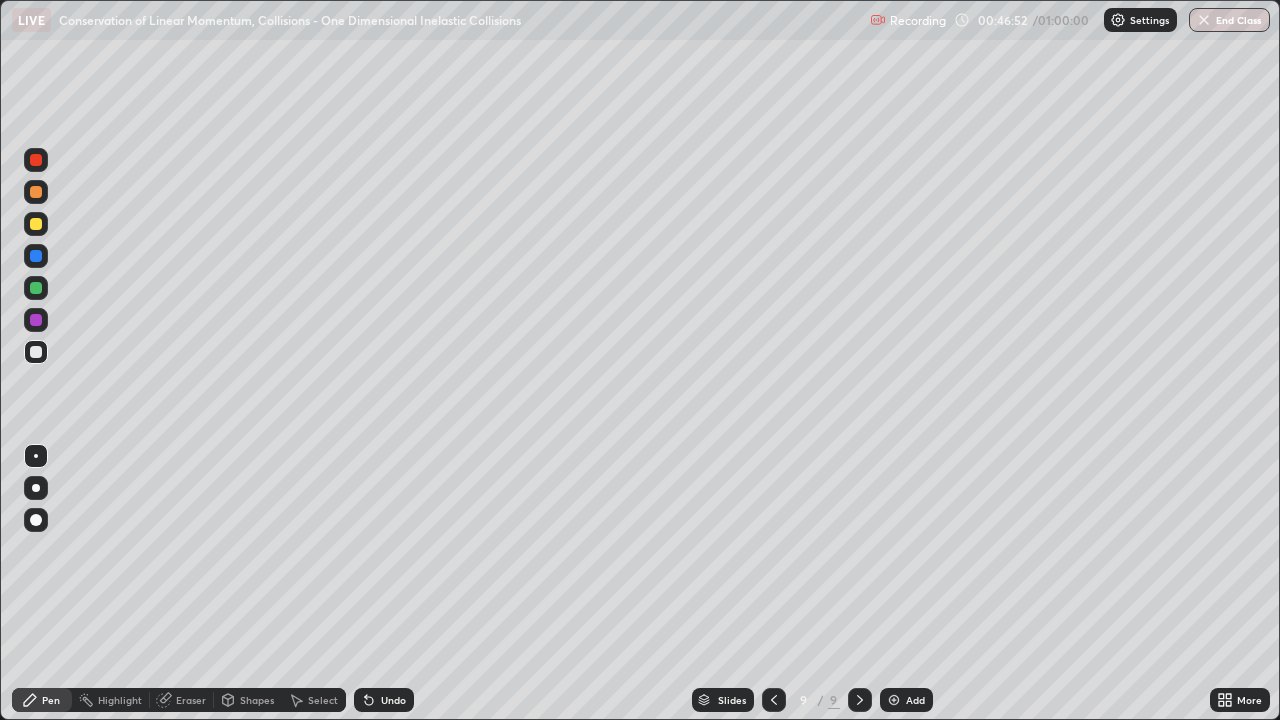 click on "Shapes" at bounding box center (257, 700) 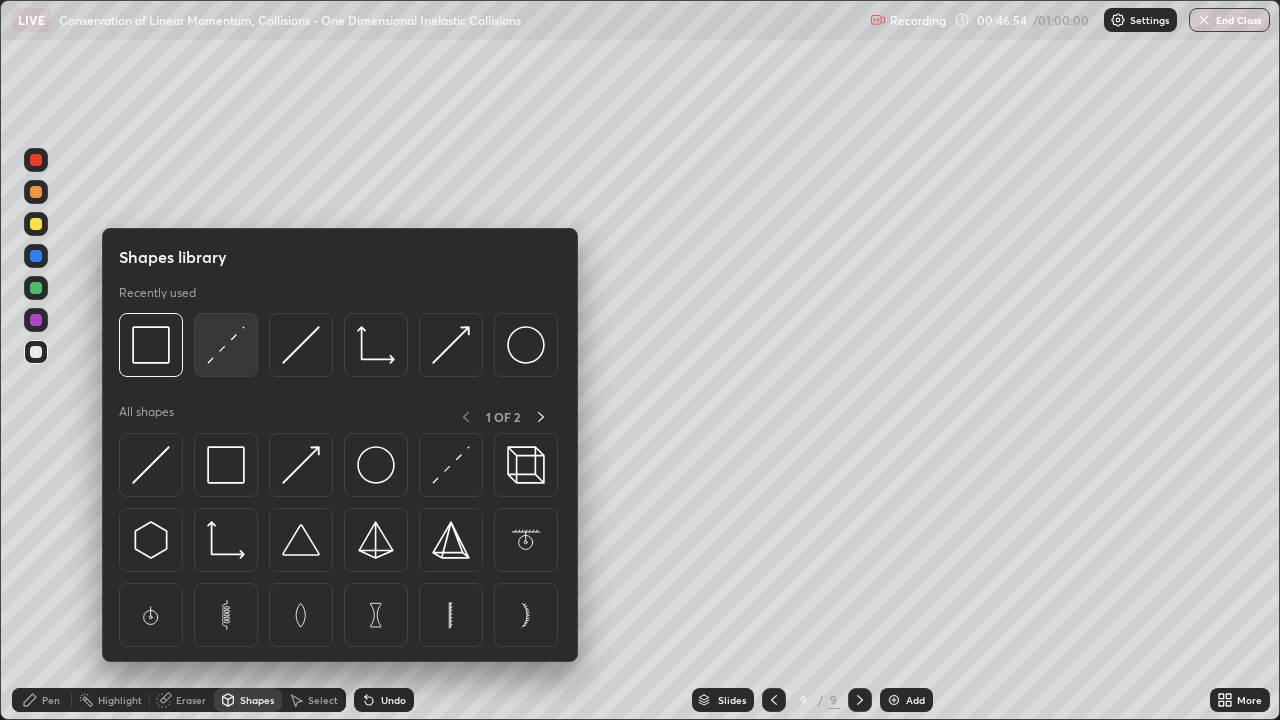 click at bounding box center [226, 345] 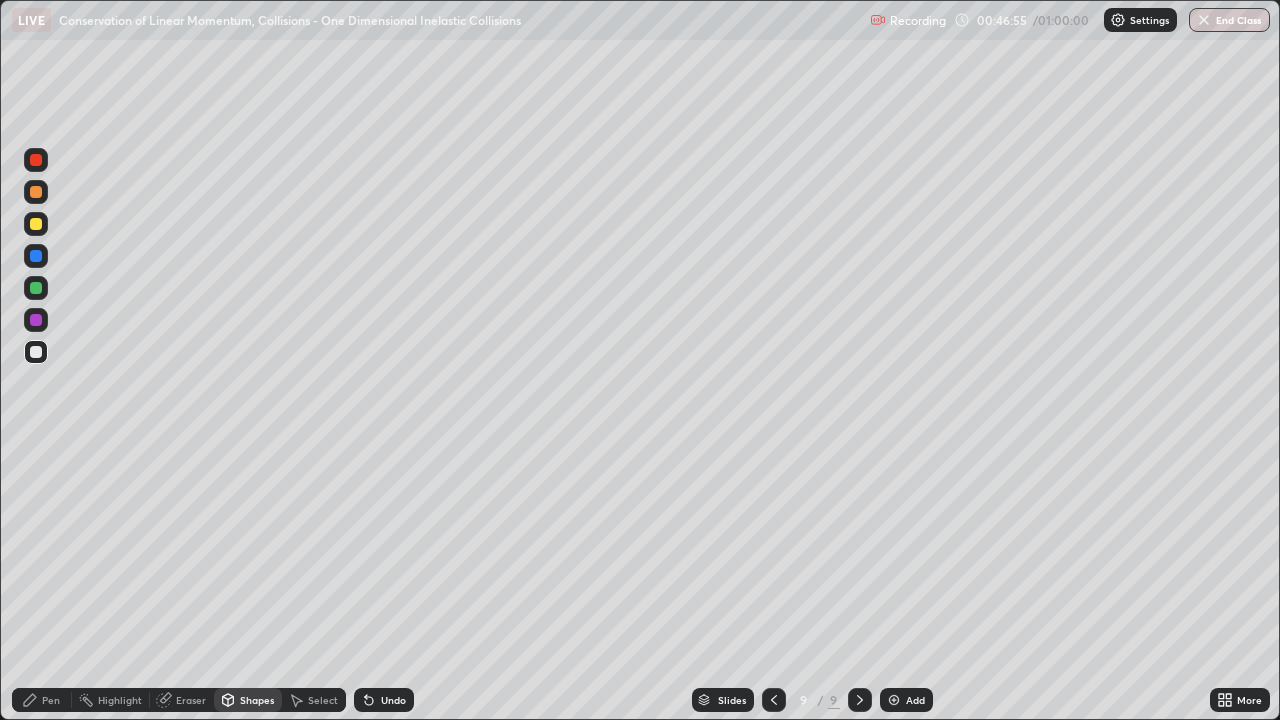 click at bounding box center (36, 192) 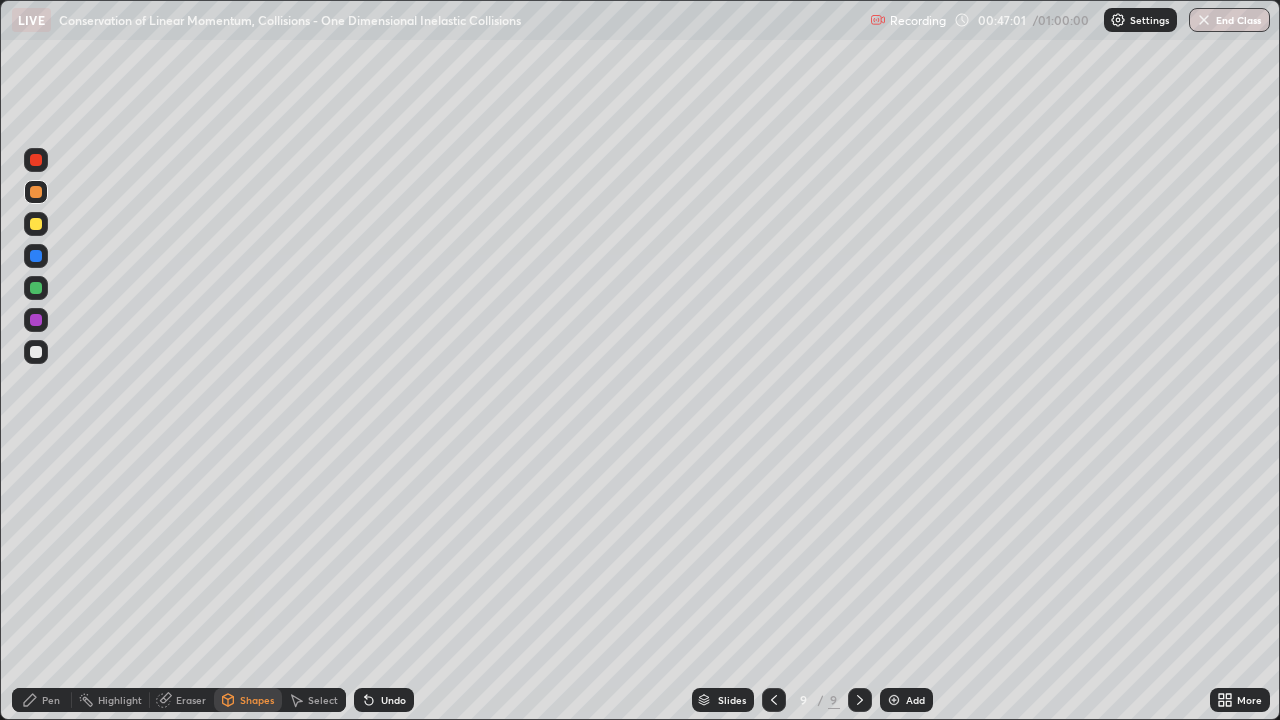 click on "Pen" at bounding box center [51, 700] 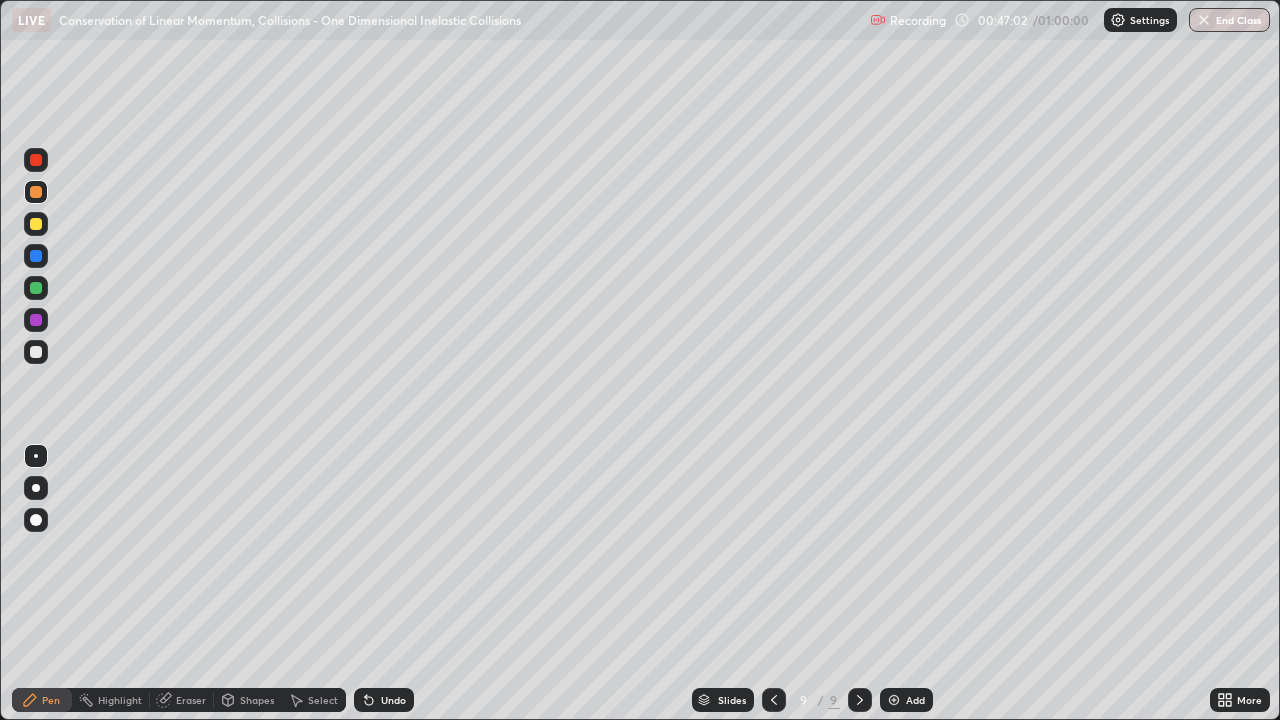 click at bounding box center (36, 352) 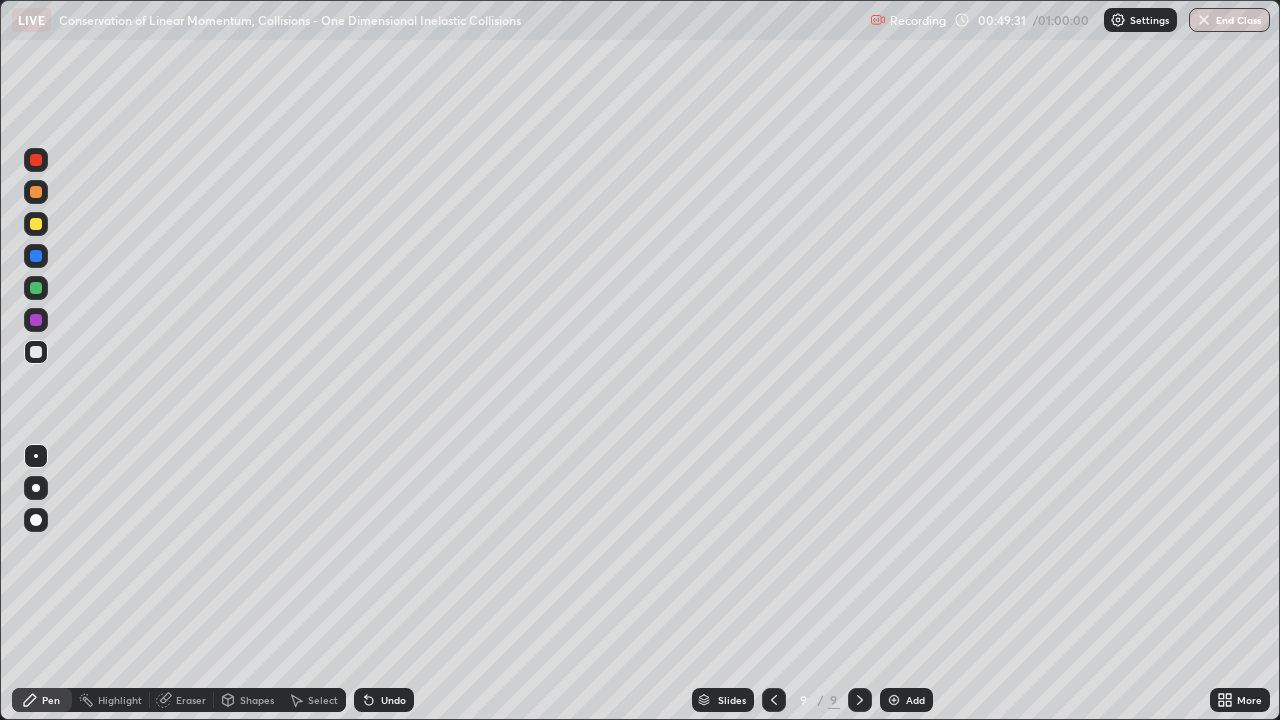 click on "Shapes" at bounding box center (257, 700) 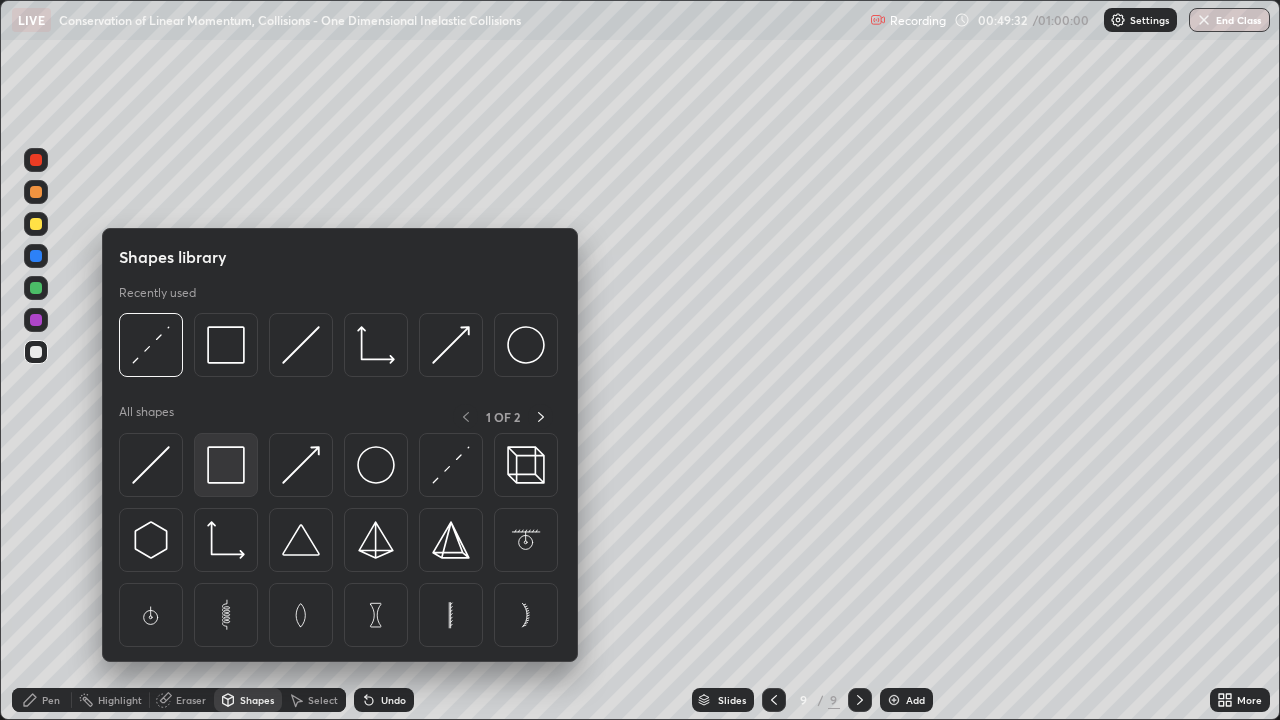 click at bounding box center (226, 465) 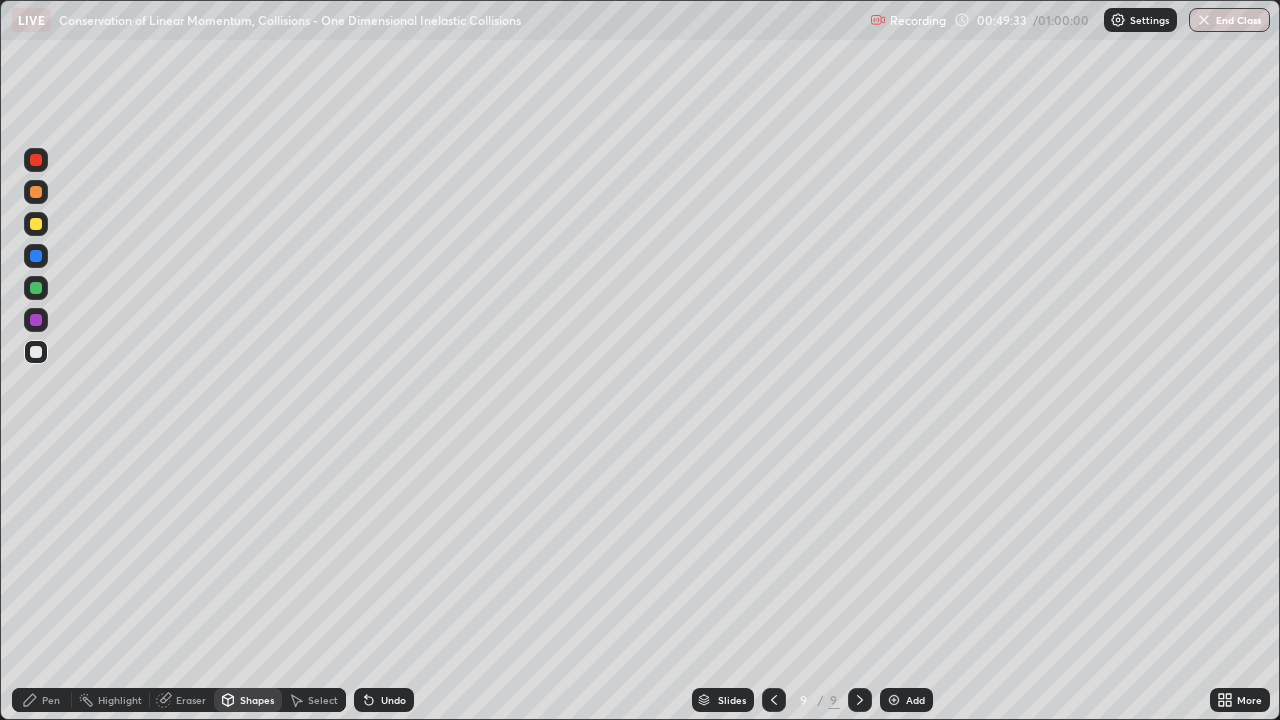 click at bounding box center (36, 224) 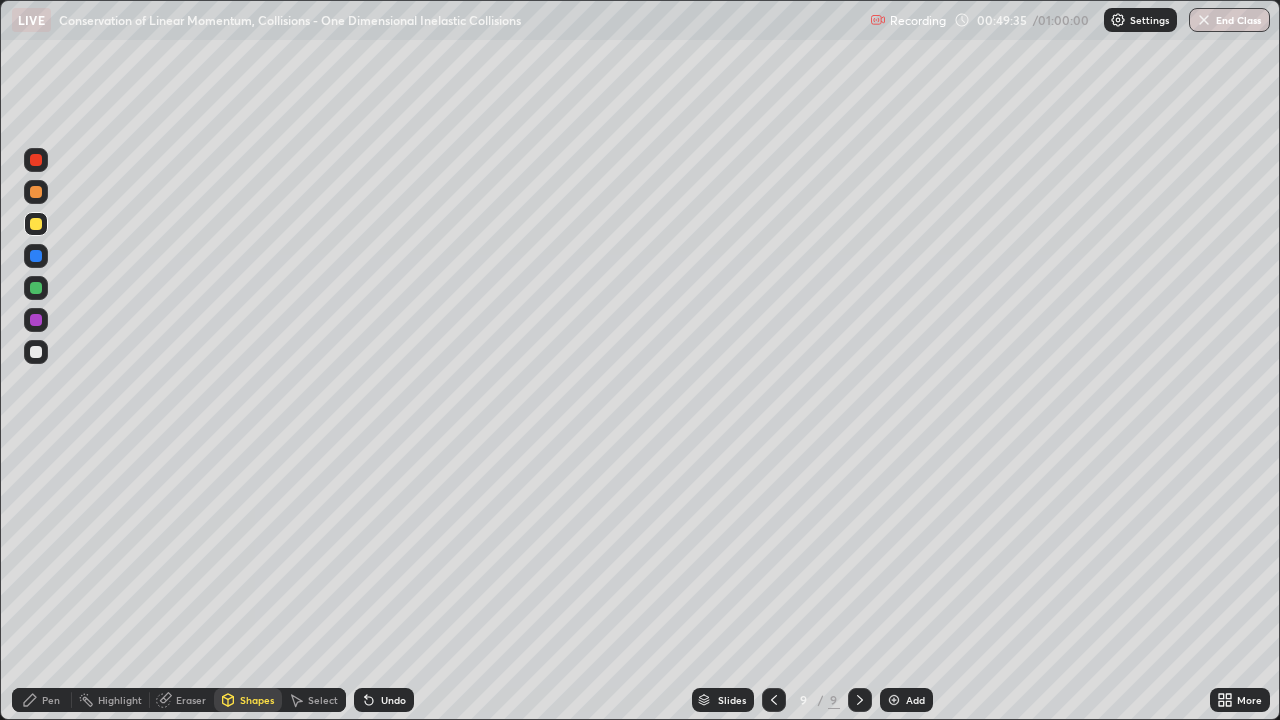 click at bounding box center [36, 288] 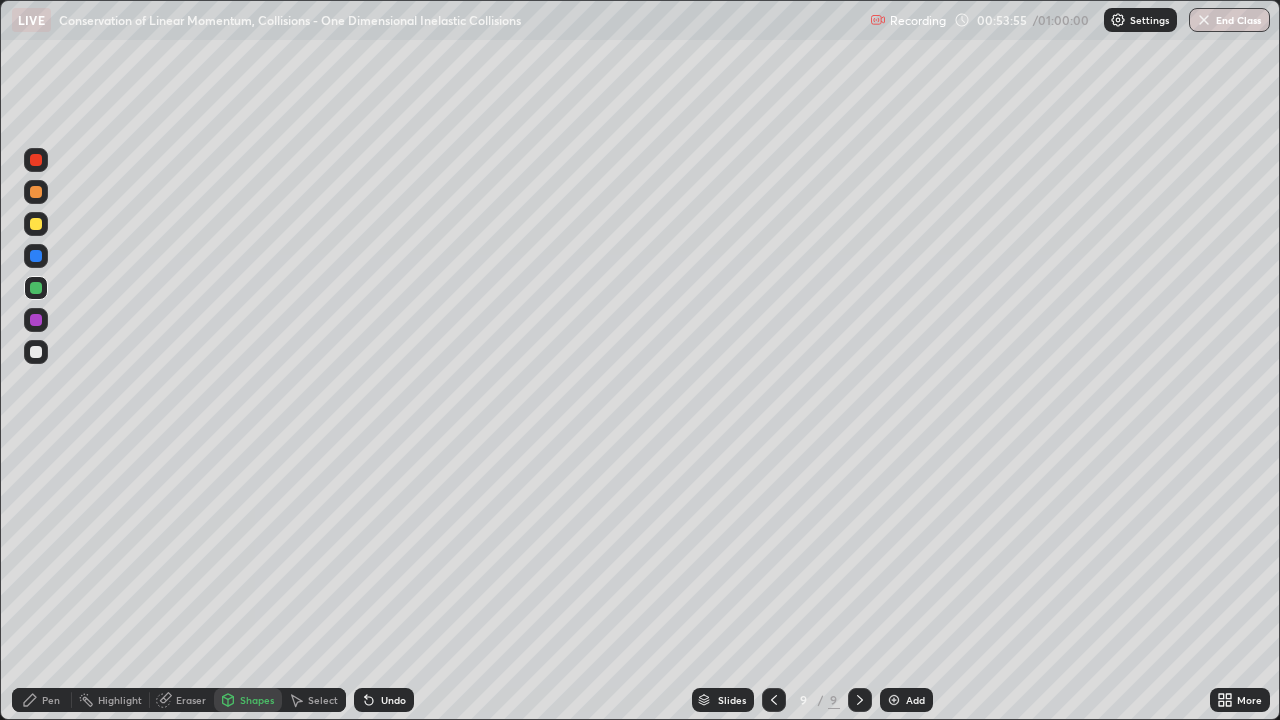 click 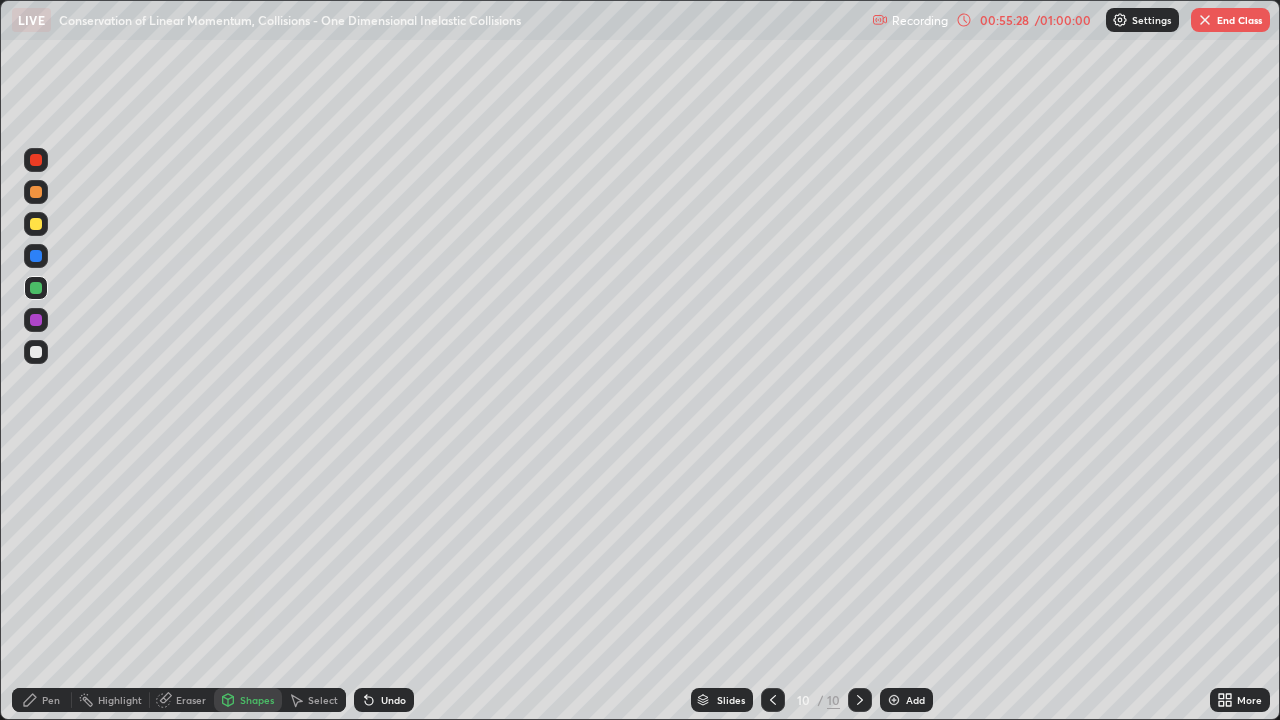 click at bounding box center (36, 224) 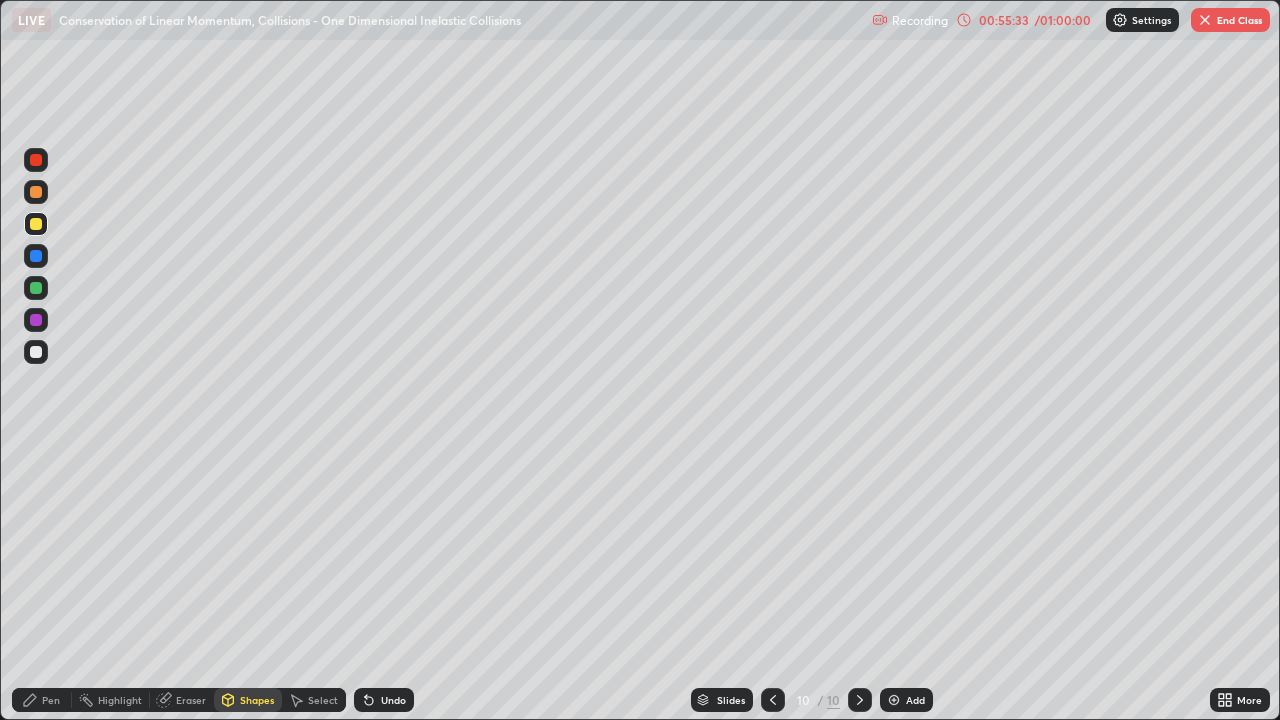 click on "Undo" at bounding box center (393, 700) 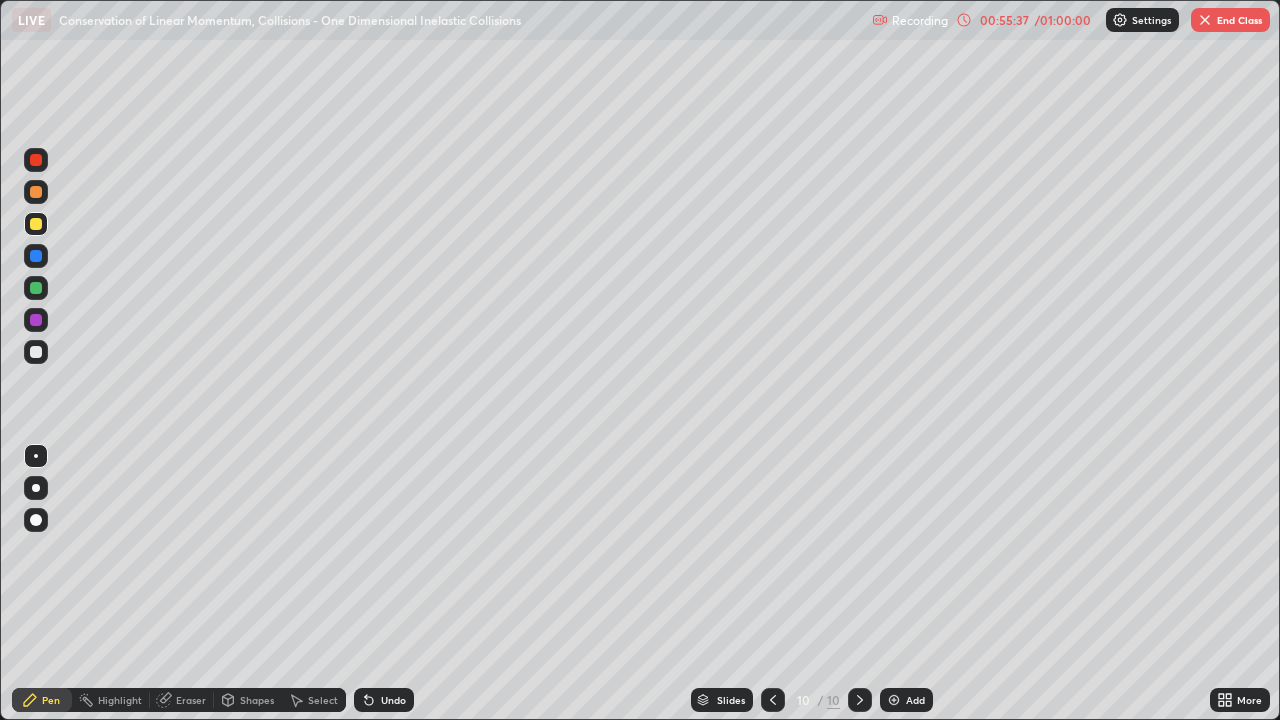 click on "Undo" at bounding box center [384, 700] 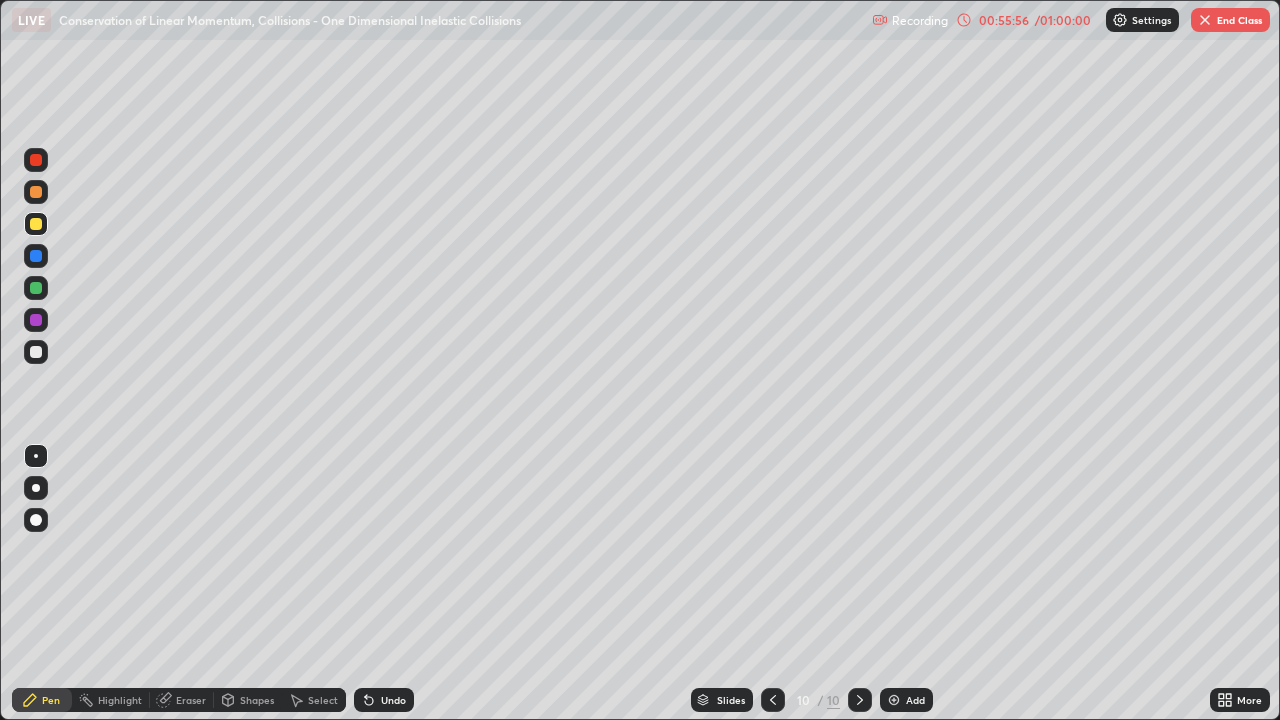 click at bounding box center (36, 352) 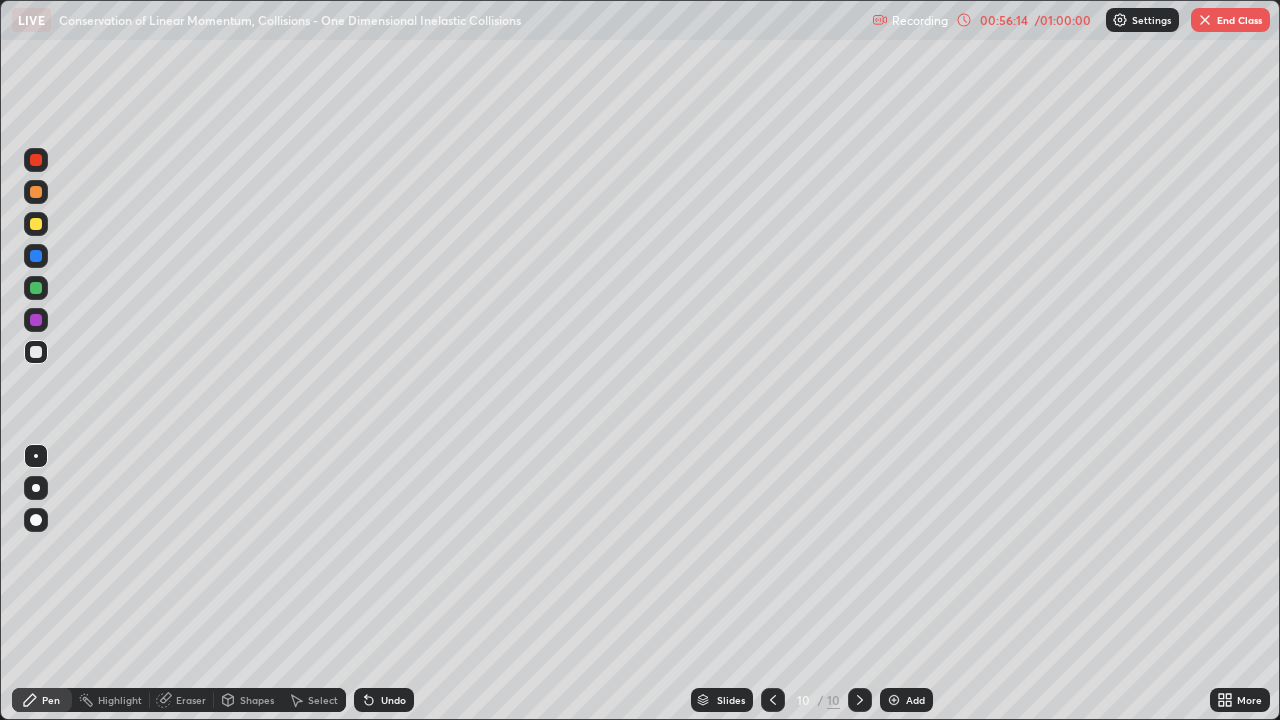 click on "Shapes" at bounding box center (257, 700) 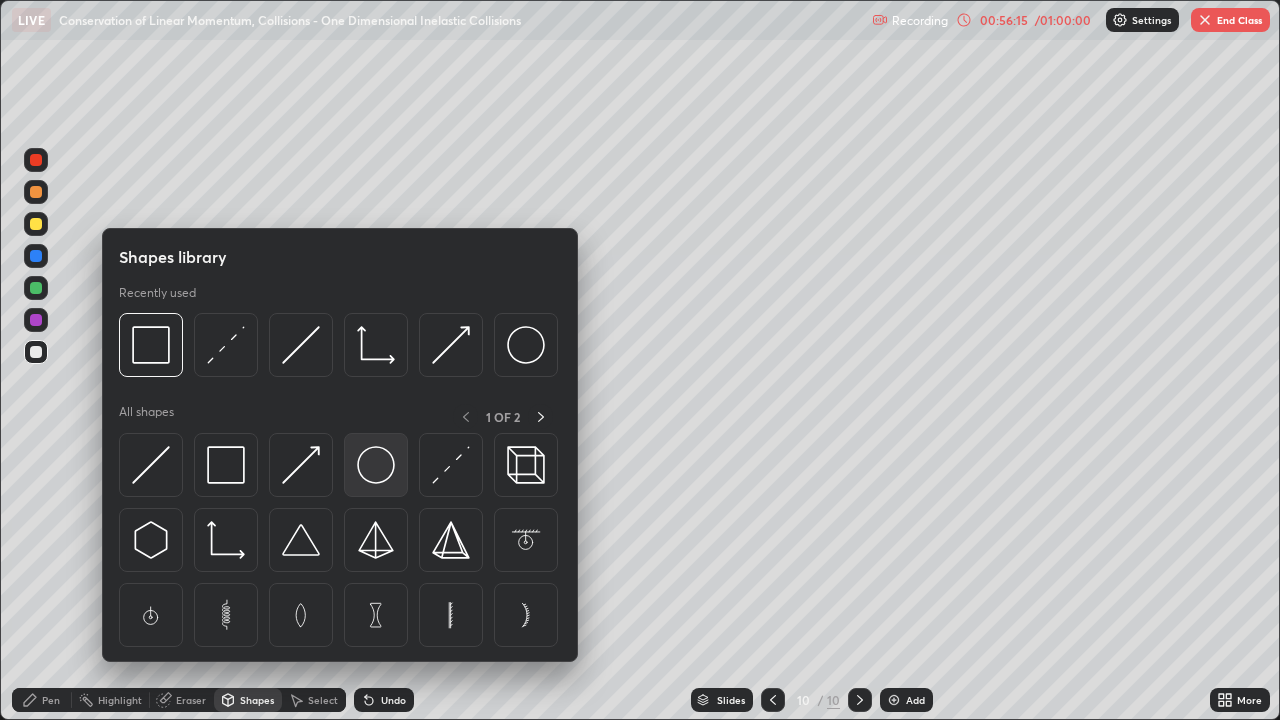 click at bounding box center [376, 465] 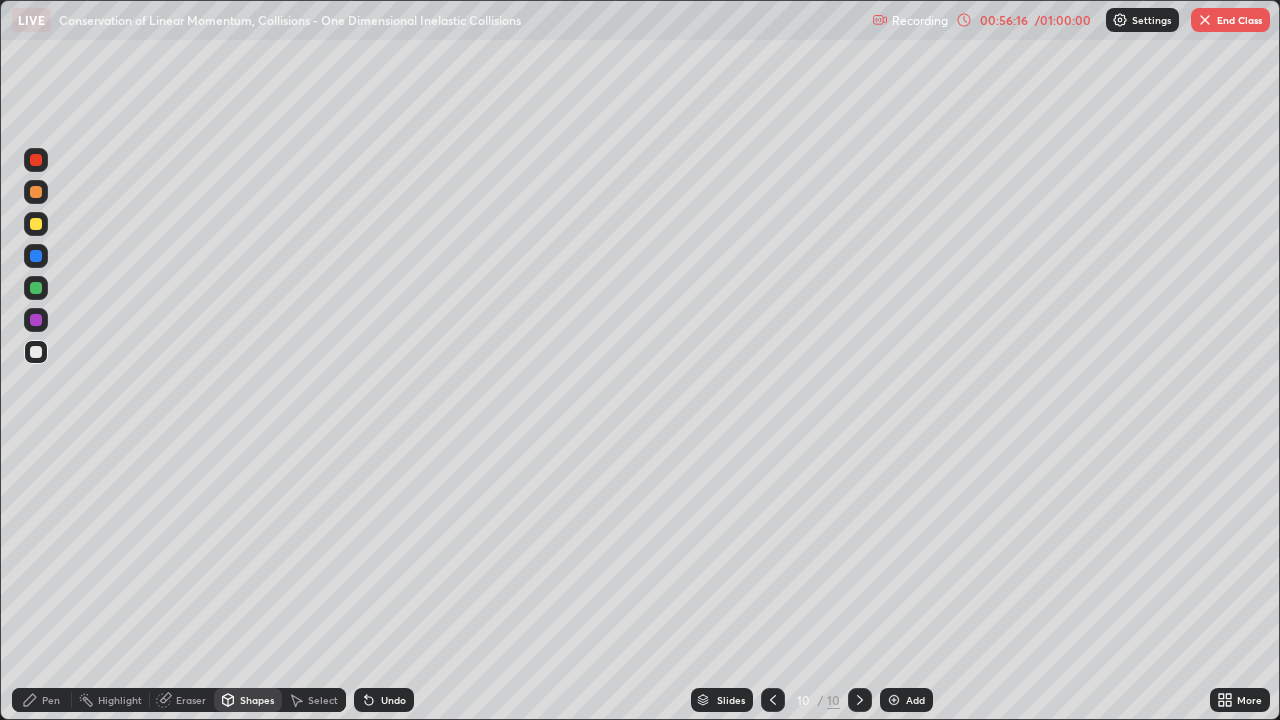 click at bounding box center (36, 192) 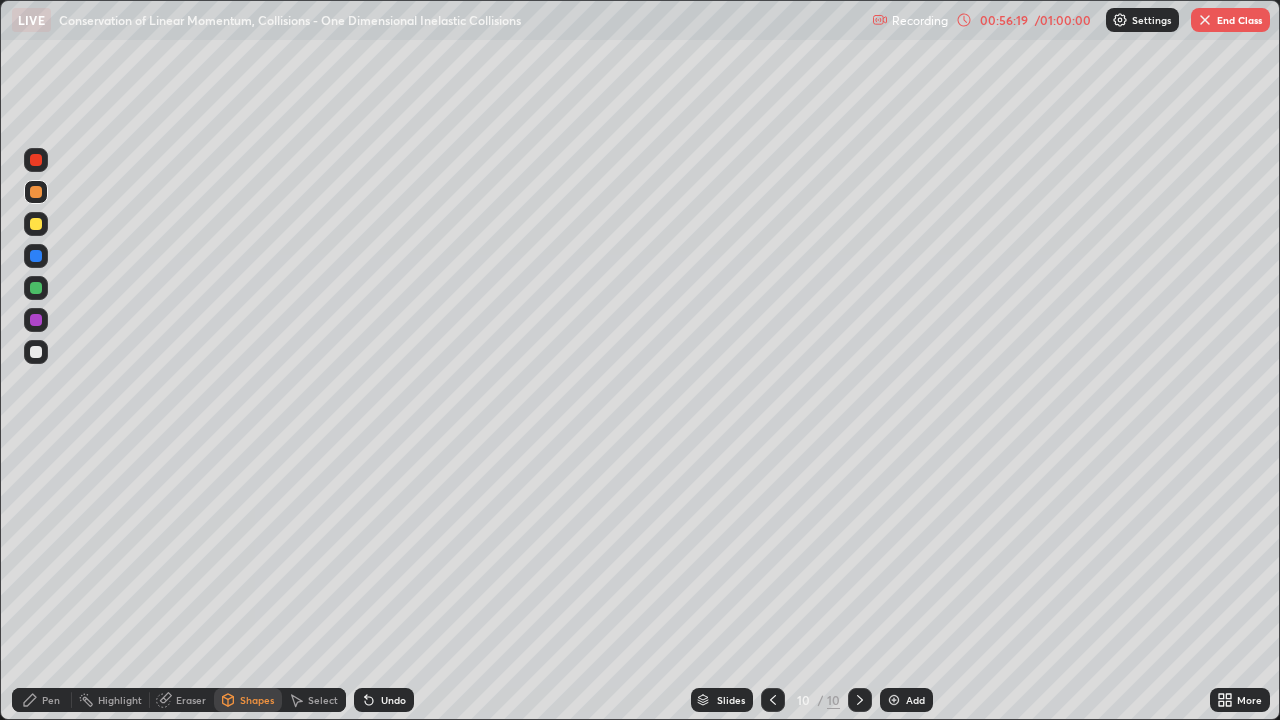 click on "Select" at bounding box center [323, 700] 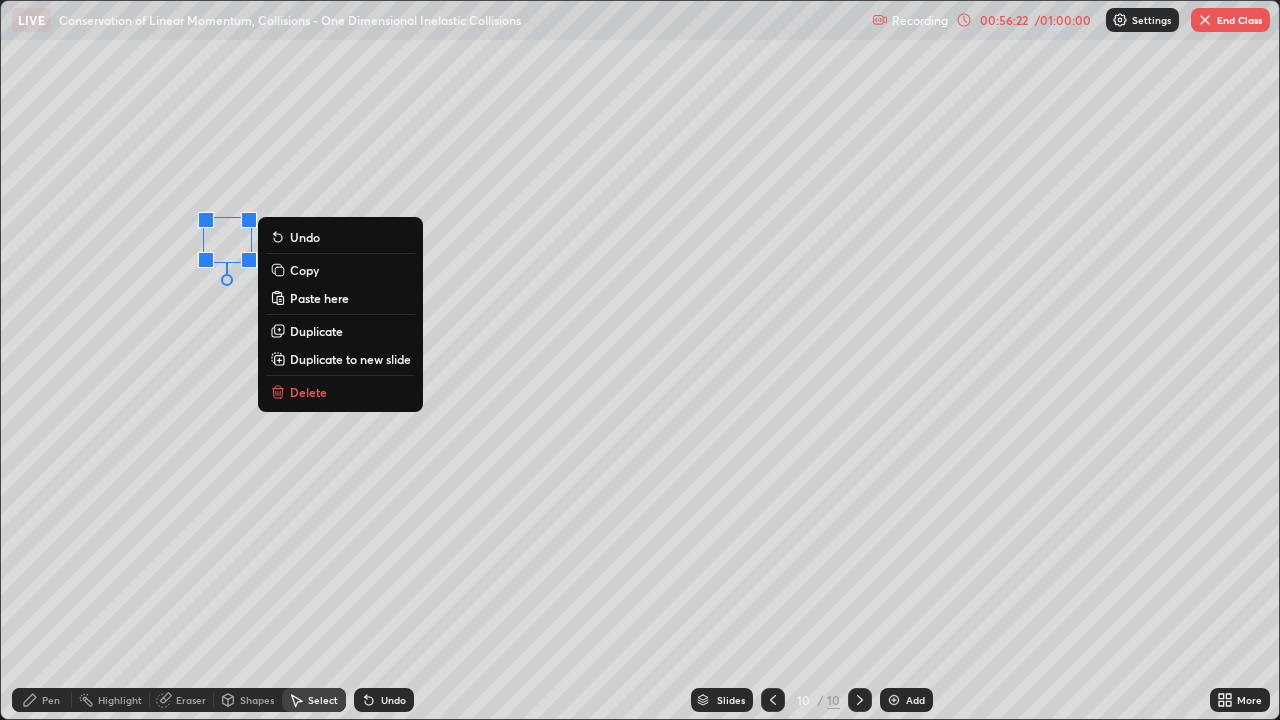 click on "Duplicate" at bounding box center [316, 331] 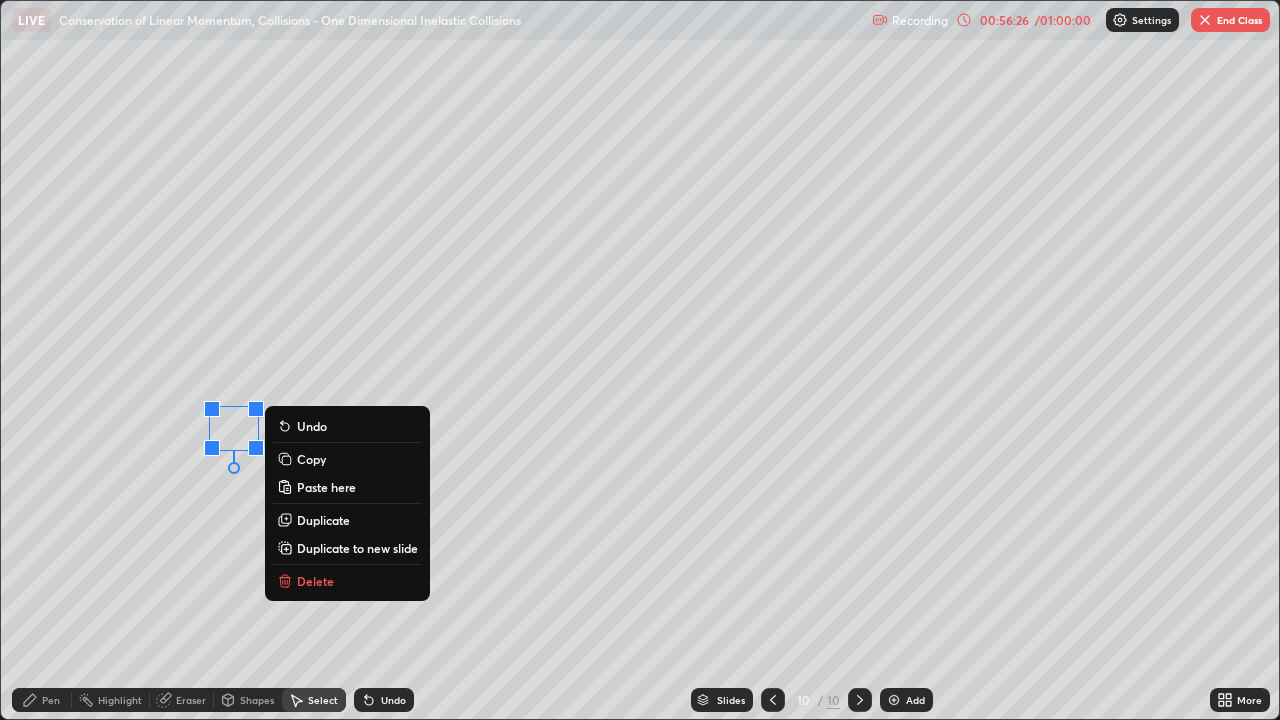 click on "Shapes" at bounding box center (257, 700) 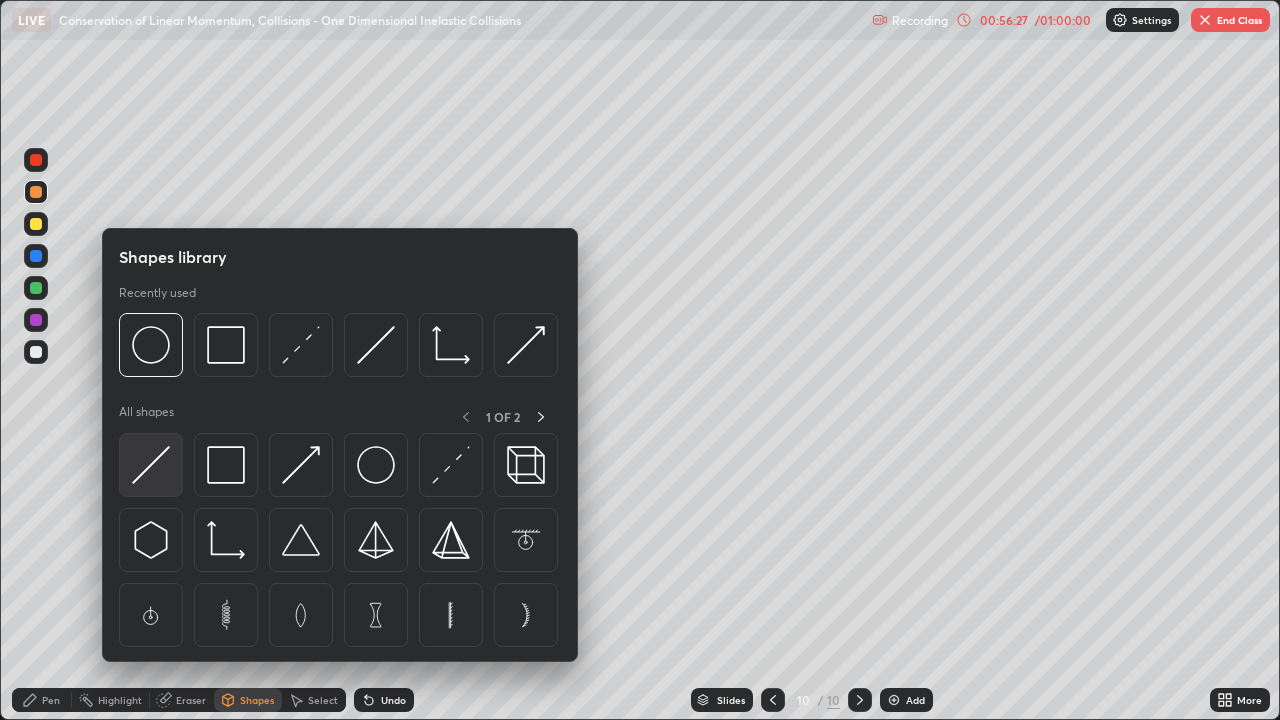 click at bounding box center (151, 465) 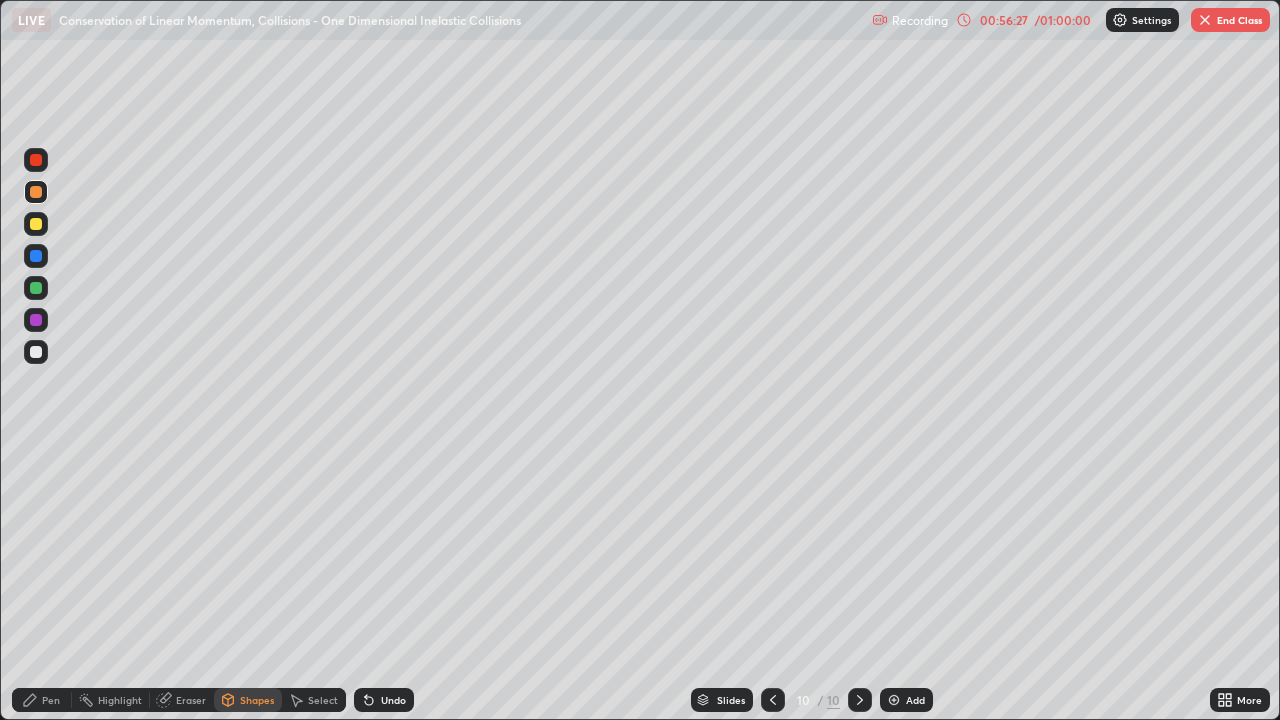 click at bounding box center (36, 320) 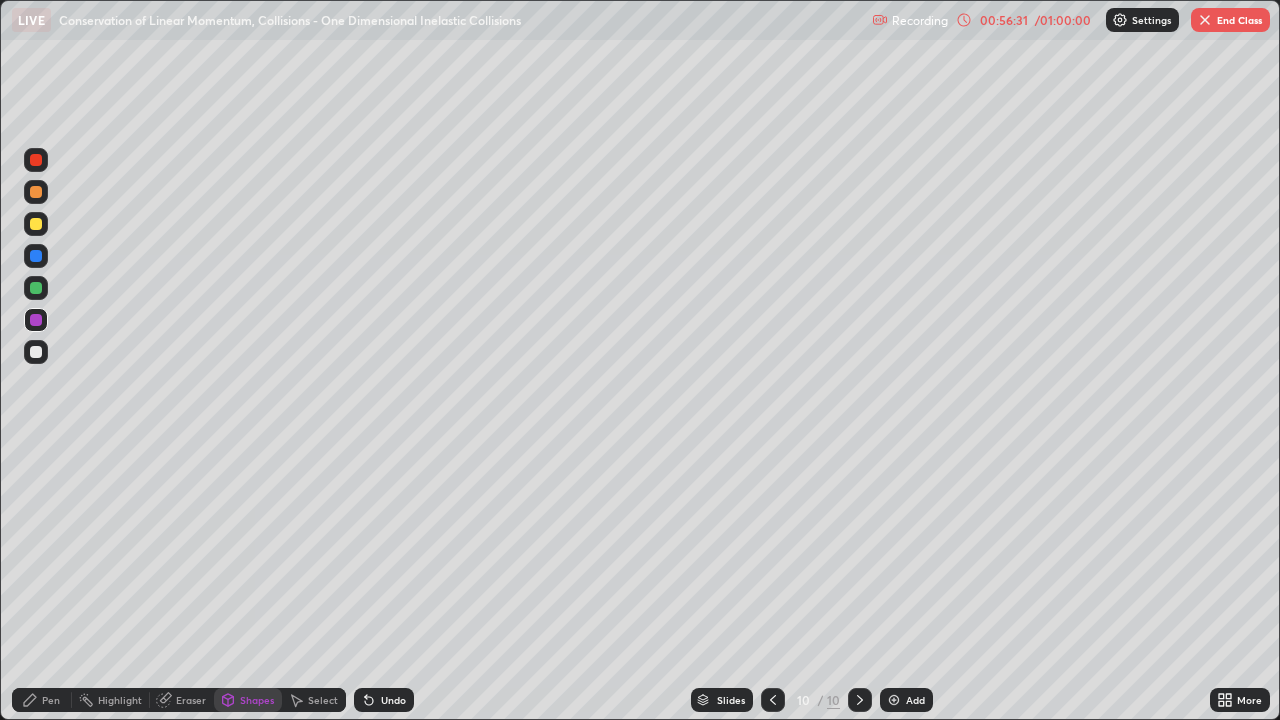 click on "Pen" at bounding box center [51, 700] 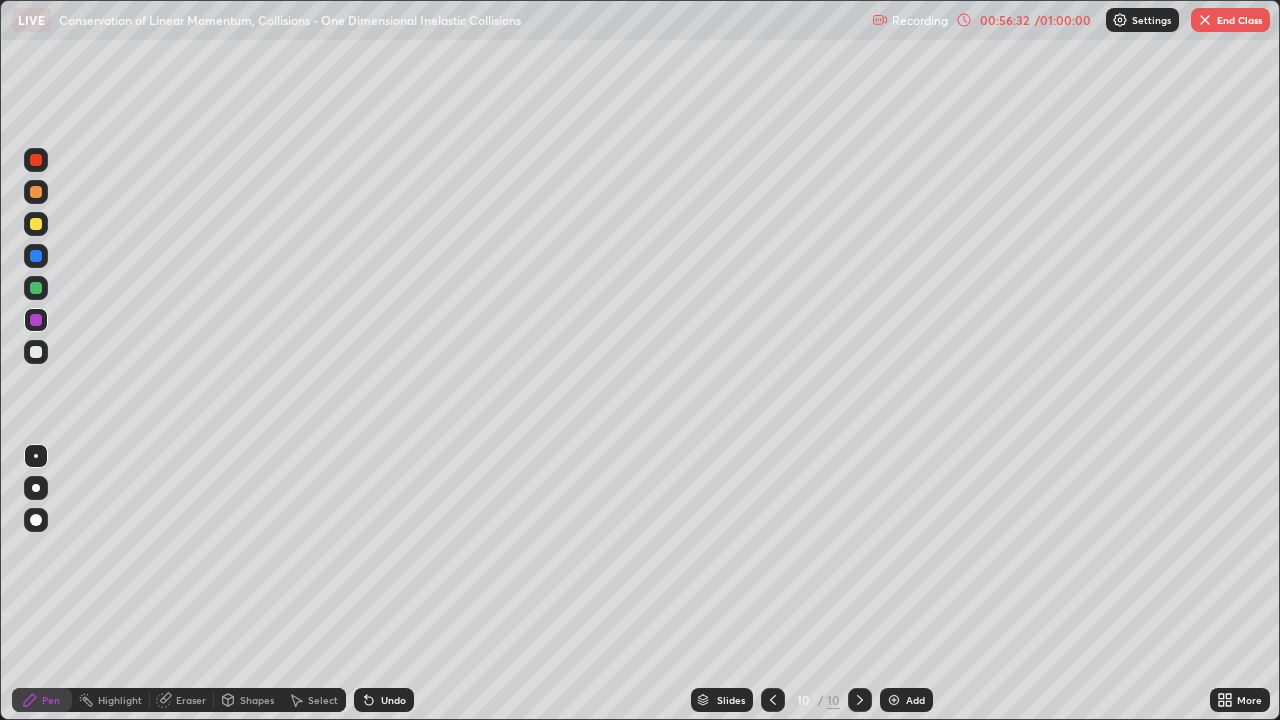 click at bounding box center [36, 352] 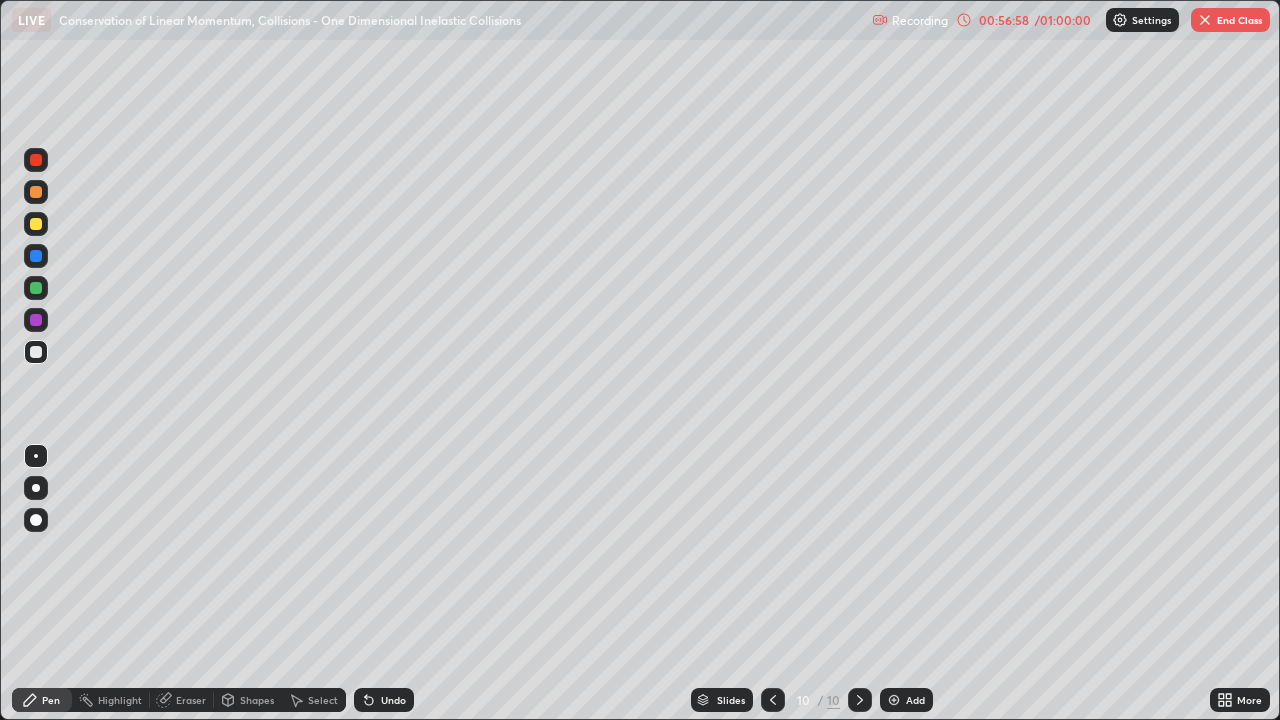 click at bounding box center [36, 224] 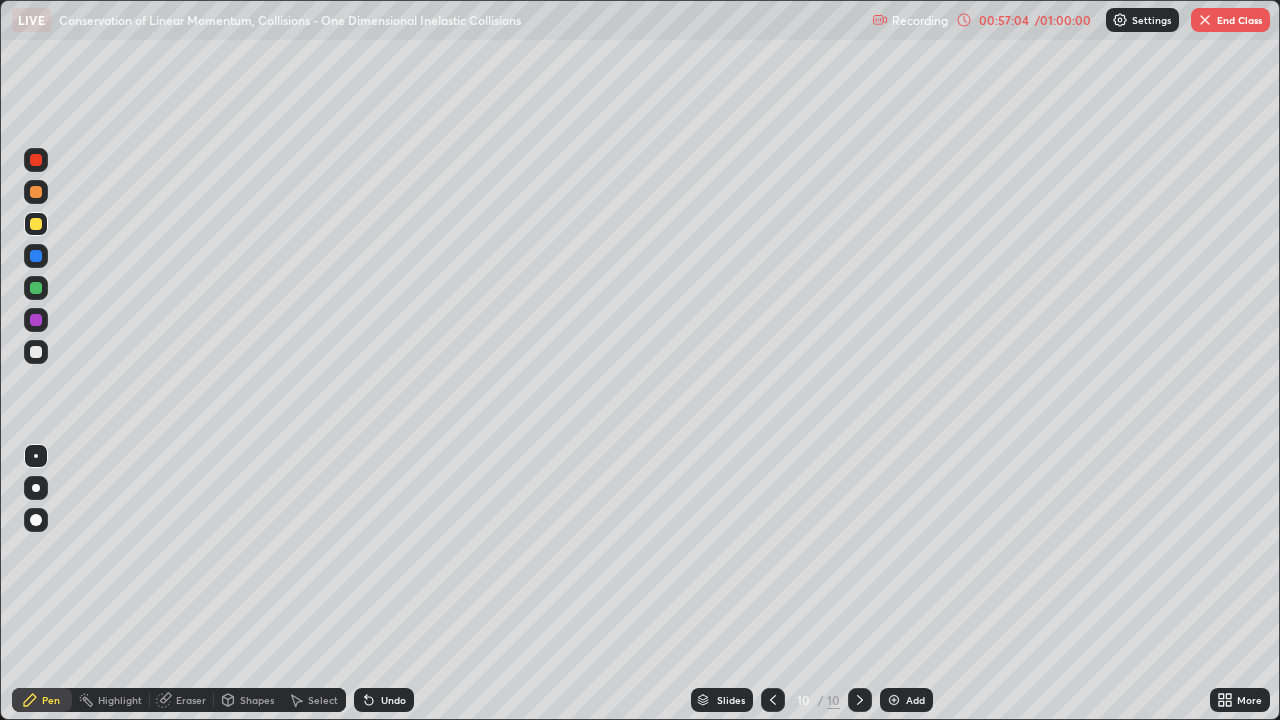 click on "Undo" at bounding box center (384, 700) 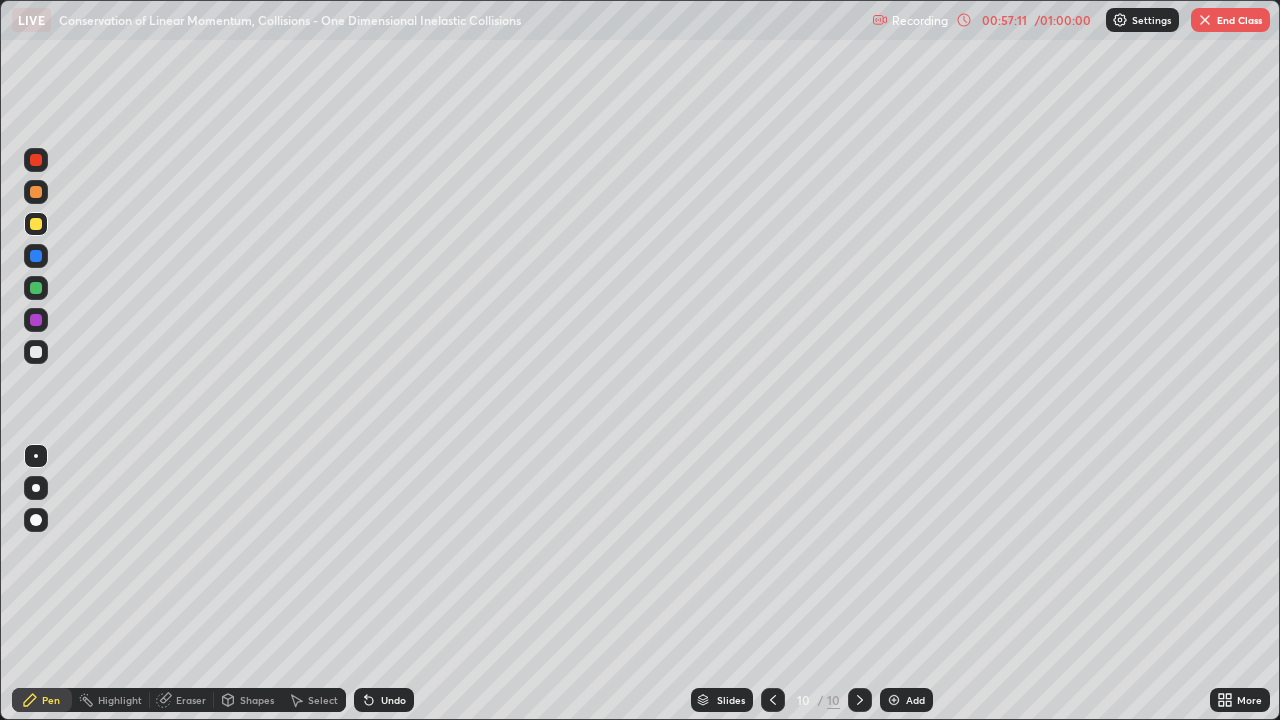 click at bounding box center (36, 352) 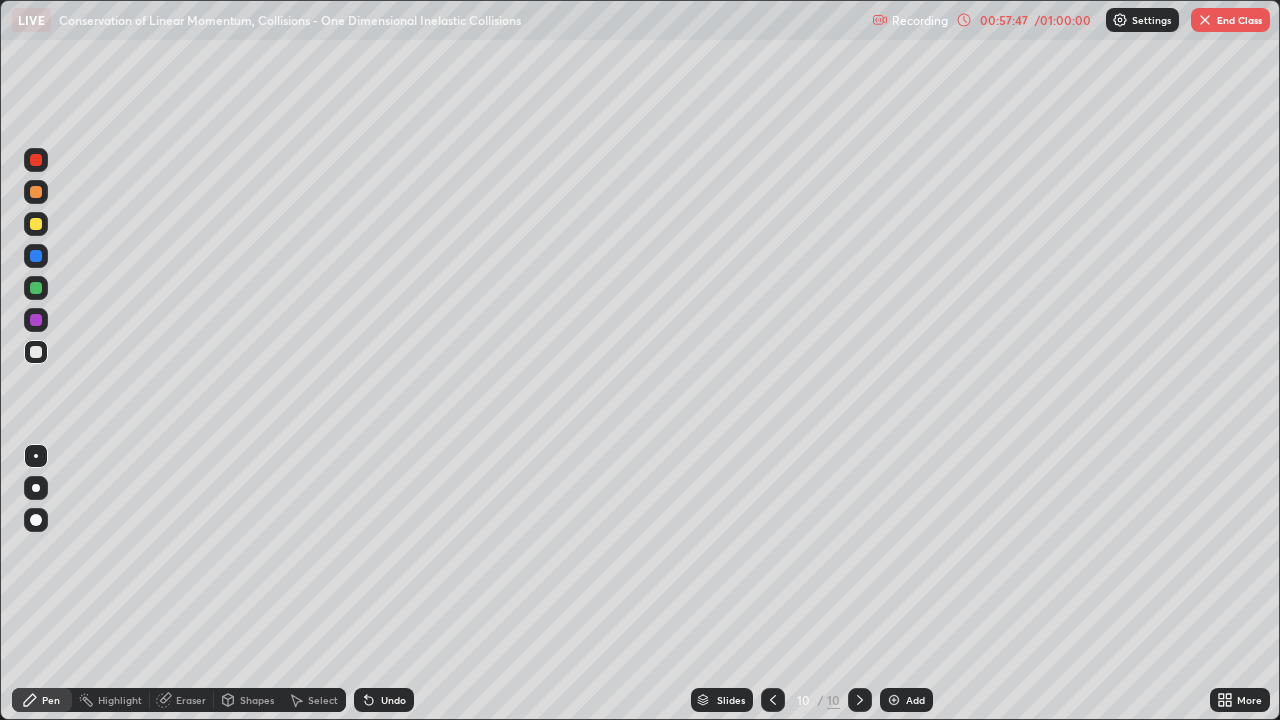 click at bounding box center [36, 224] 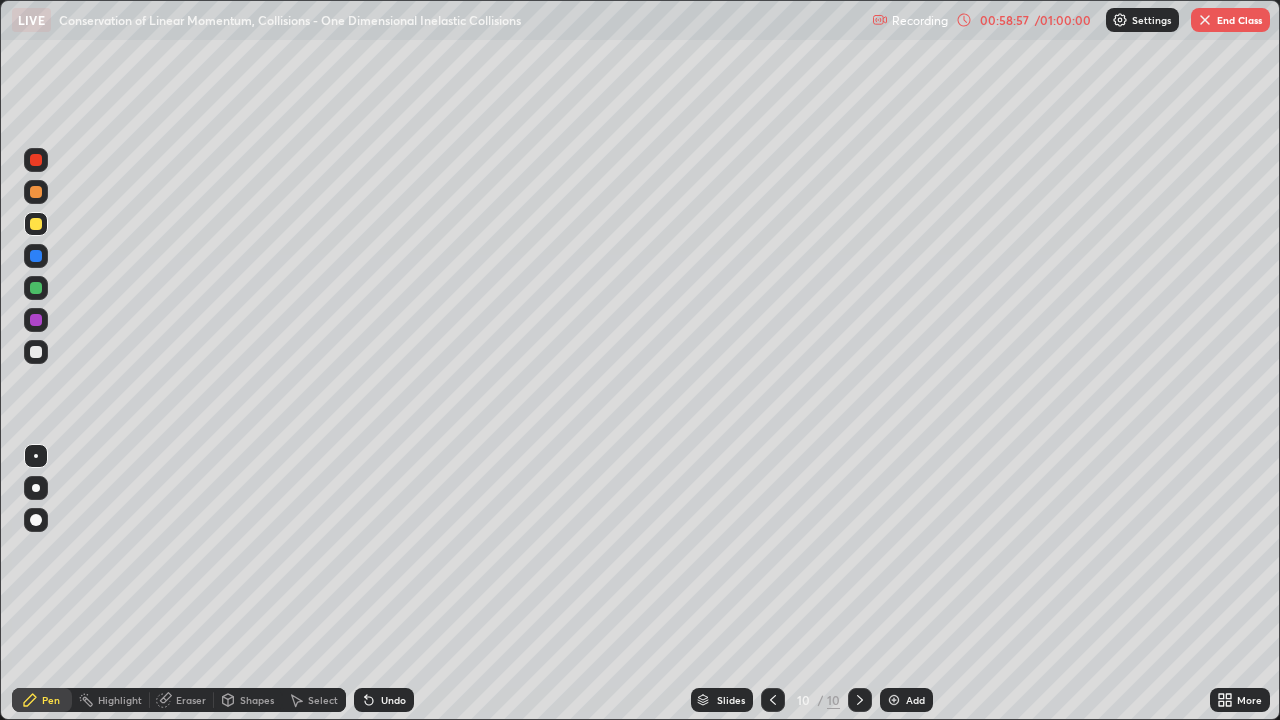 click at bounding box center [36, 352] 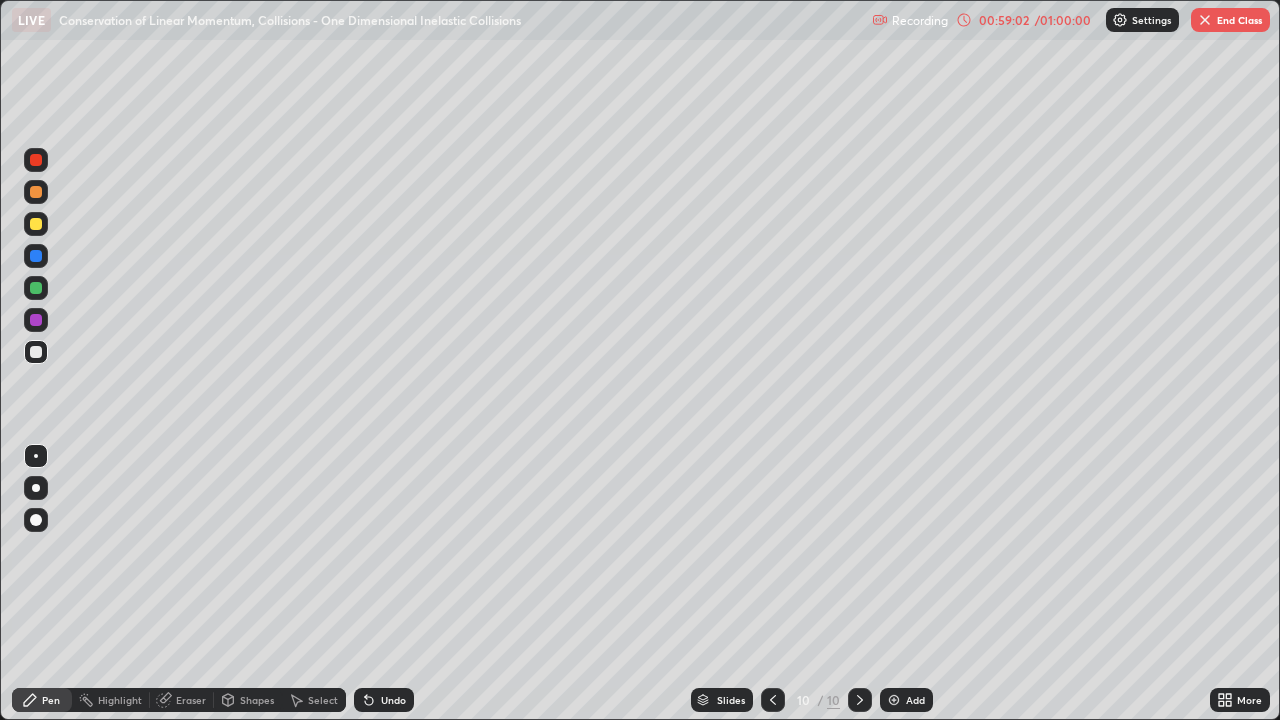 click on "Undo" at bounding box center (384, 700) 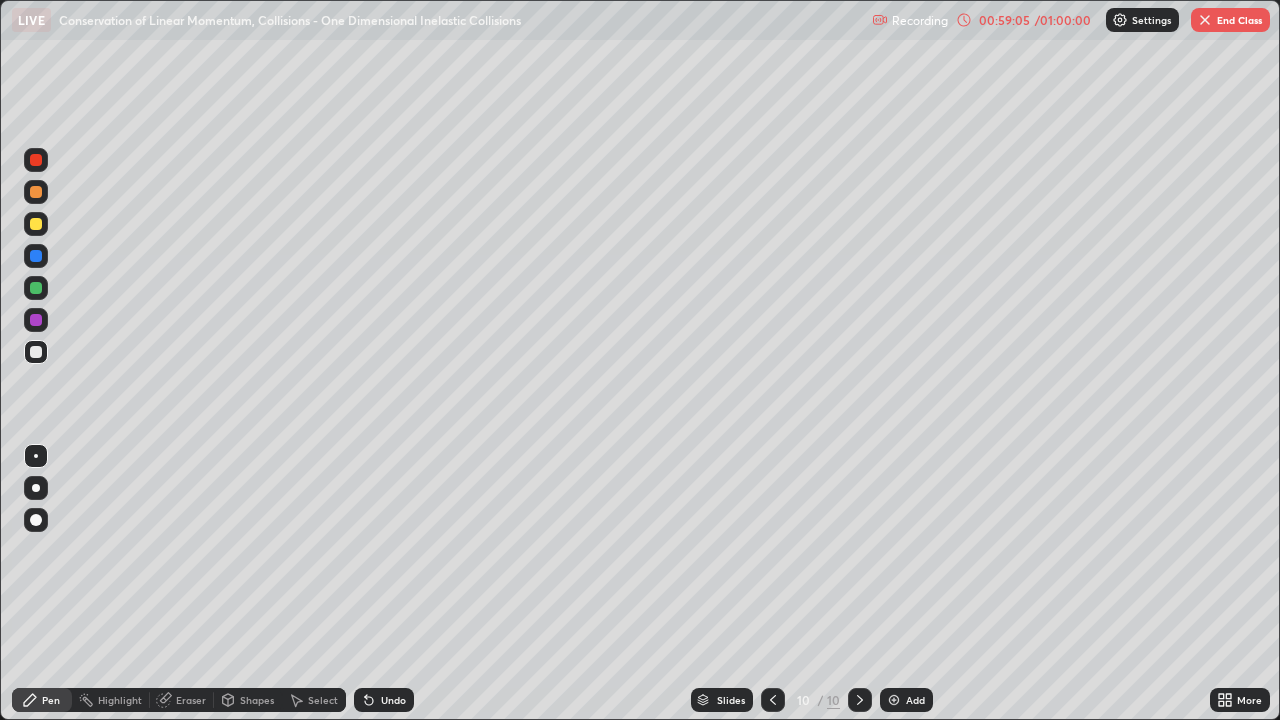 click at bounding box center (36, 192) 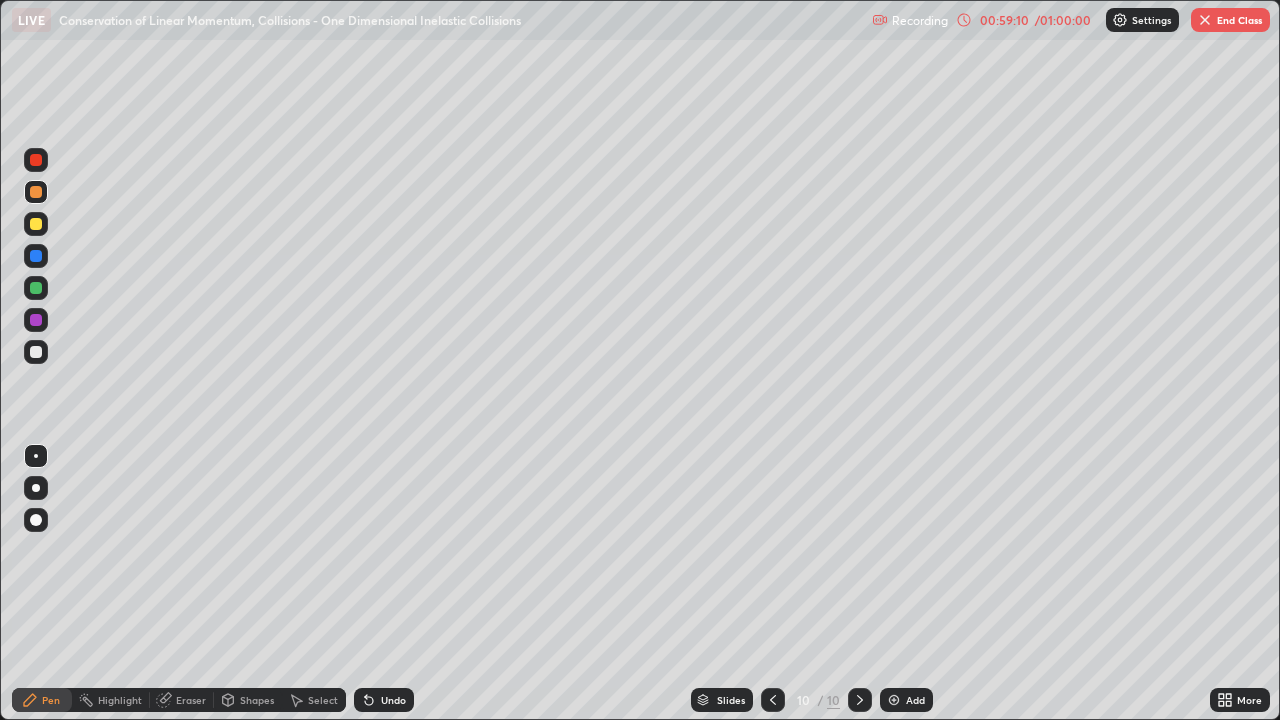 click at bounding box center [36, 224] 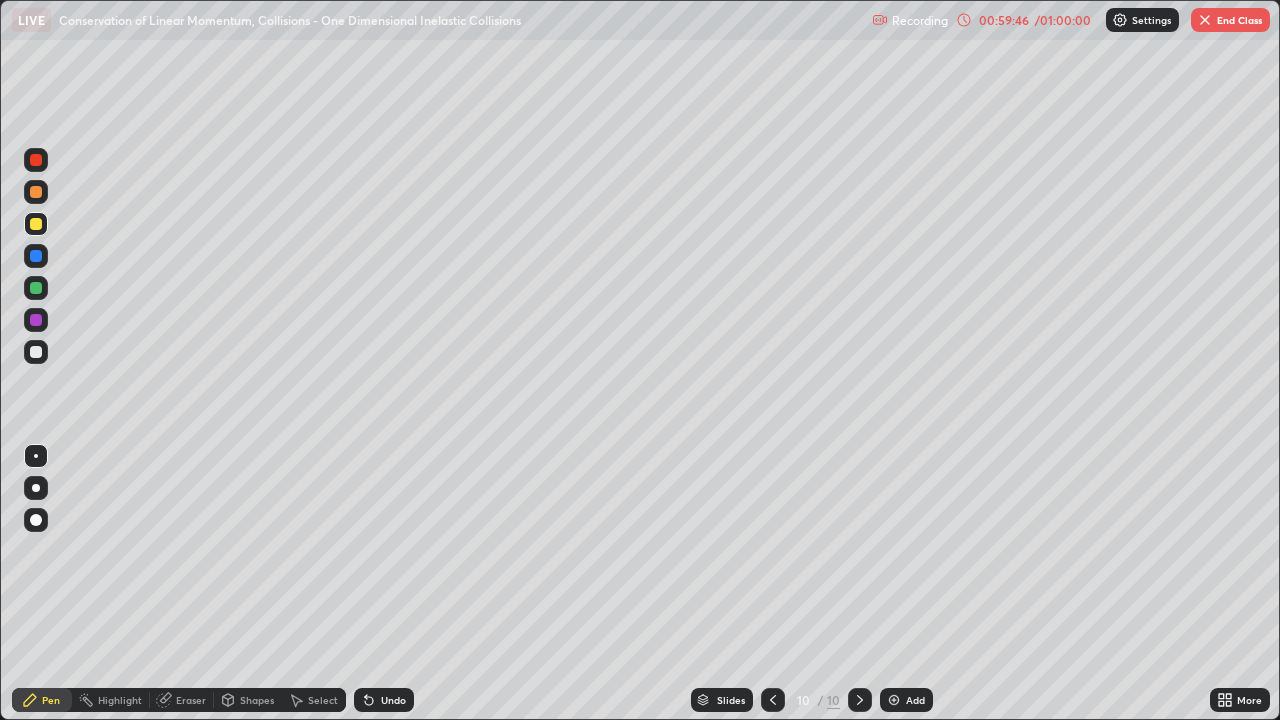 click at bounding box center [36, 352] 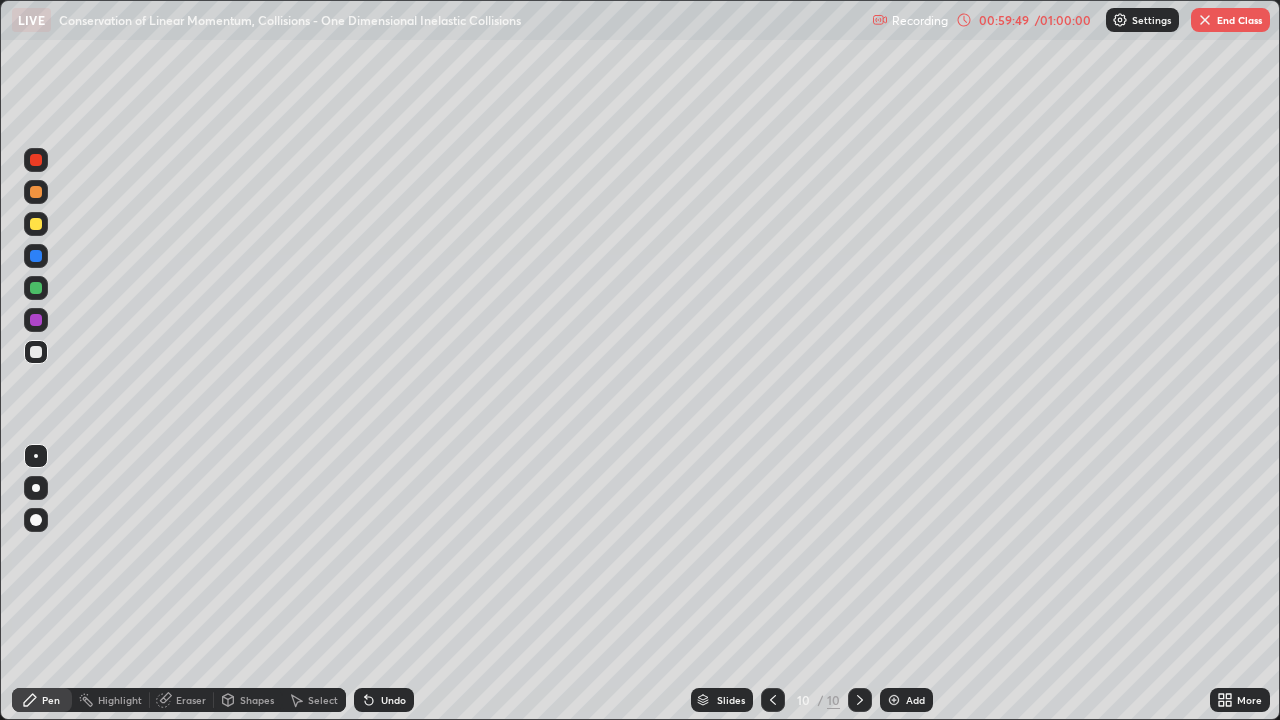 click at bounding box center [36, 224] 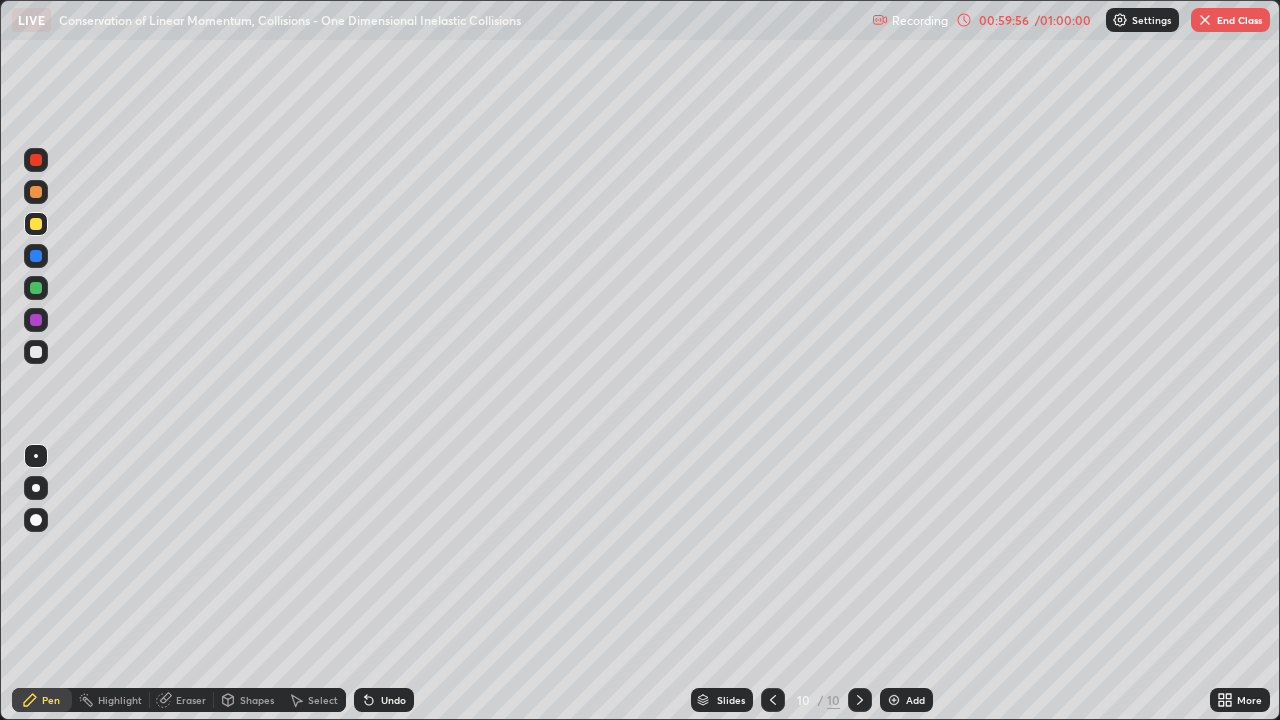 click at bounding box center [36, 352] 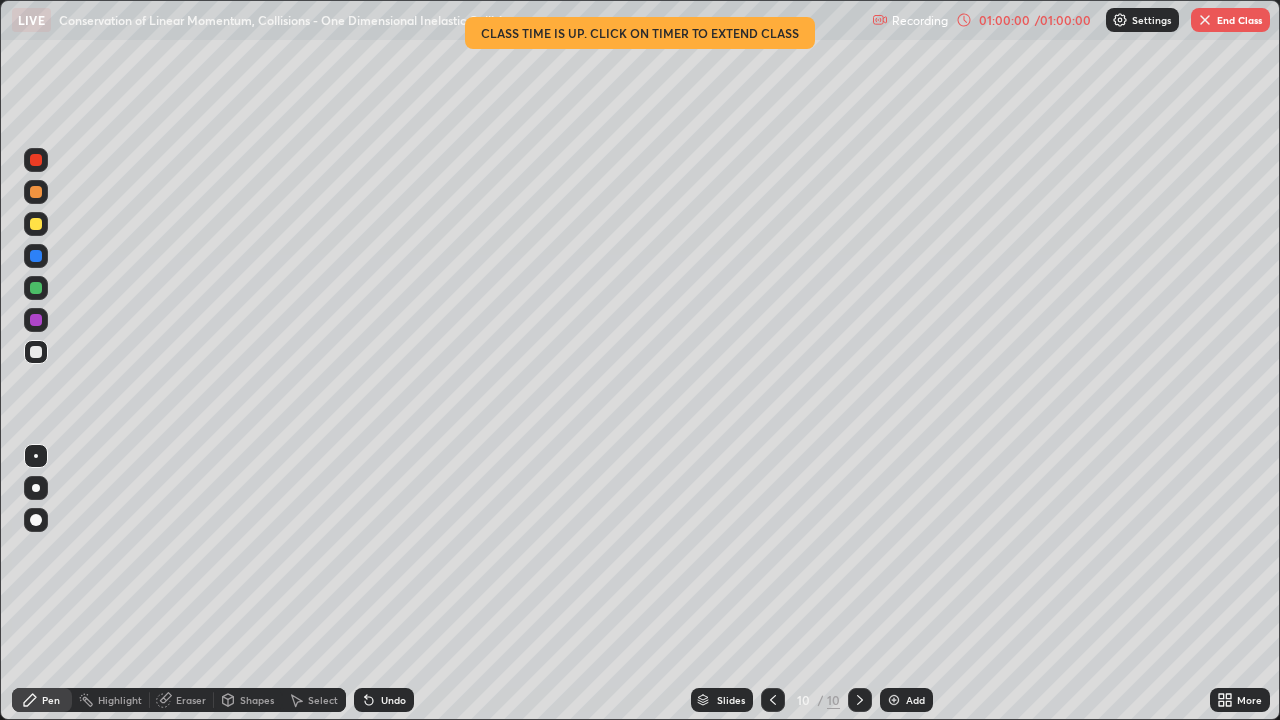 click at bounding box center (36, 192) 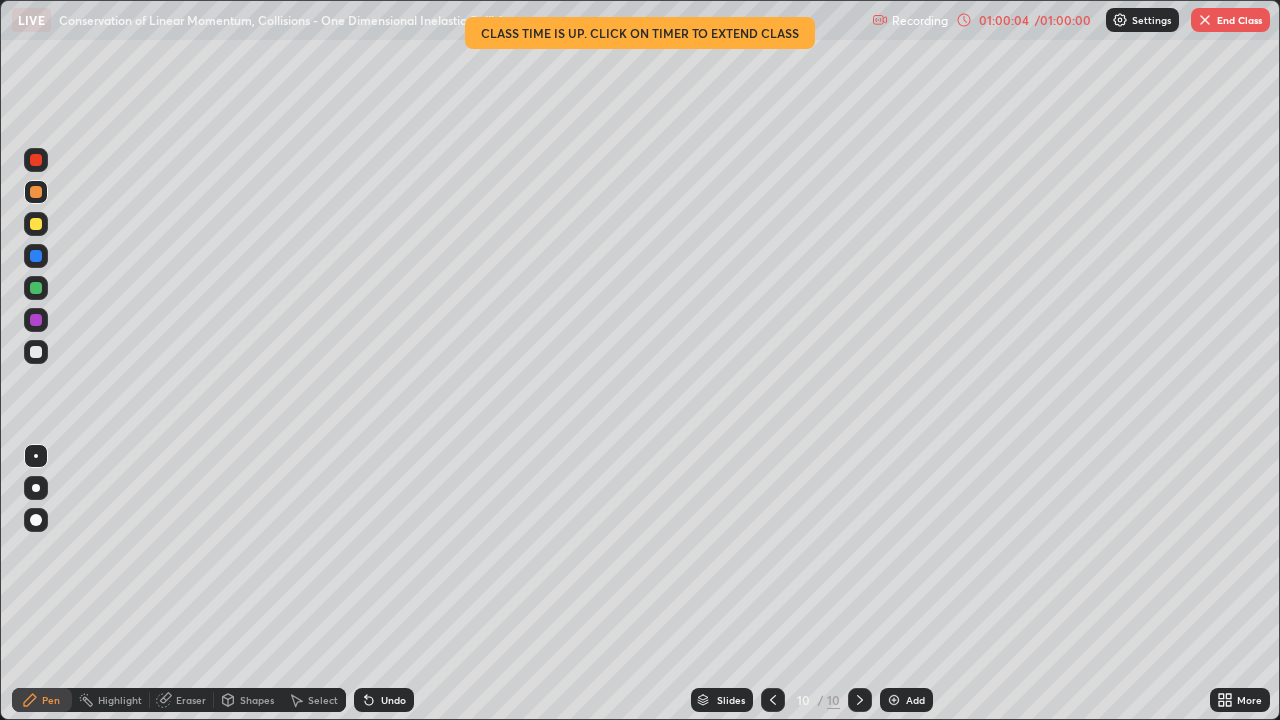 click at bounding box center [36, 224] 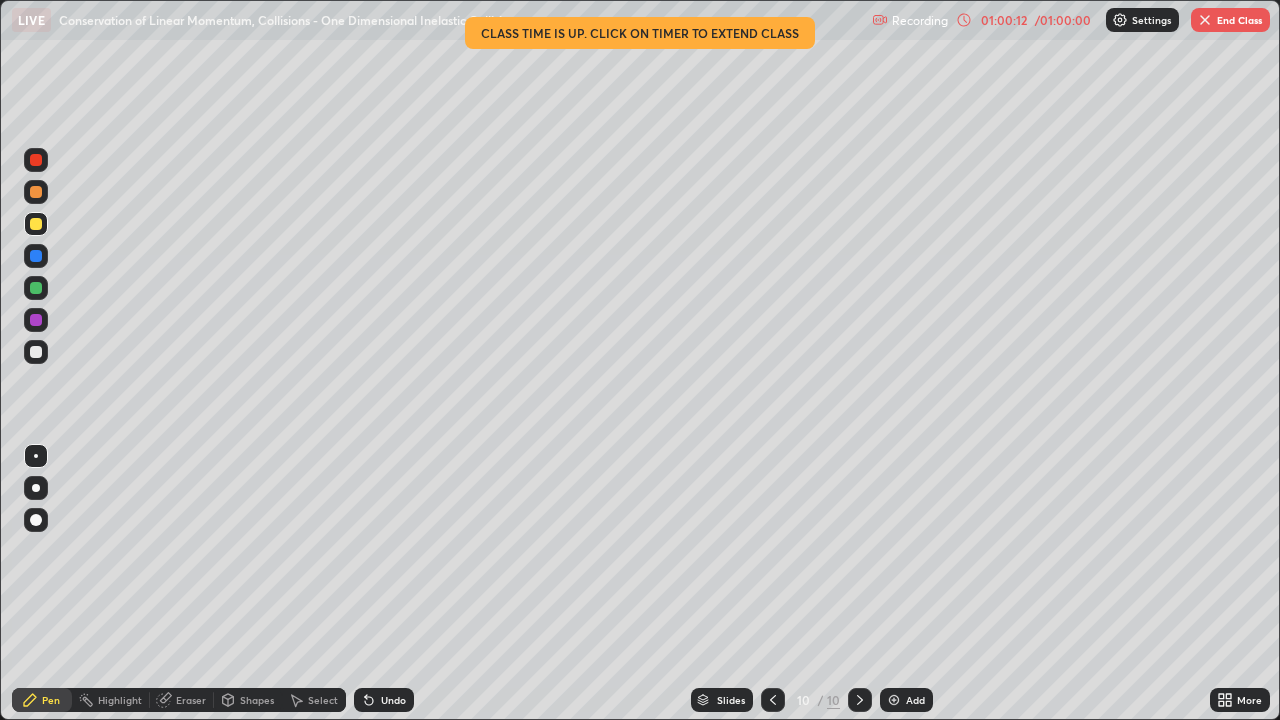 click at bounding box center [36, 352] 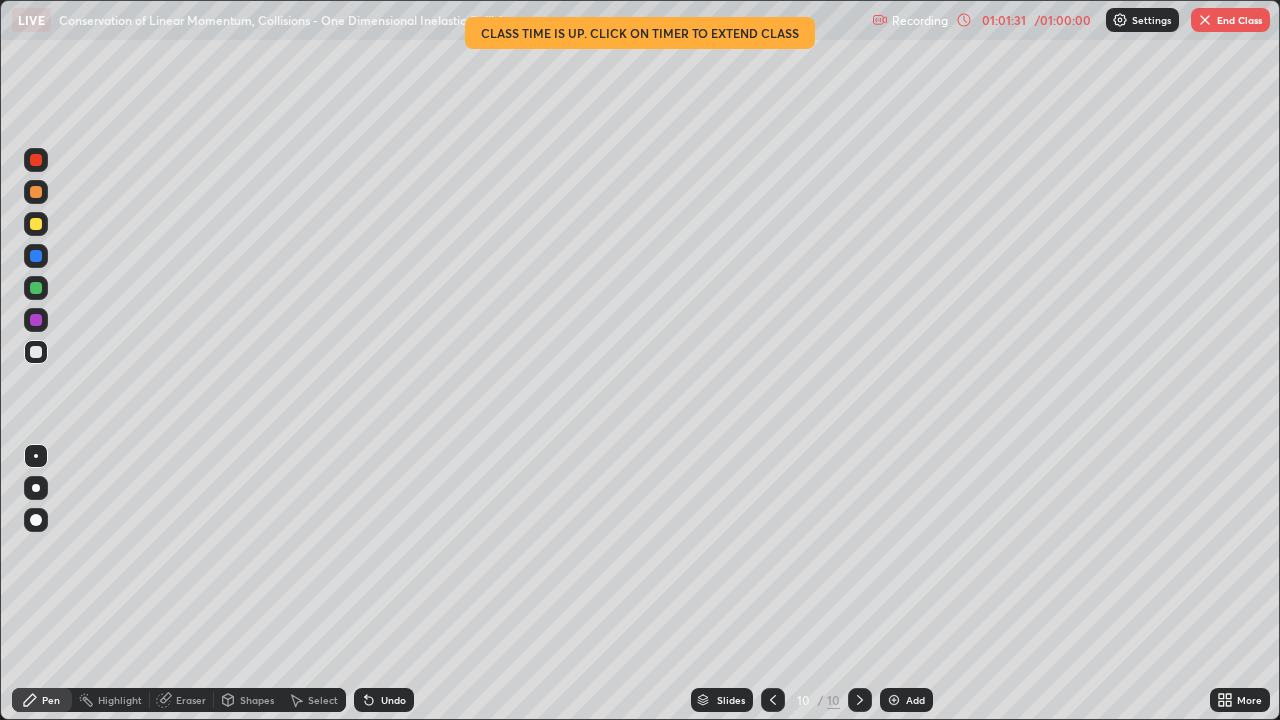 click on "[TIME] /  [TIME]" at bounding box center (1025, 20) 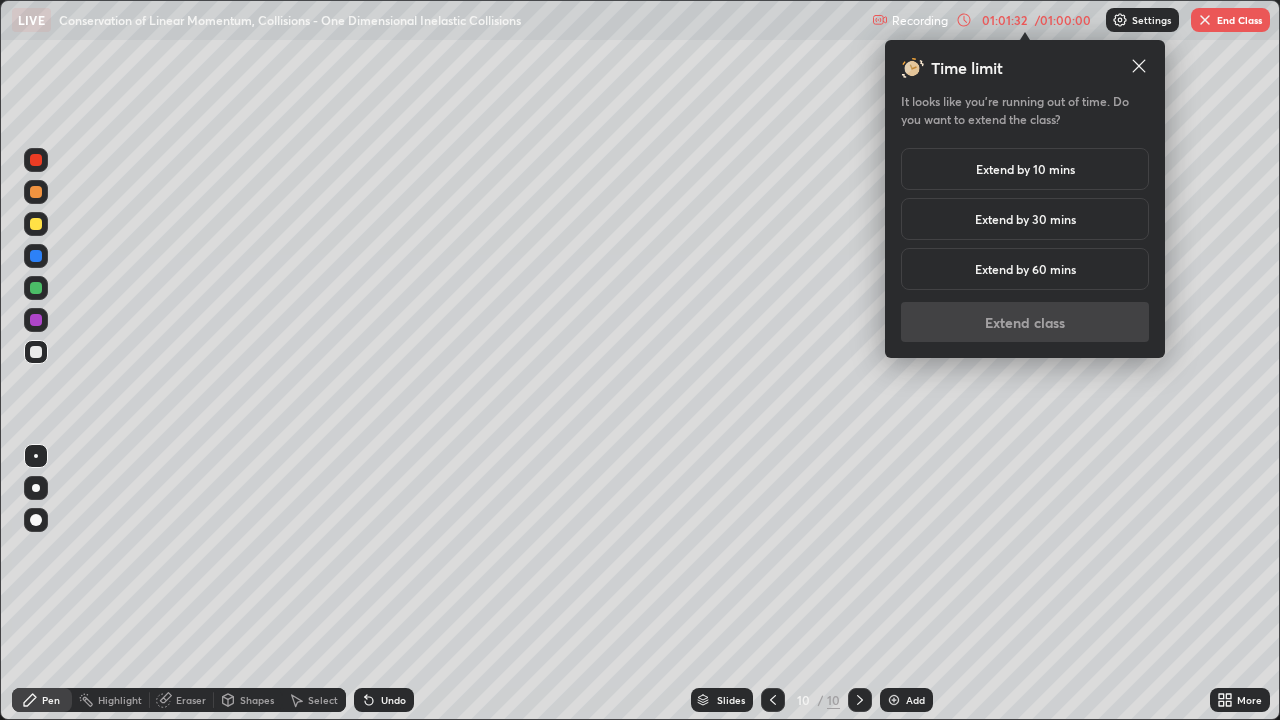 click on "Extend by 10 mins" at bounding box center [1025, 169] 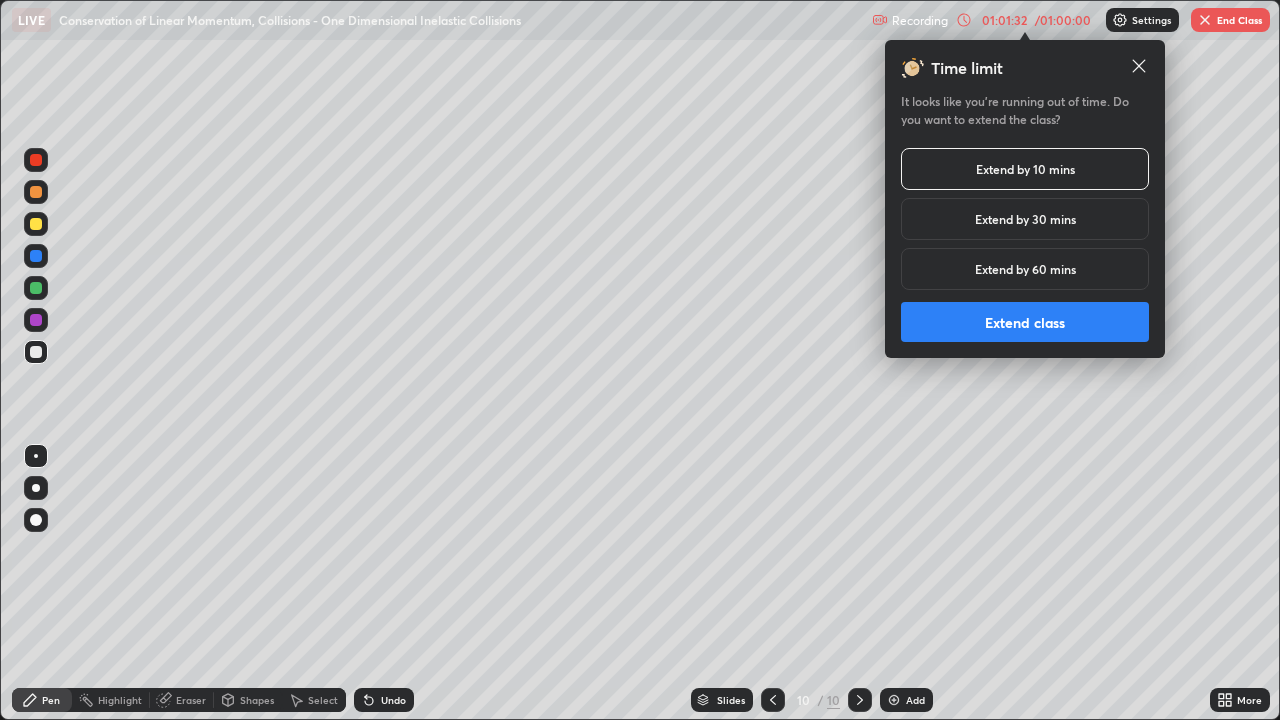 click on "Extend class" at bounding box center (1025, 322) 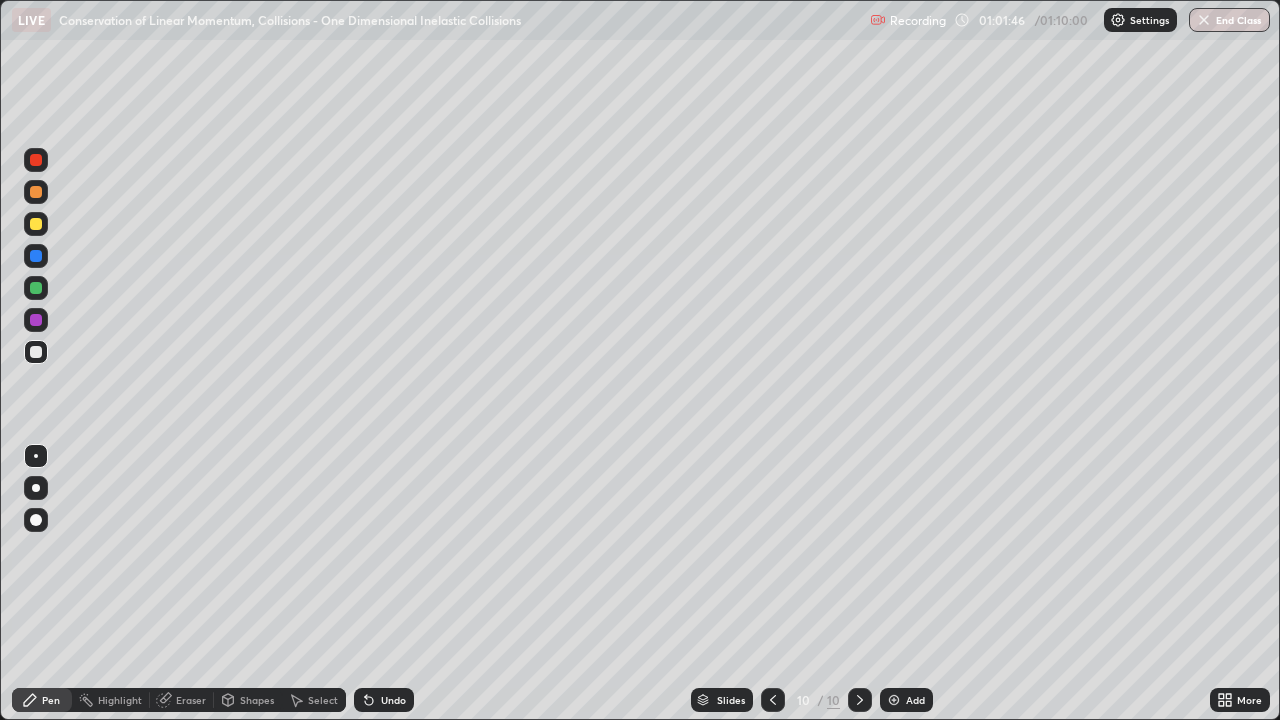 click on "Eraser" at bounding box center [191, 700] 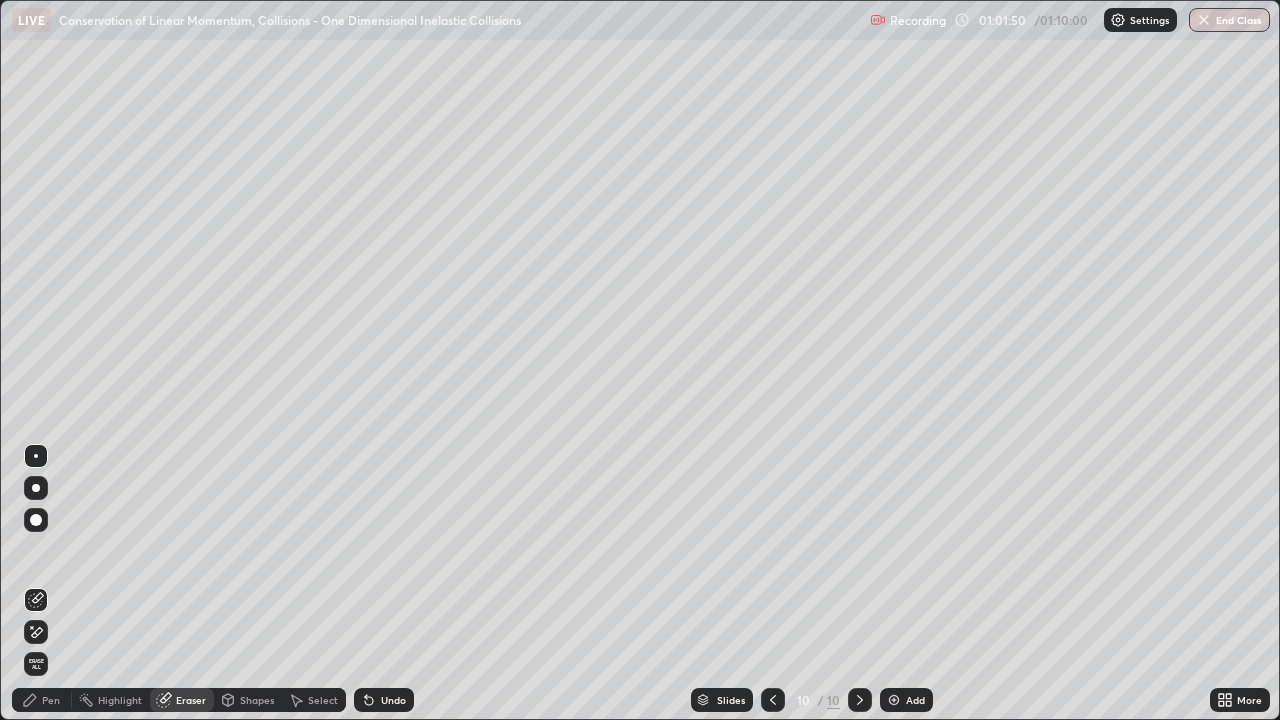 click on "Pen" at bounding box center (51, 700) 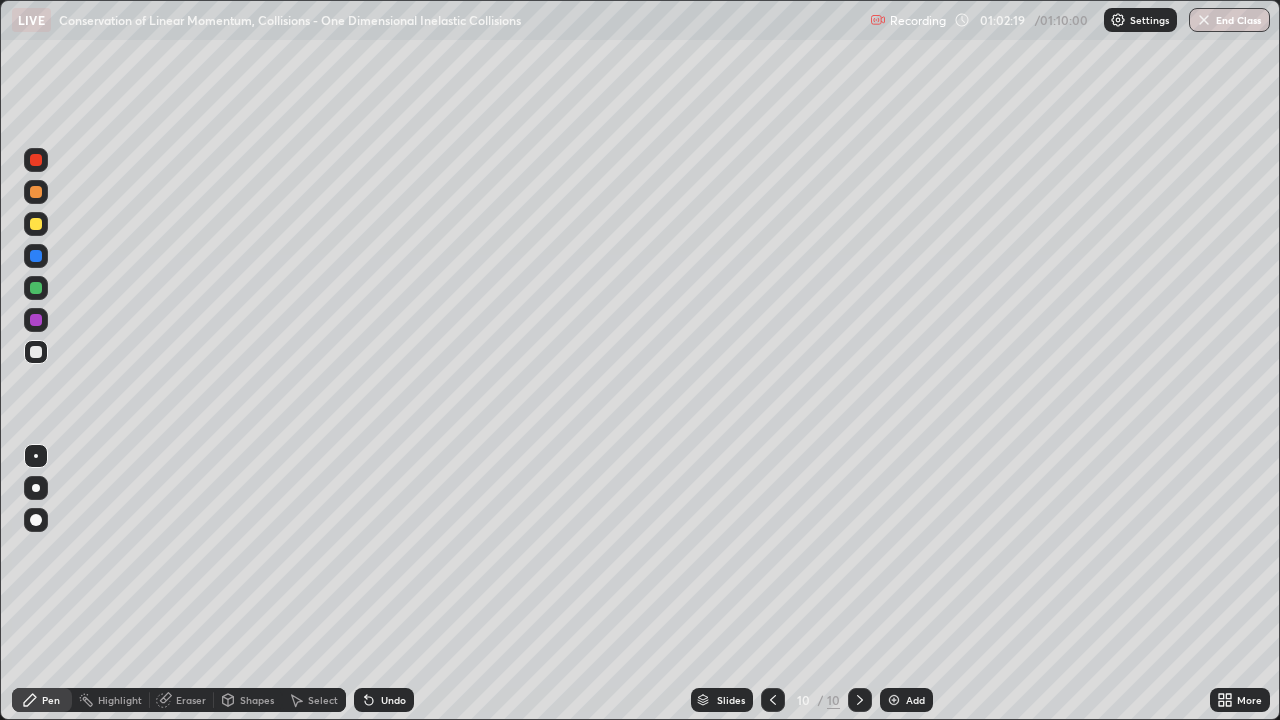 click on "Shapes" at bounding box center [248, 700] 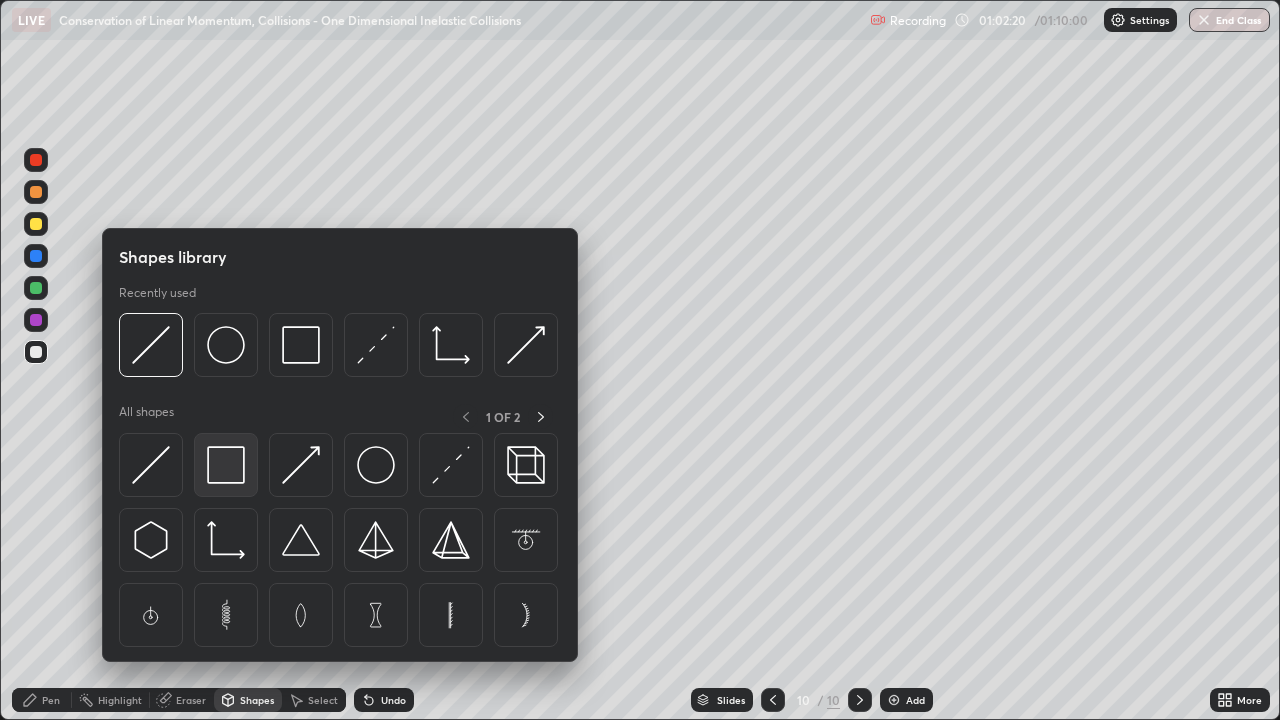 click at bounding box center (226, 465) 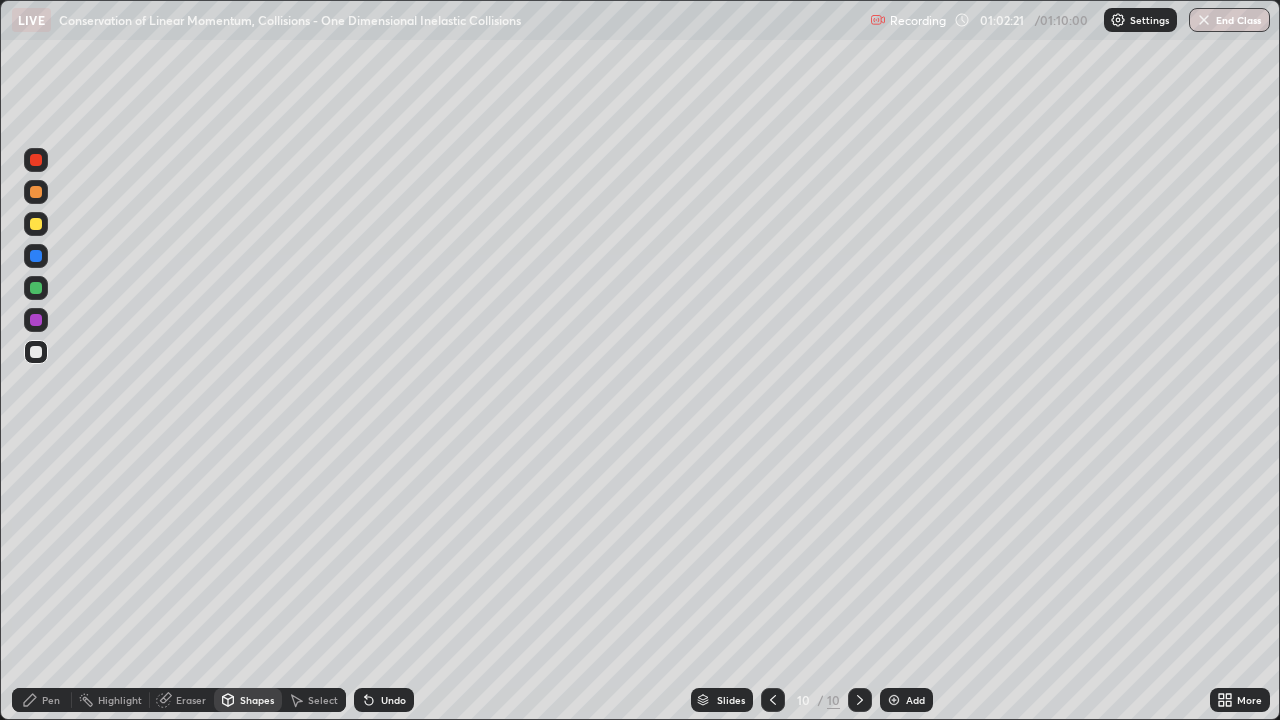 click at bounding box center [36, 256] 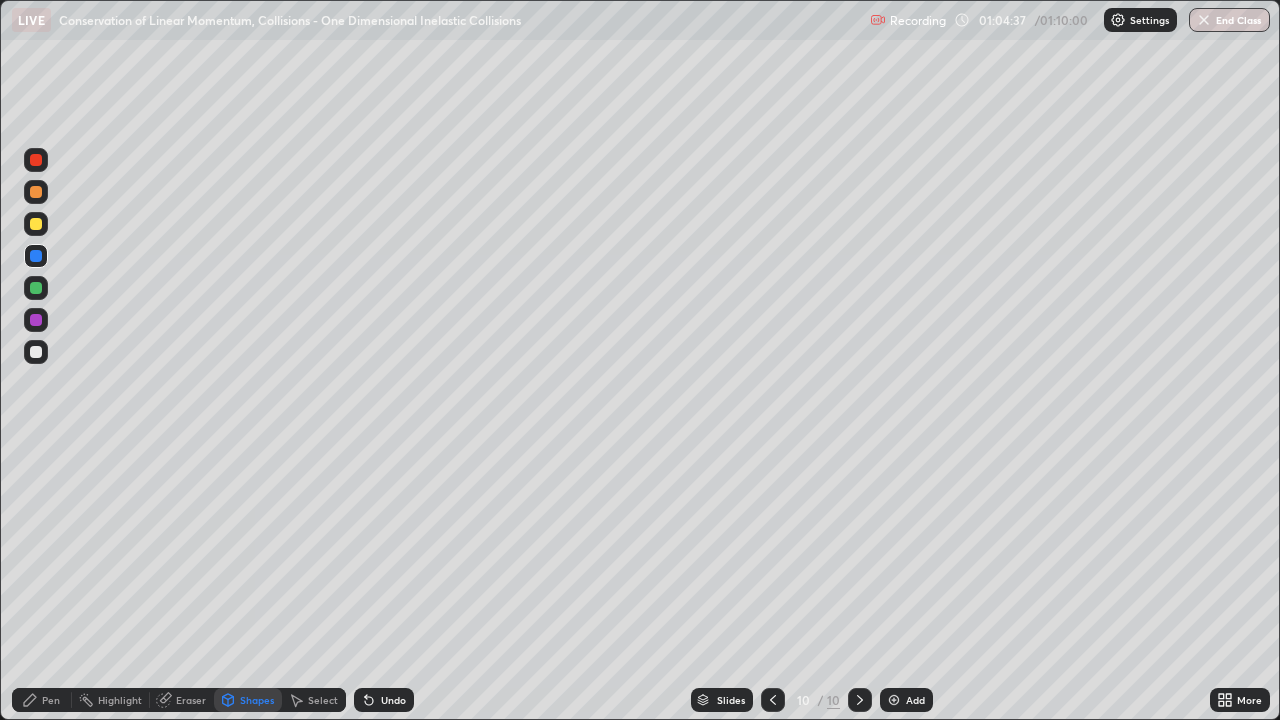 click on "End Class" at bounding box center (1229, 20) 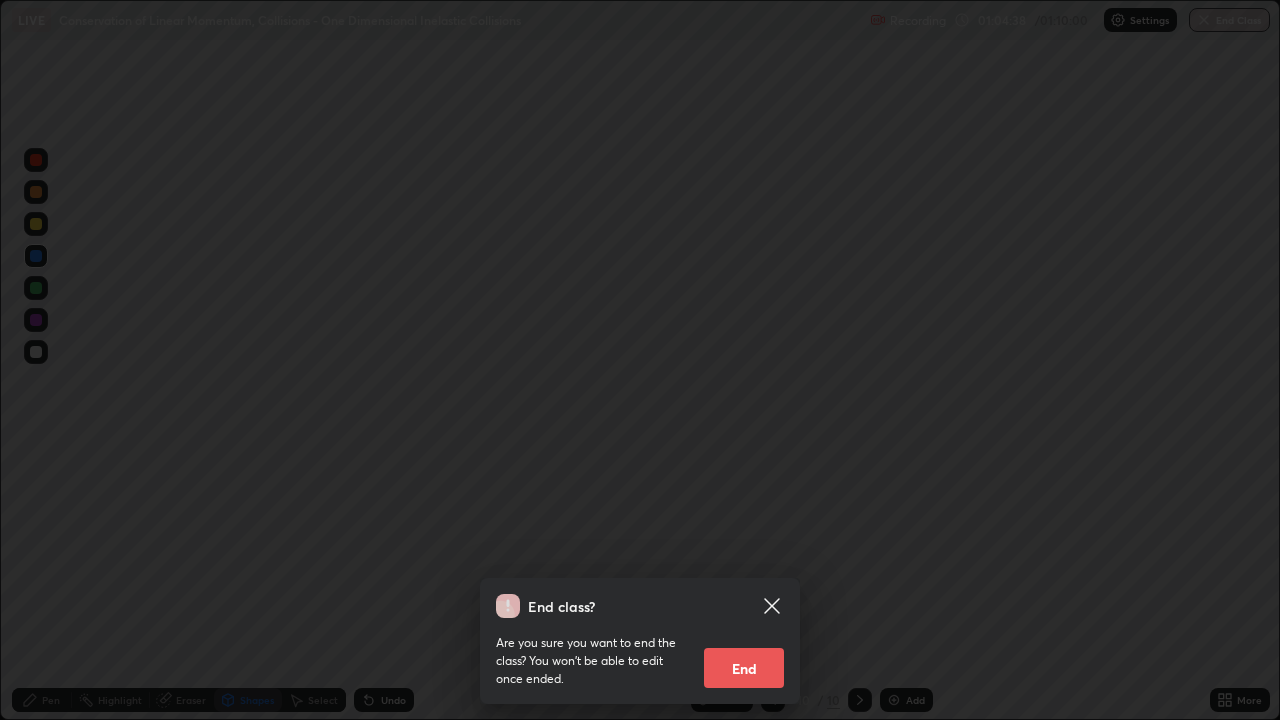 click on "End" at bounding box center (744, 668) 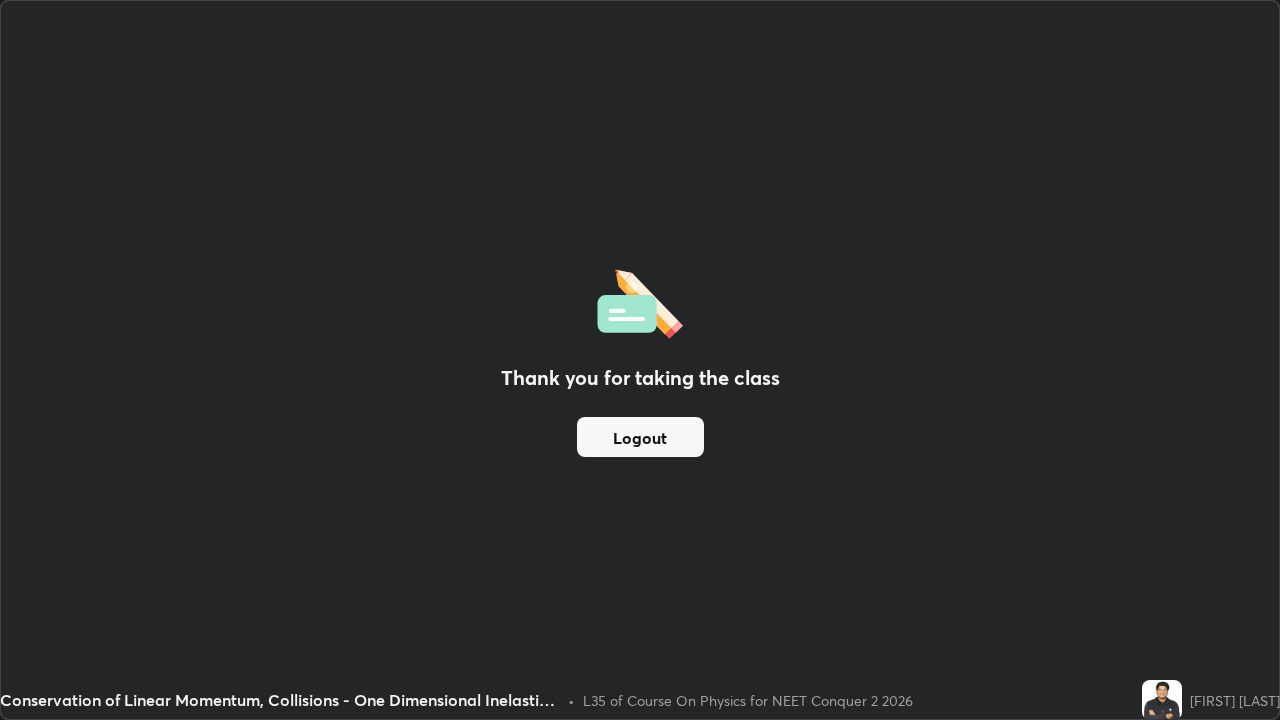 click on "Logout" at bounding box center [640, 437] 